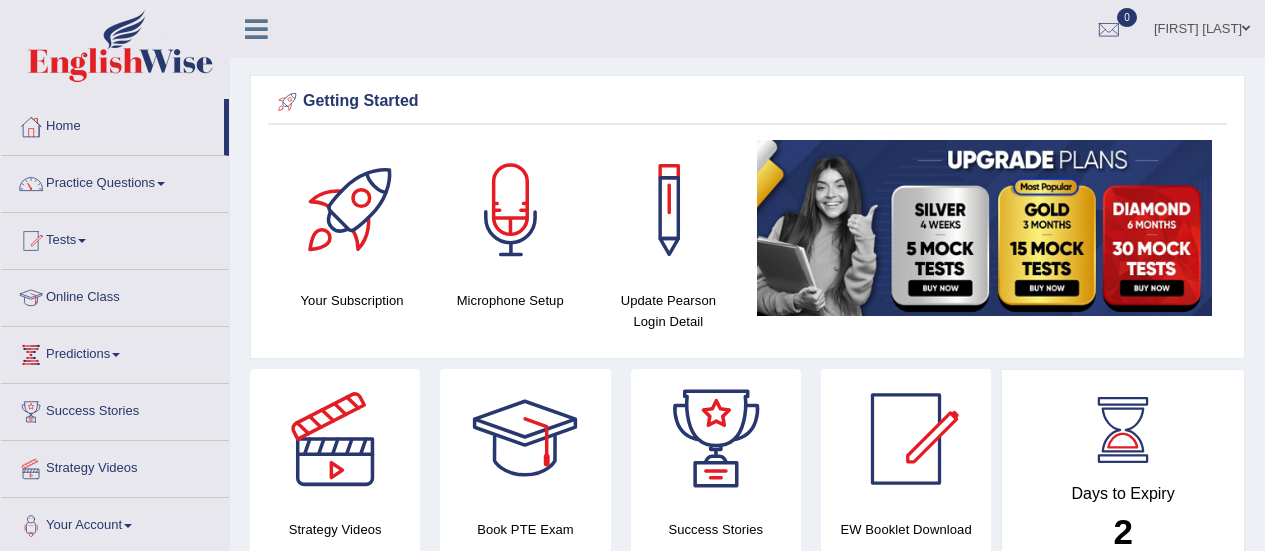 scroll, scrollTop: 0, scrollLeft: 0, axis: both 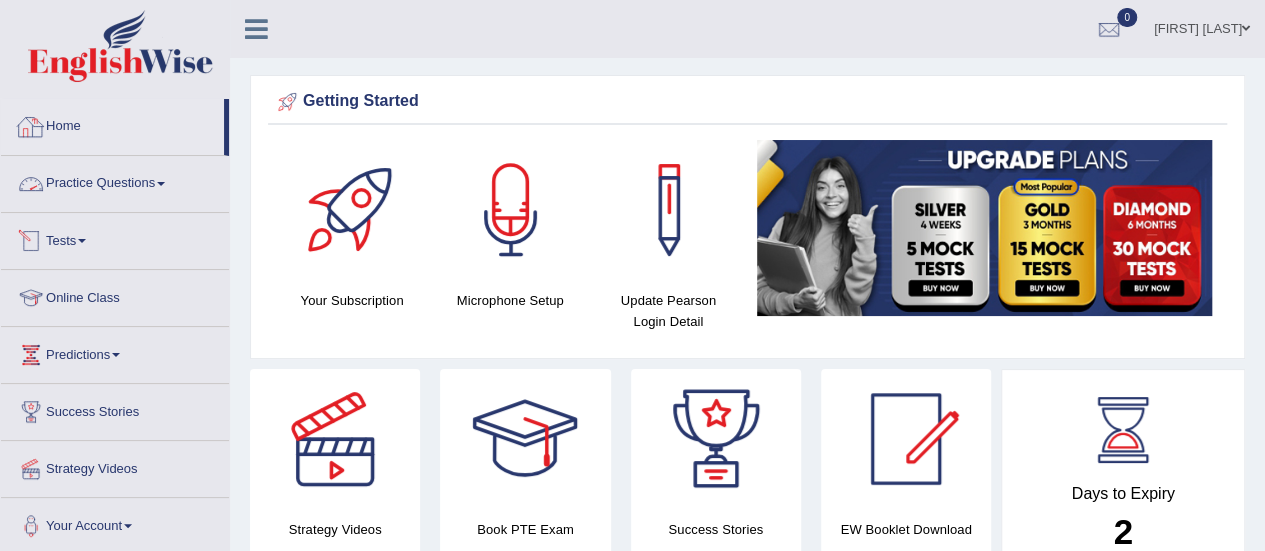 click on "Home" at bounding box center [112, 124] 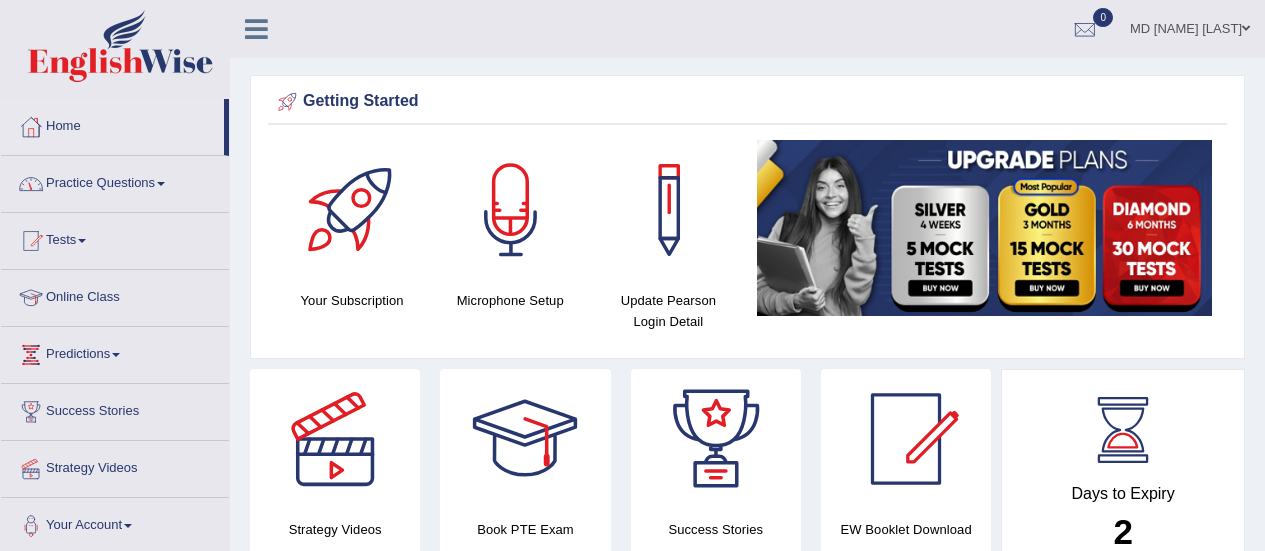 scroll, scrollTop: 0, scrollLeft: 0, axis: both 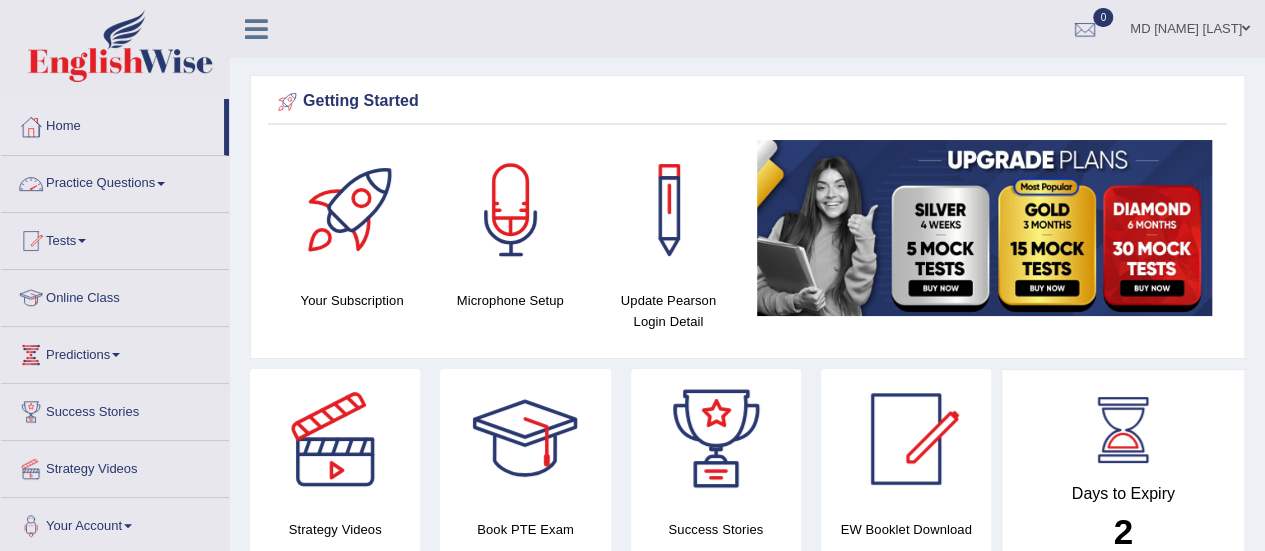 click on "Practice Questions" at bounding box center [115, 181] 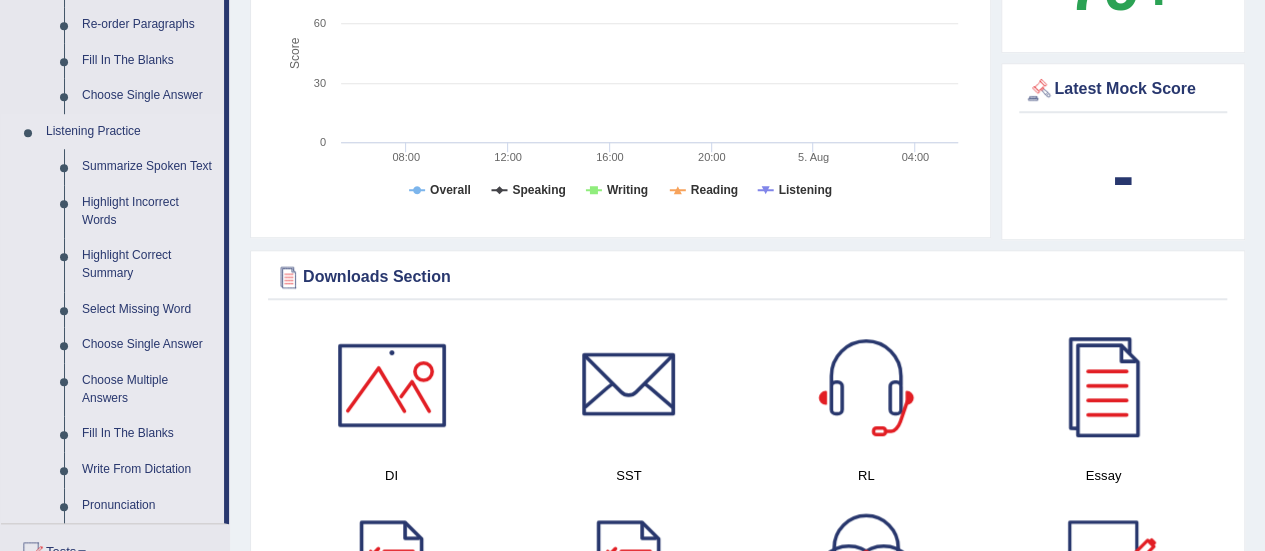 scroll, scrollTop: 760, scrollLeft: 0, axis: vertical 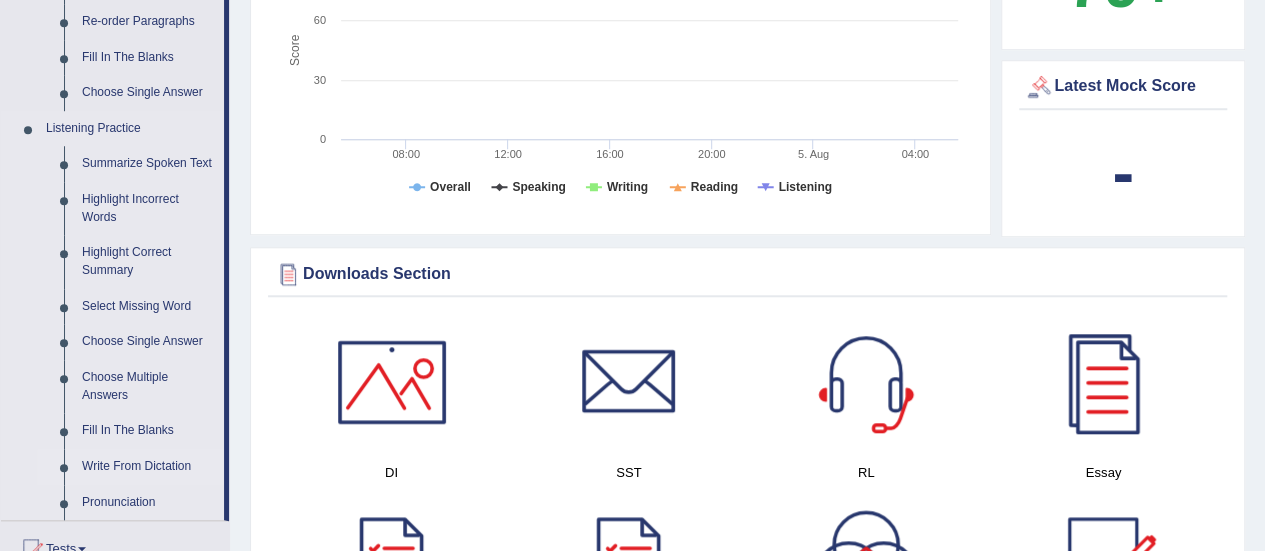 click on "Write From Dictation" at bounding box center (148, 467) 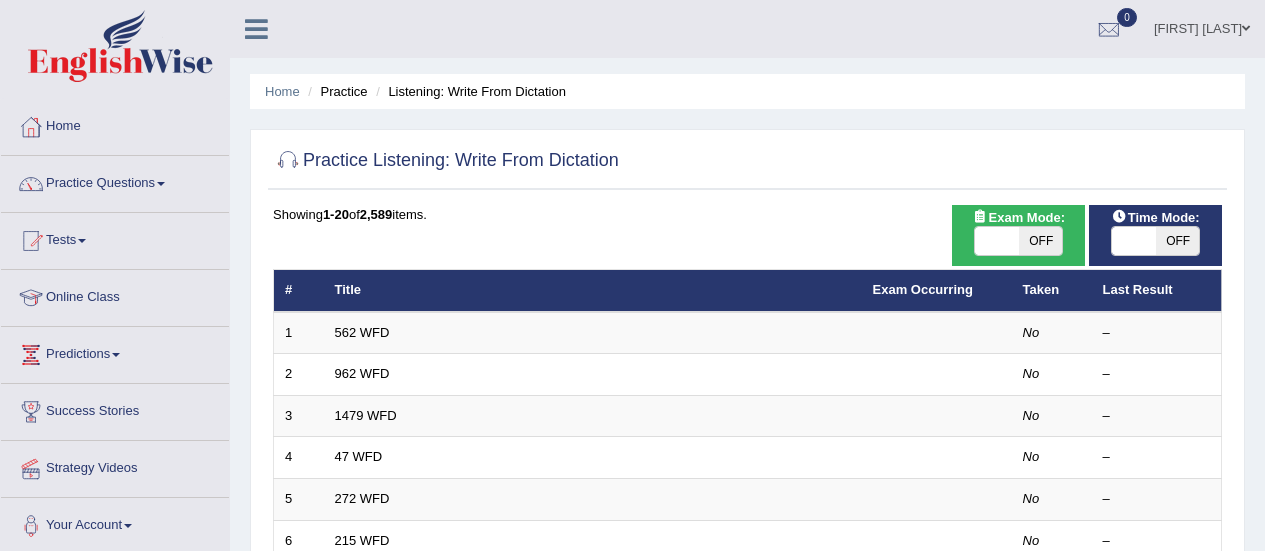 scroll, scrollTop: 0, scrollLeft: 0, axis: both 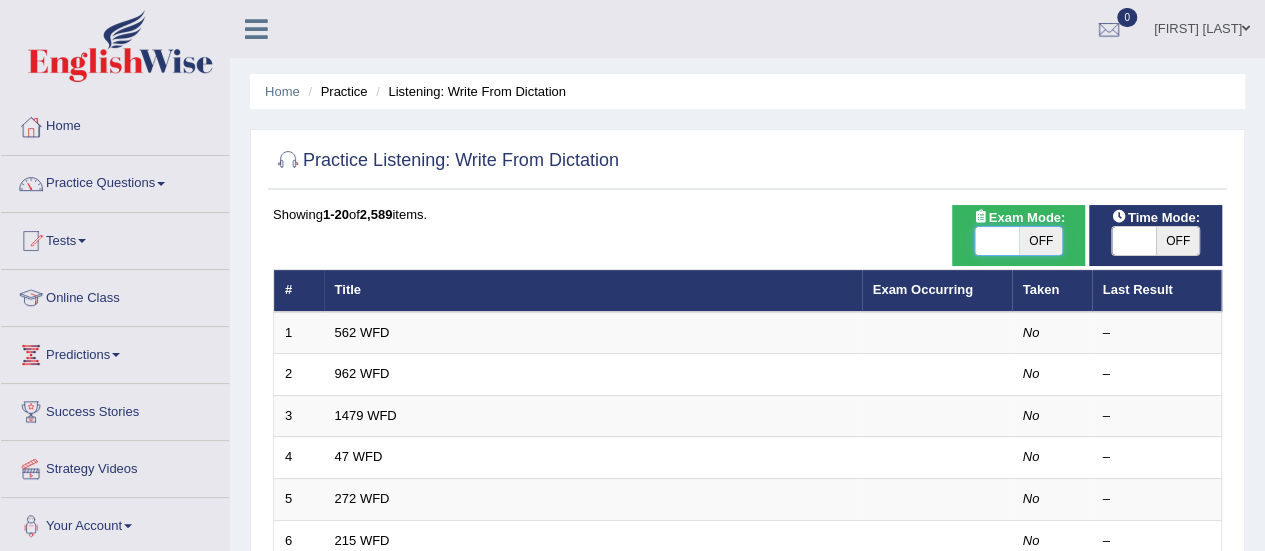 click at bounding box center (997, 241) 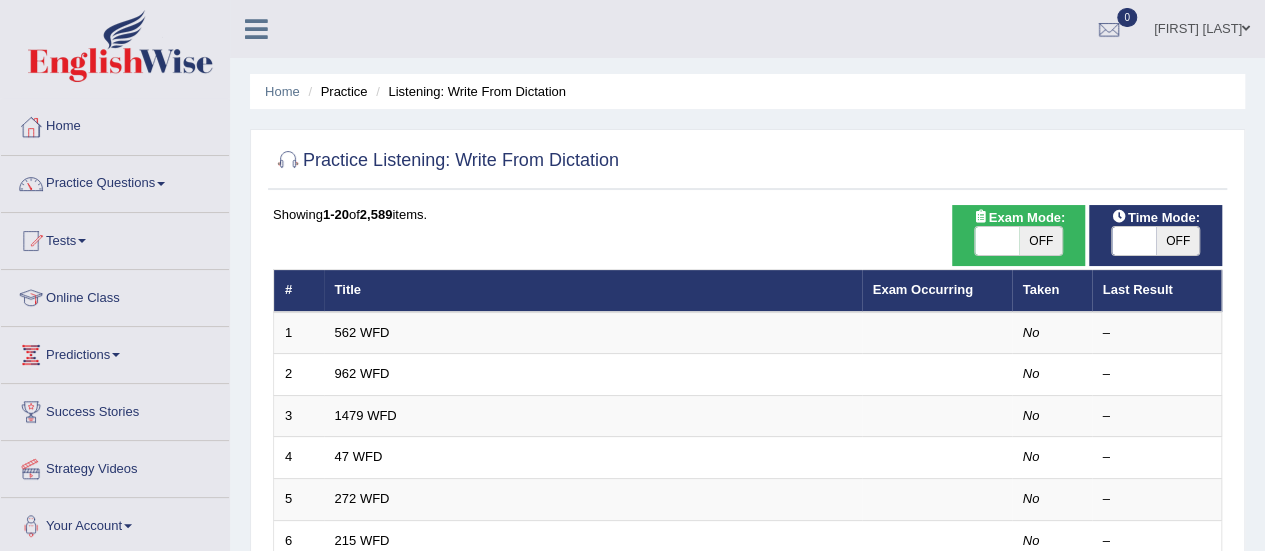 click on "OFF" at bounding box center [1041, 241] 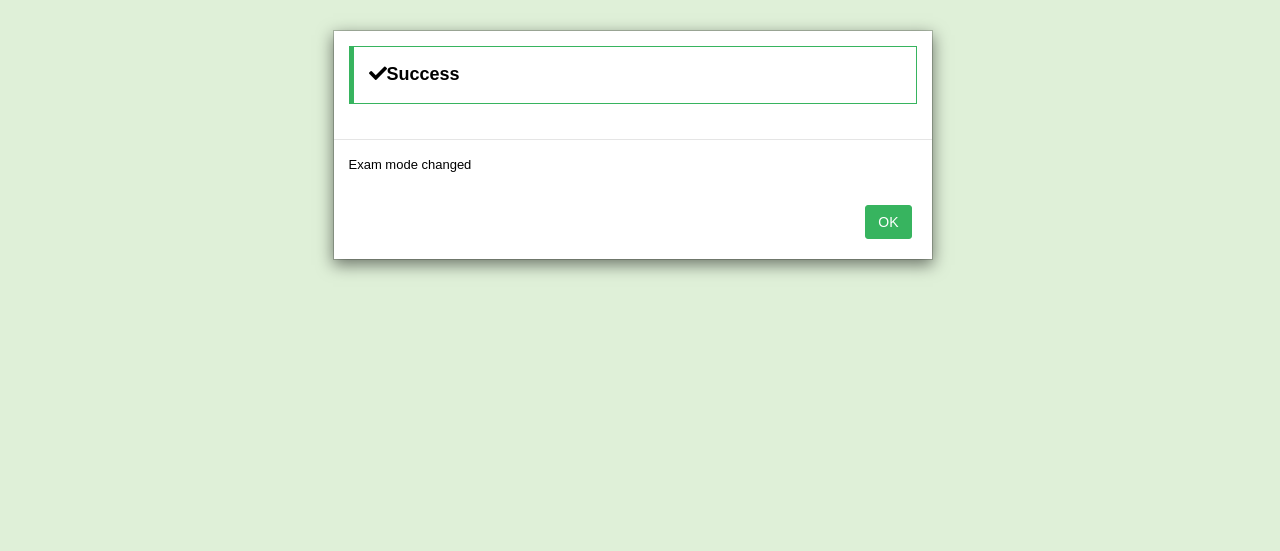 click on "OK" at bounding box center [888, 222] 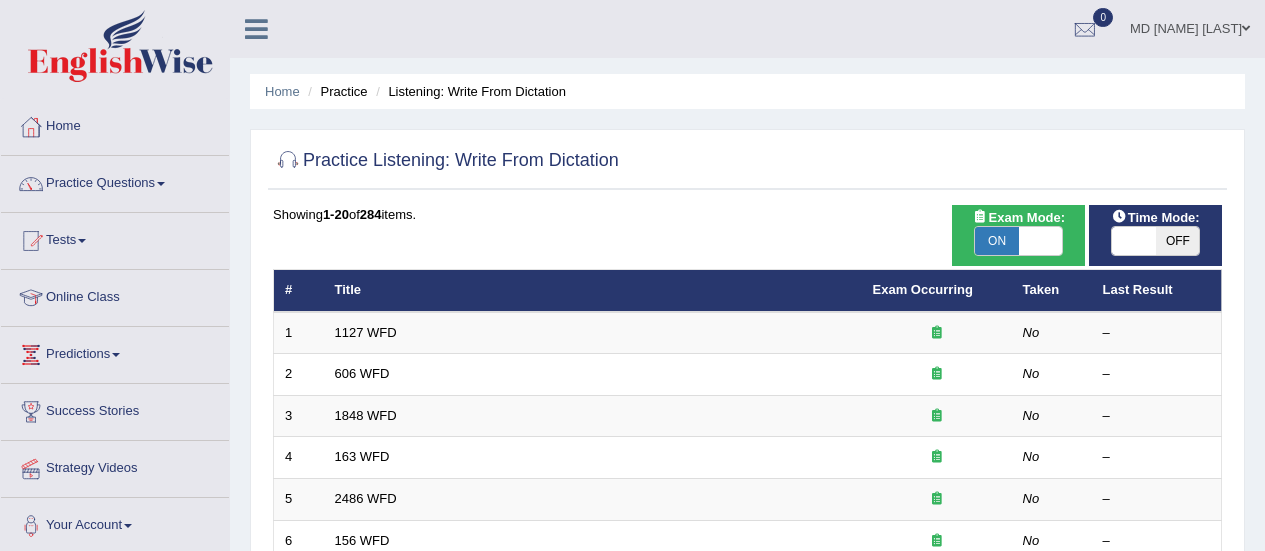scroll, scrollTop: 0, scrollLeft: 0, axis: both 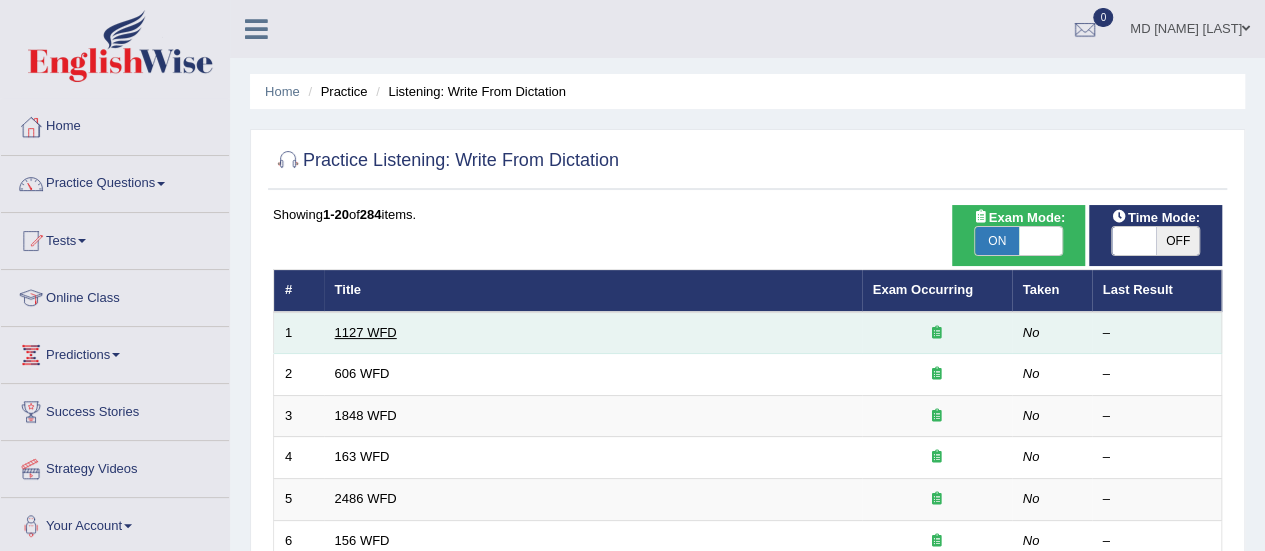 click on "1127 WFD" at bounding box center [366, 332] 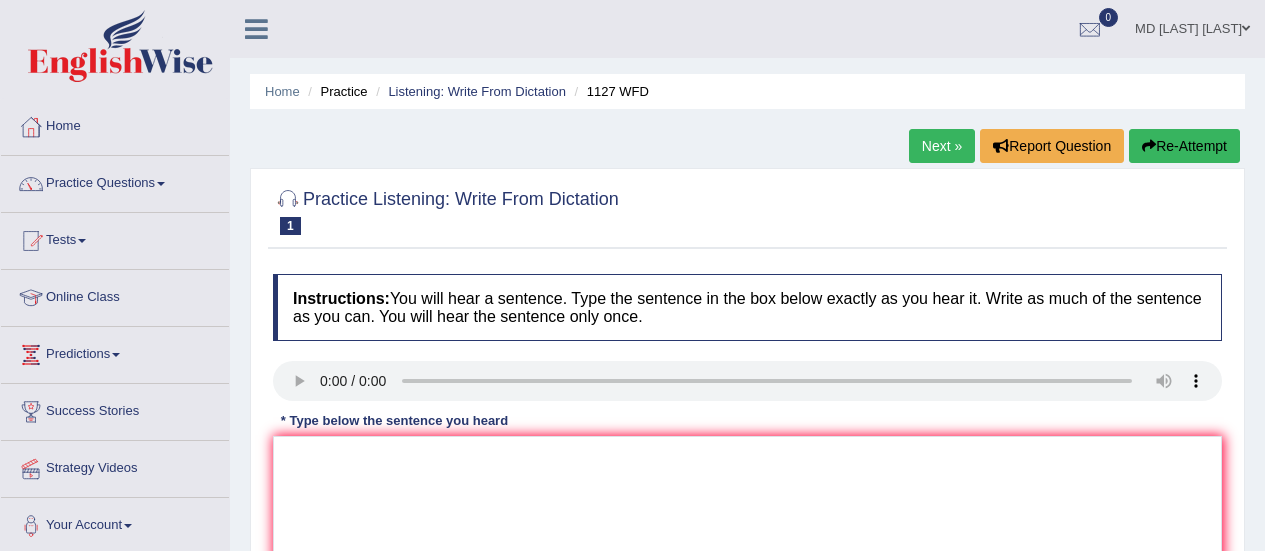 scroll, scrollTop: 0, scrollLeft: 0, axis: both 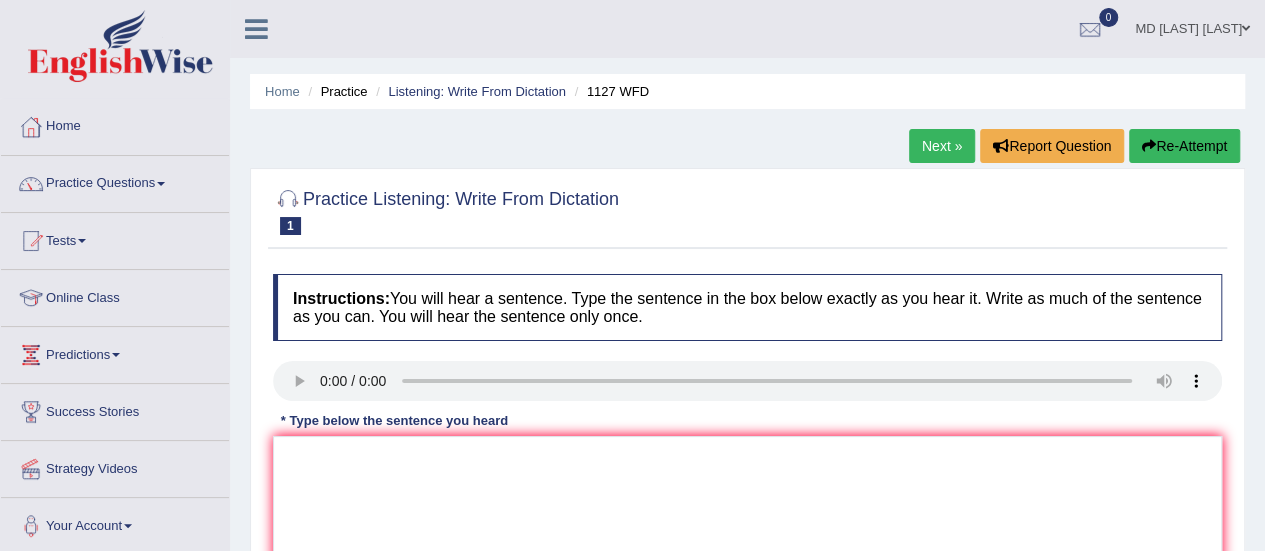 click on "Practice Listening: Write From Dictation
1
1127 WFD
Instructions:  You will hear a sentence. Type the sentence in the box below exactly as you hear it. Write as much of the sentence as you can. You will hear the sentence only once.
Transcript: A university degree is a requirement to enter many professions. * Type below the sentence you heard Accuracy Comparison for Writing Scores:
Red:  Missed Words
Green:  Correct Words
Blue:  Added/Mistyped Words
Accuracy:   Punctuation at the end  You wrote first capital letter A.I. Engine Result:  Processing... Verify" at bounding box center (747, 434) 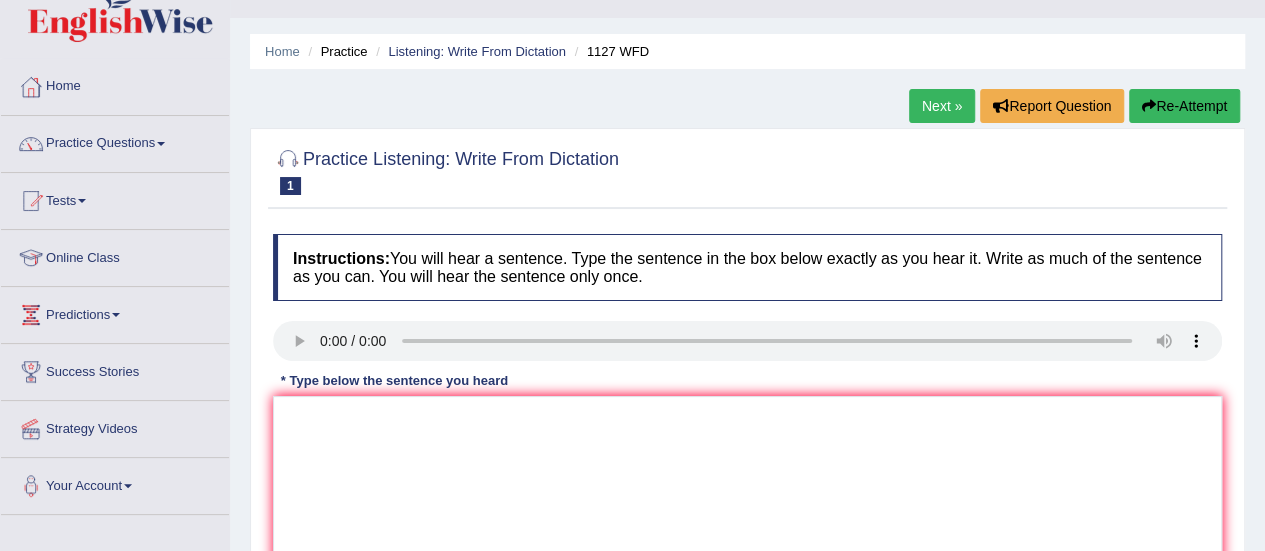 scroll, scrollTop: 160, scrollLeft: 0, axis: vertical 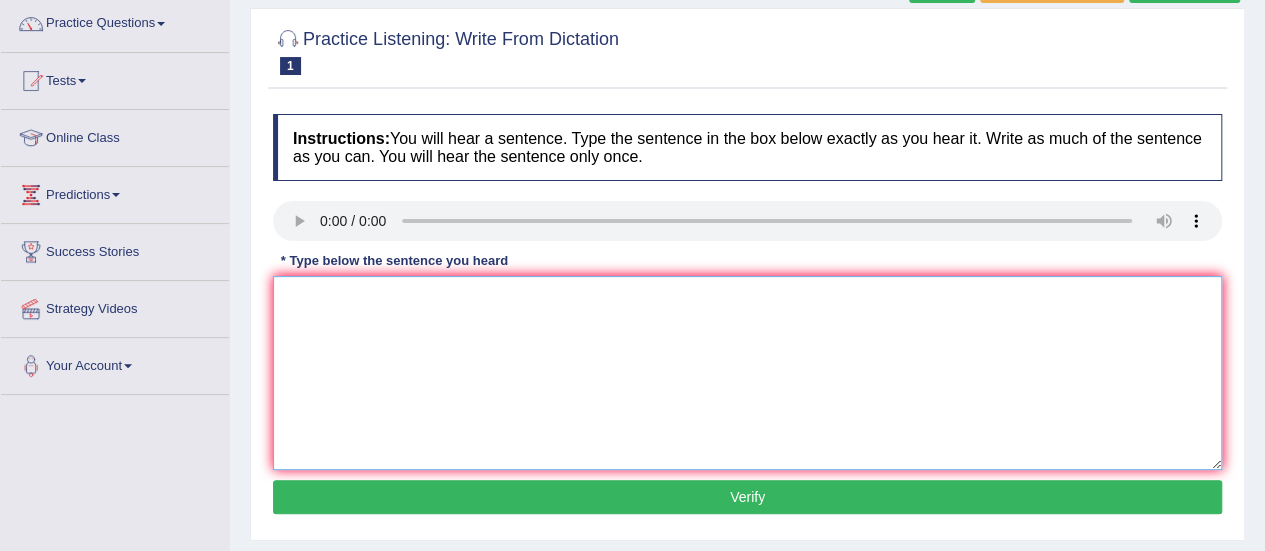 click at bounding box center (747, 373) 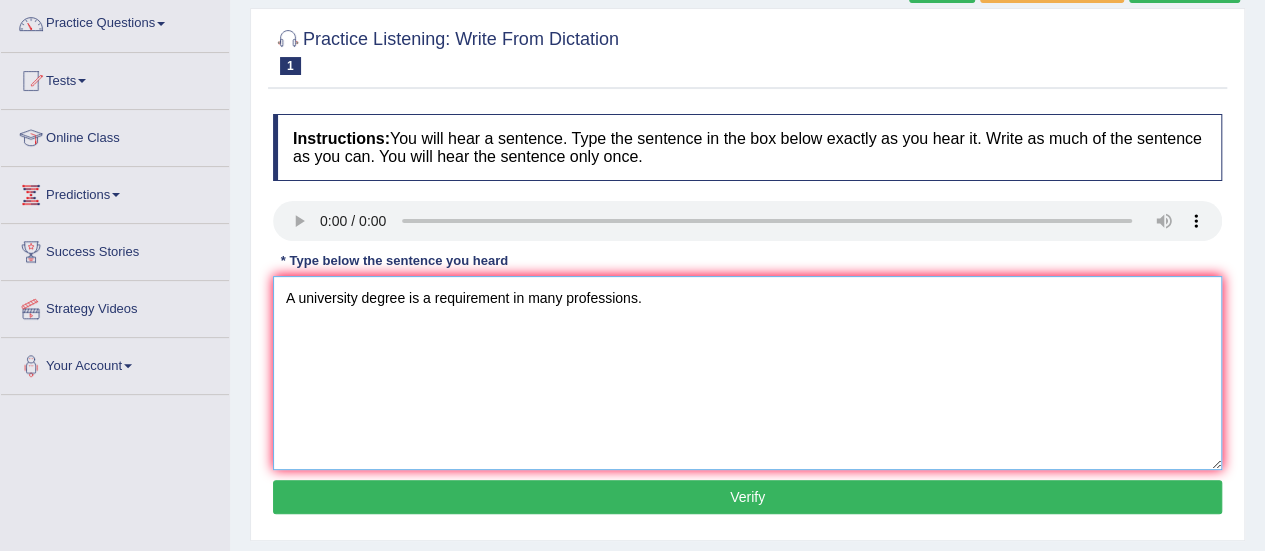 scroll, scrollTop: 498, scrollLeft: 0, axis: vertical 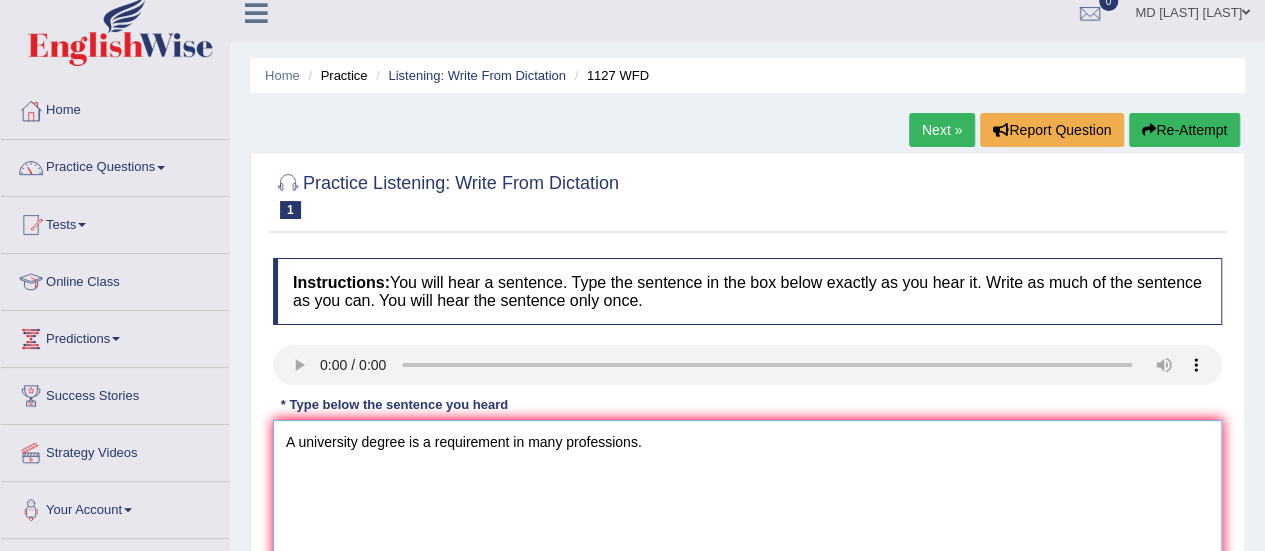type on "A university degree is a requirement in many professions." 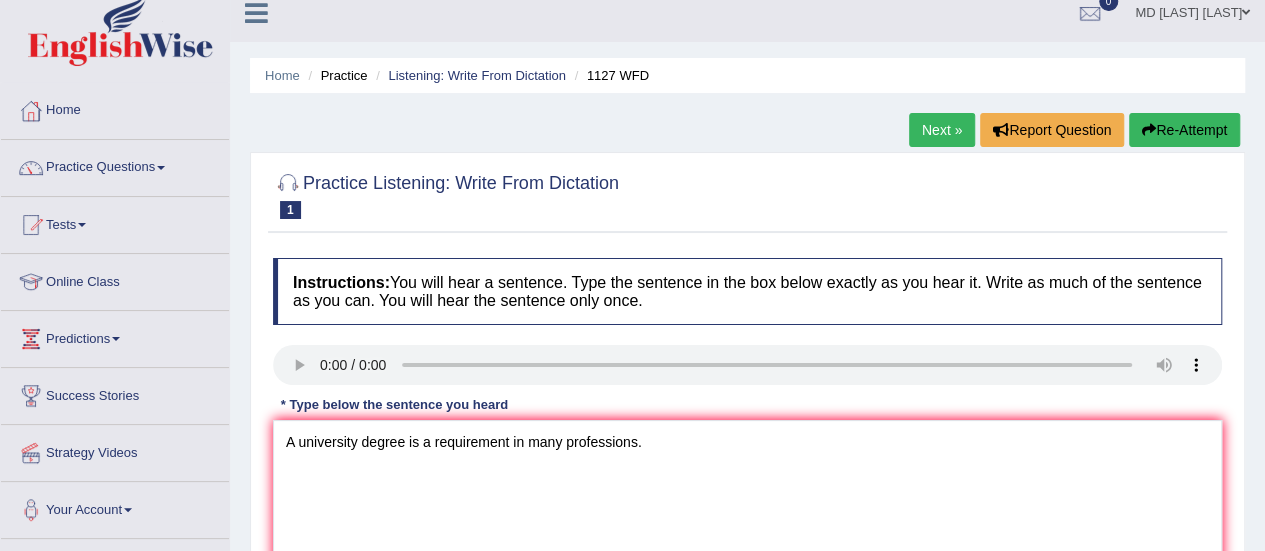 click on "Practice Listening: Write From Dictation
1
1127 WFD
Instructions:  You will hear a sentence. Type the sentence in the box below exactly as you hear it. Write as much of the sentence as you can. You will hear the sentence only once.
Transcript: A university degree is a requirement to enter many professions. * Type below the sentence you heard A university degree is a requirement in many professions. Accuracy Comparison for Writing Scores:
Red:  Missed Words
Green:  Correct Words
Blue:  Added/Mistyped Words
Accuracy:   Punctuation at the end  You wrote first capital letter A.I. Engine Result:  Processing... Verify" at bounding box center [747, 418] 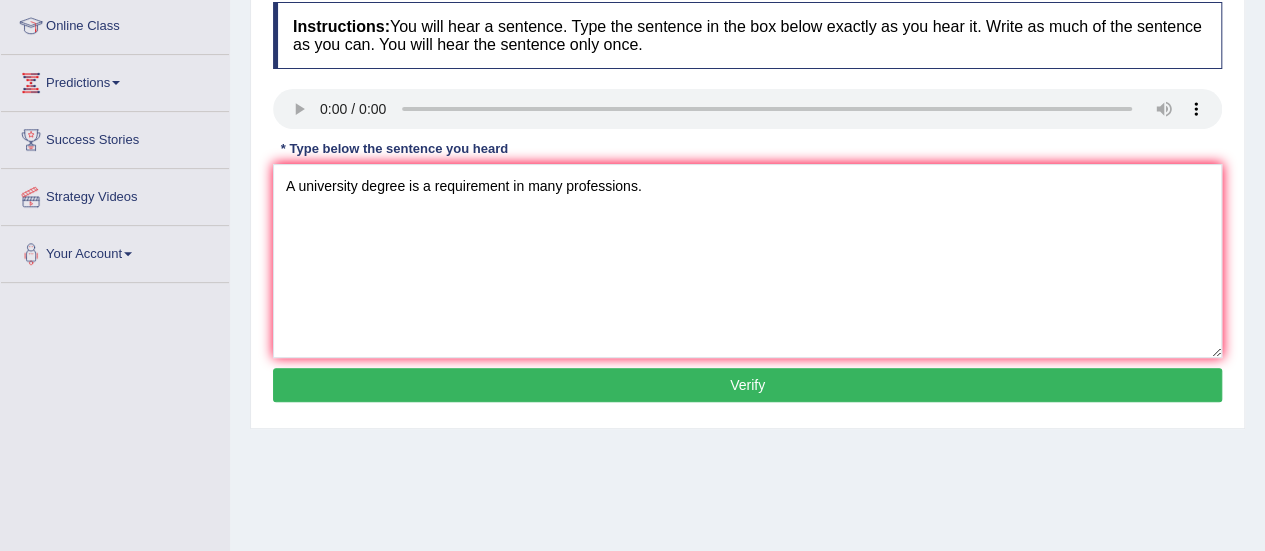 scroll, scrollTop: 336, scrollLeft: 0, axis: vertical 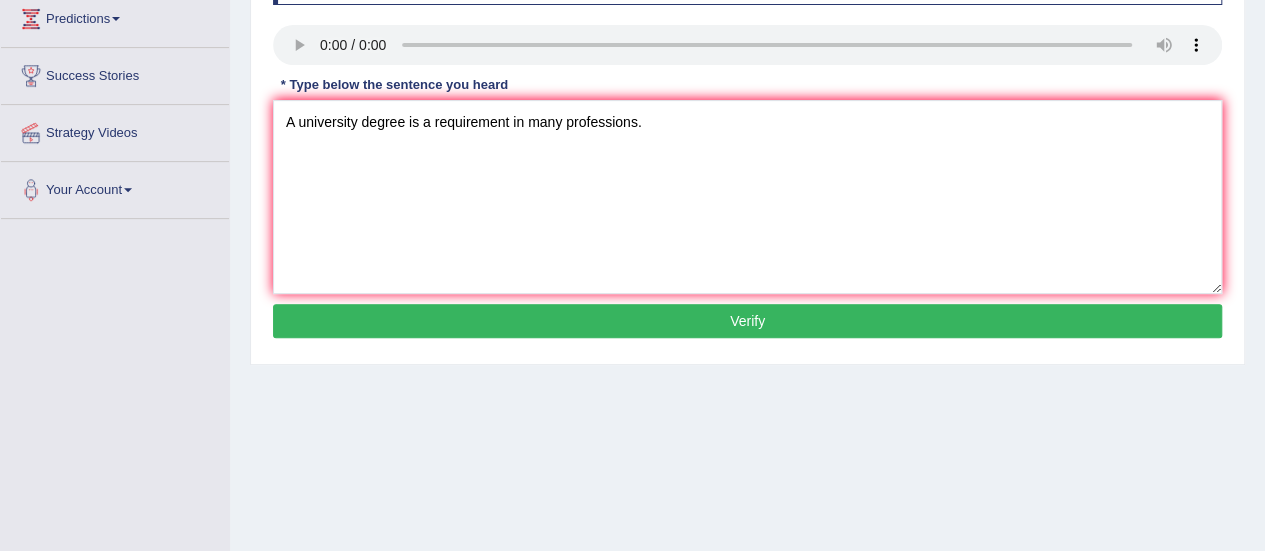 click on "Verify" at bounding box center [747, 321] 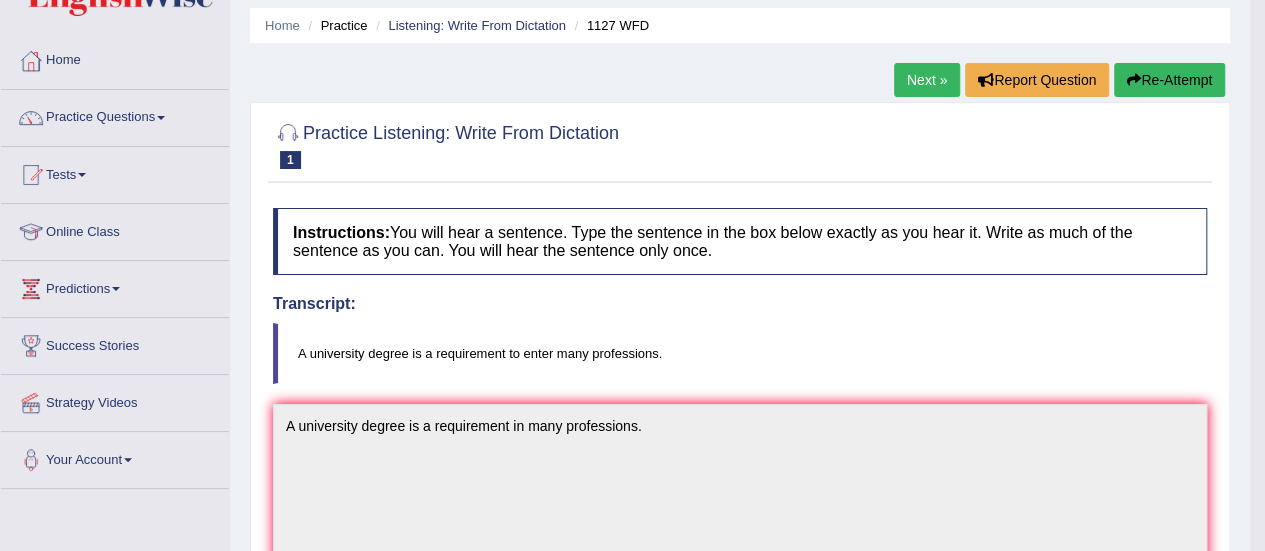 scroll, scrollTop: 0, scrollLeft: 0, axis: both 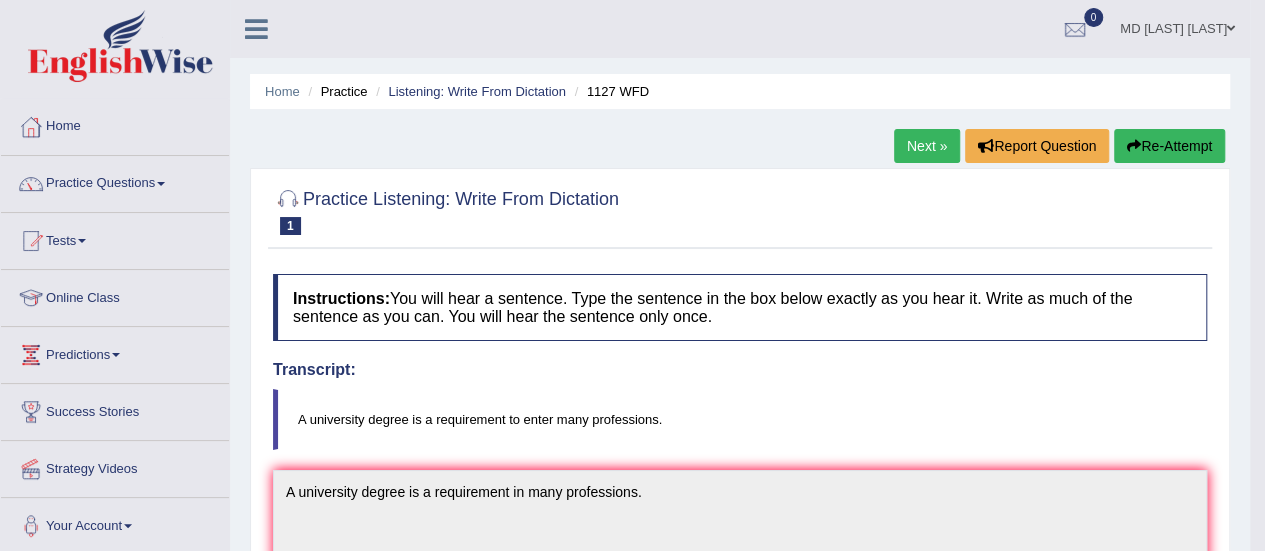 click on "Re-Attempt" at bounding box center (1169, 146) 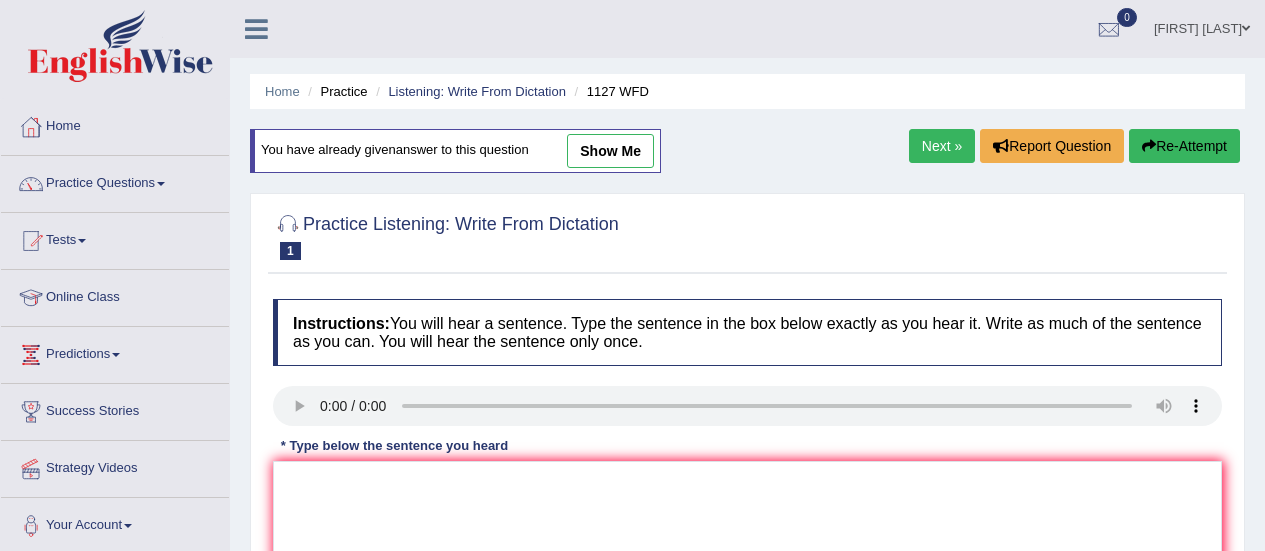 scroll, scrollTop: 0, scrollLeft: 0, axis: both 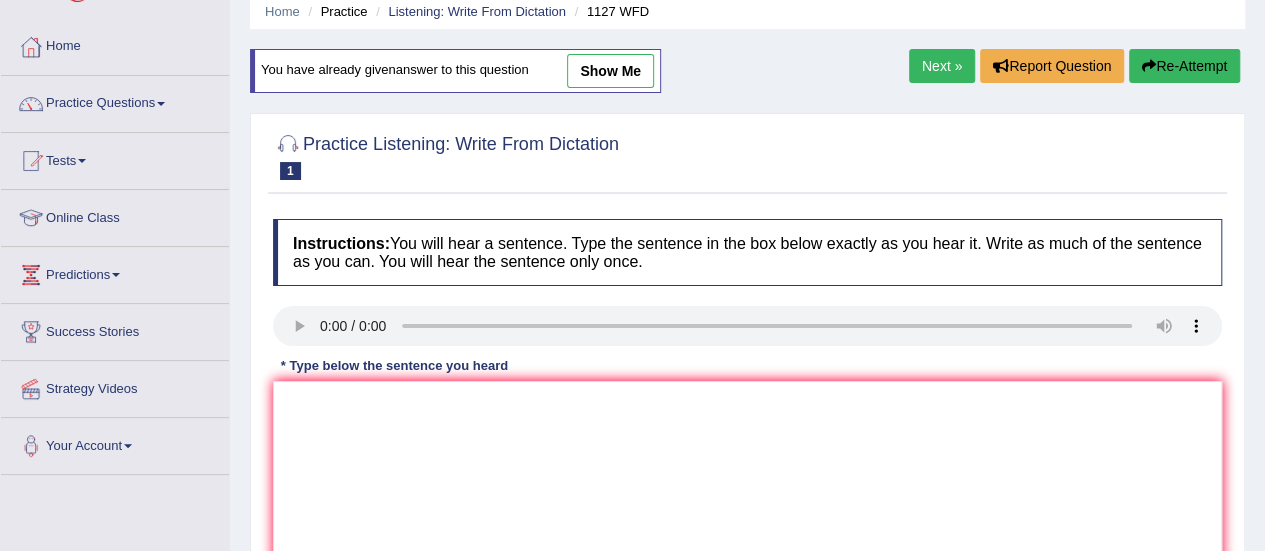 click on "Next »" at bounding box center (942, 66) 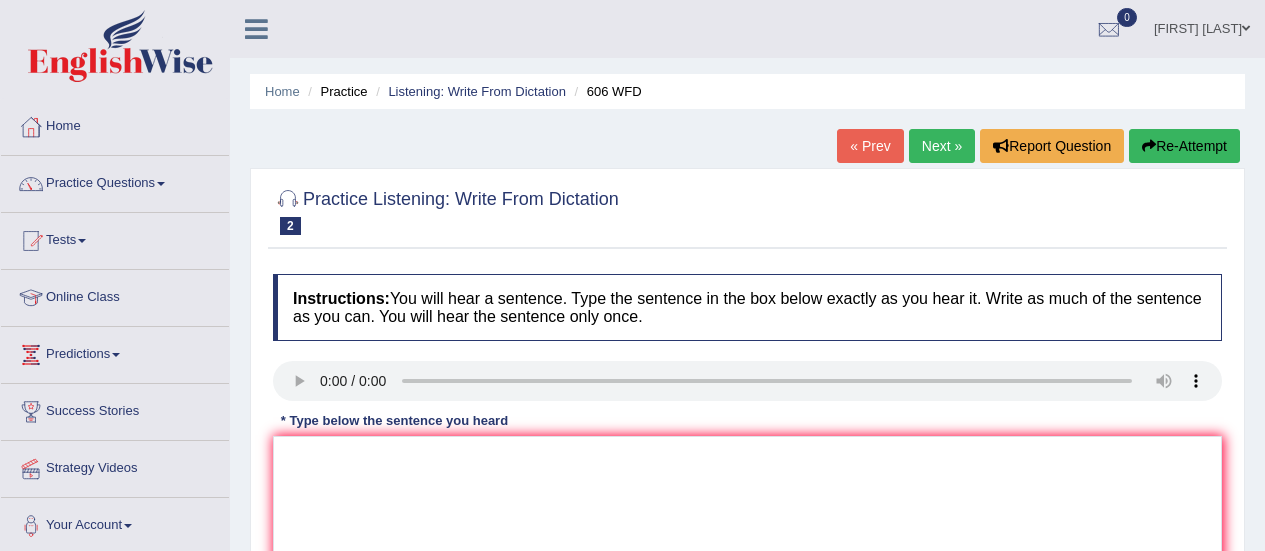 scroll, scrollTop: 0, scrollLeft: 0, axis: both 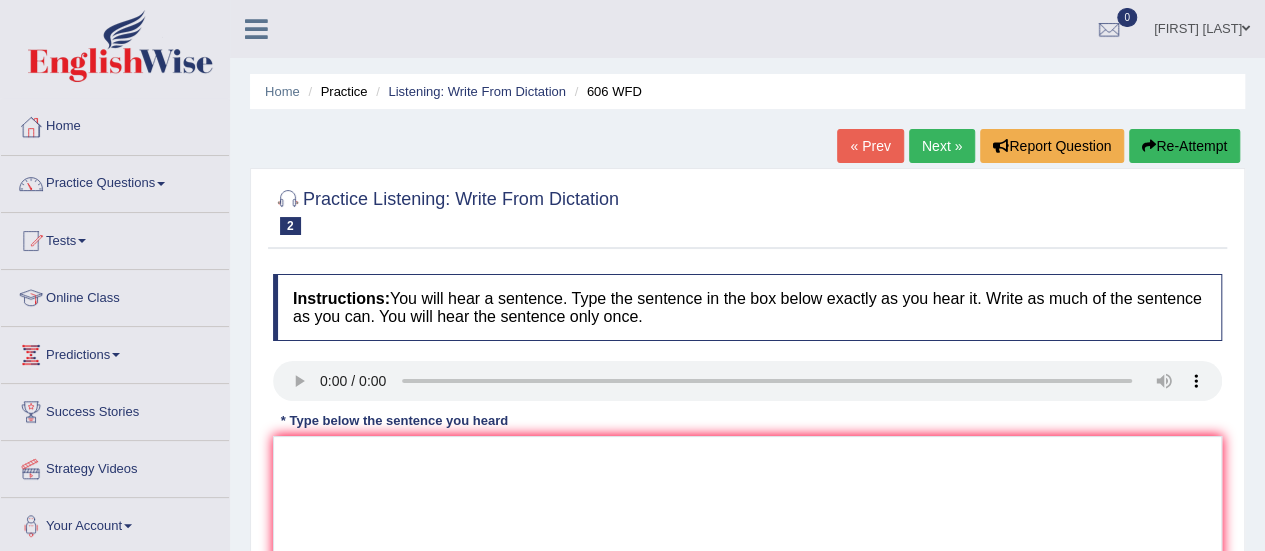 click on "Instructions:  You will hear a sentence. Type the sentence in the box below exactly as you hear it. Write as much of the sentence as you can. You will hear the sentence only once.
Transcript: Students will study the language and literature in ancient Greece. * Type below the sentence you heard Accuracy Comparison for Writing Scores:
Red:  Missed Words
Green:  Correct Words
Blue:  Added/Mistyped Words
Accuracy:   Punctuation at the end  You wrote first capital letter A.I. Engine Result:  Processing... Verify" at bounding box center (747, 477) 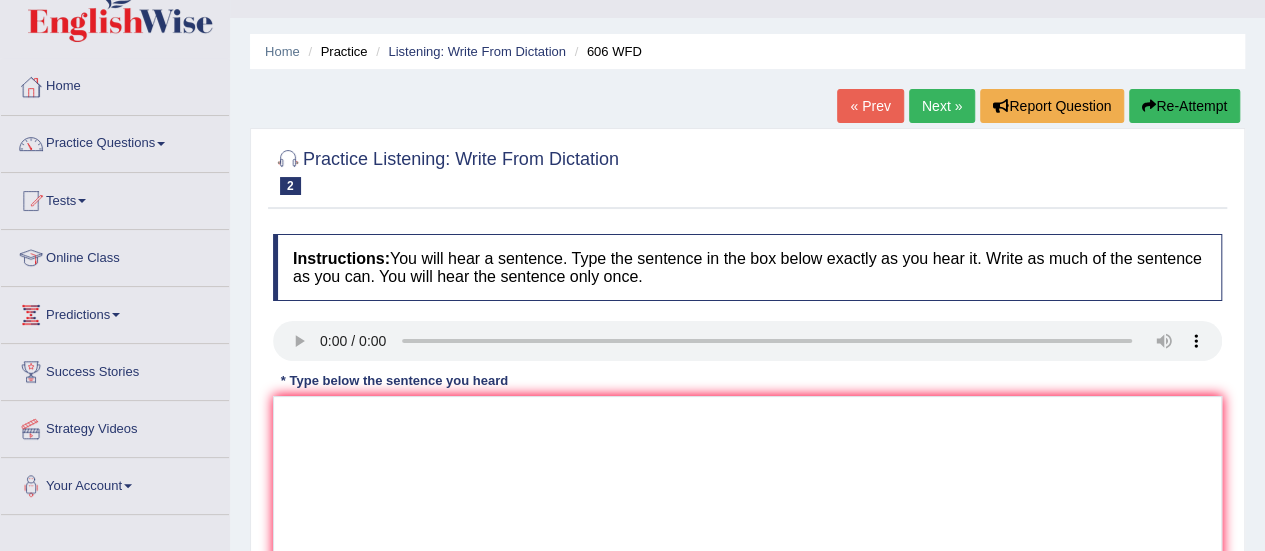 scroll, scrollTop: 80, scrollLeft: 0, axis: vertical 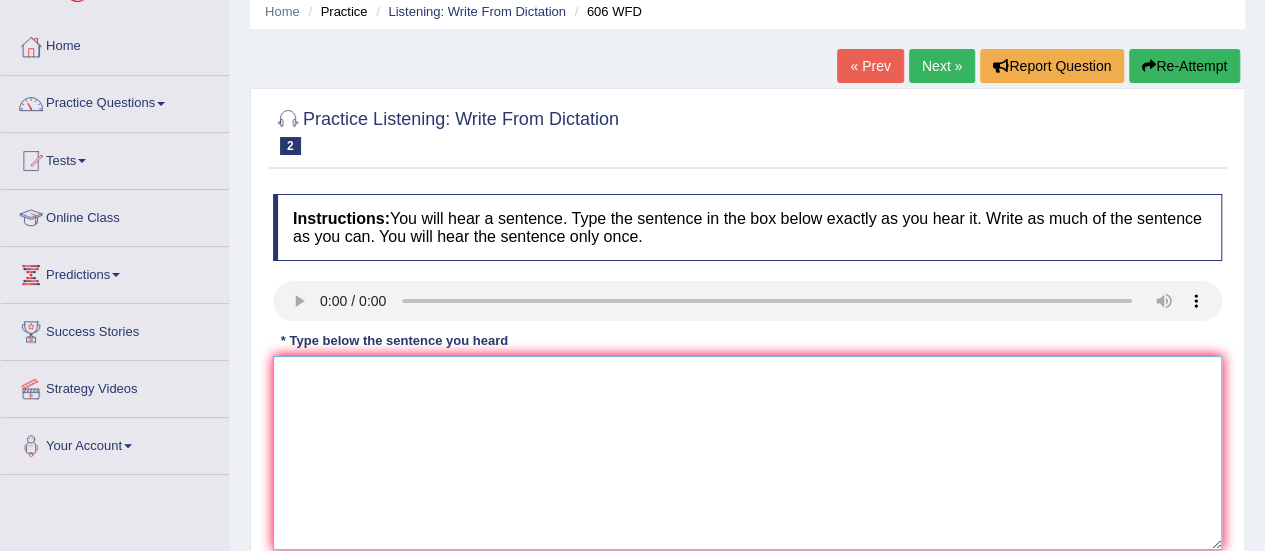 click at bounding box center (747, 453) 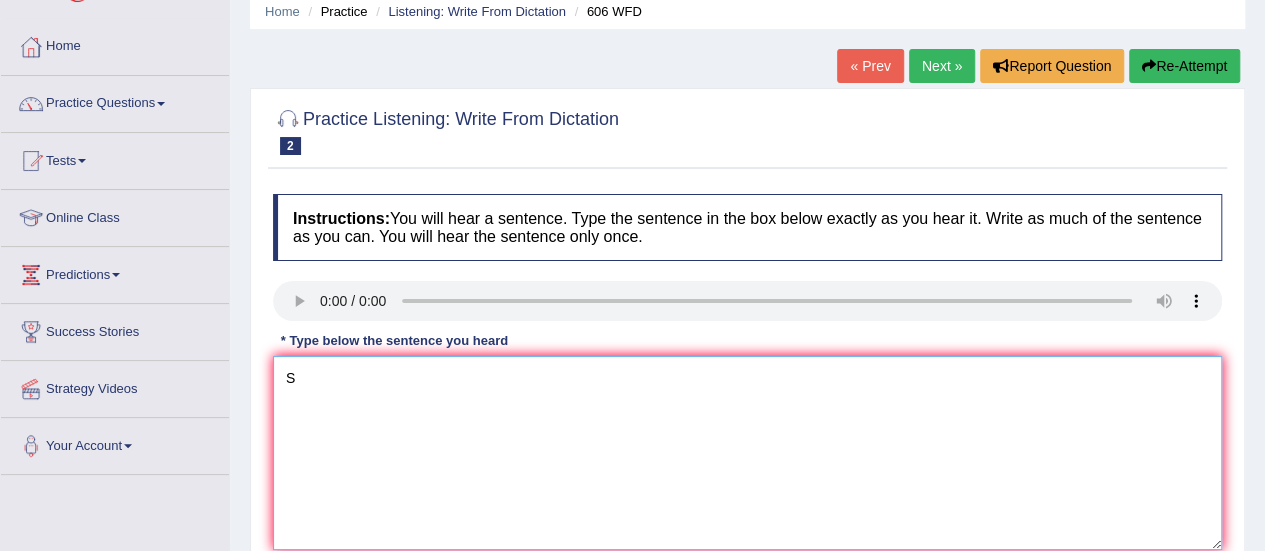 type on "S" 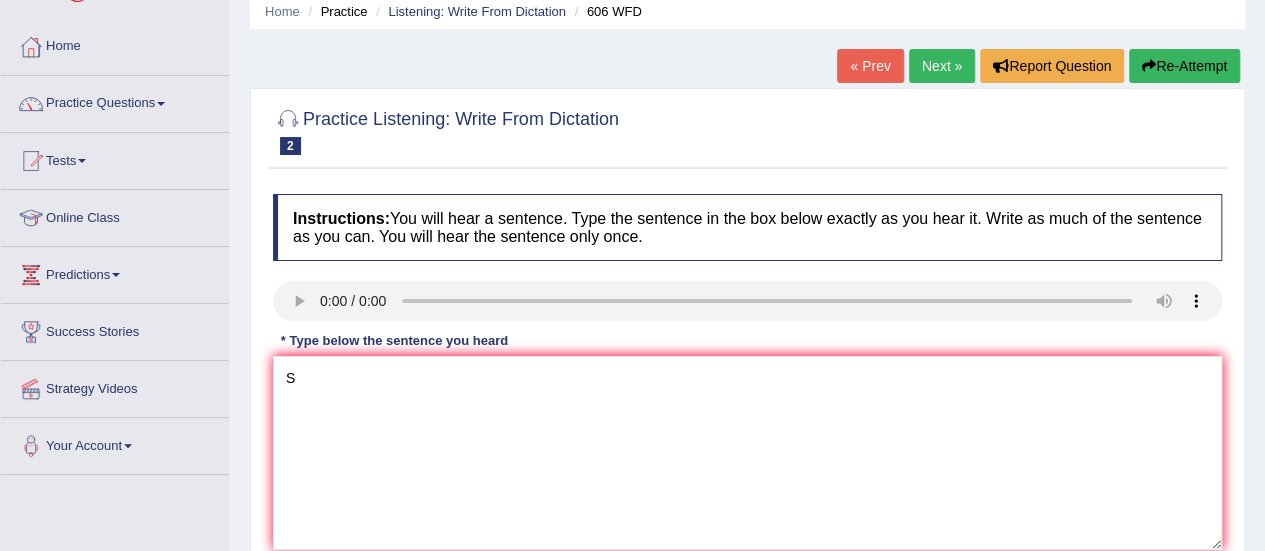 click on "Re-Attempt" at bounding box center (1184, 66) 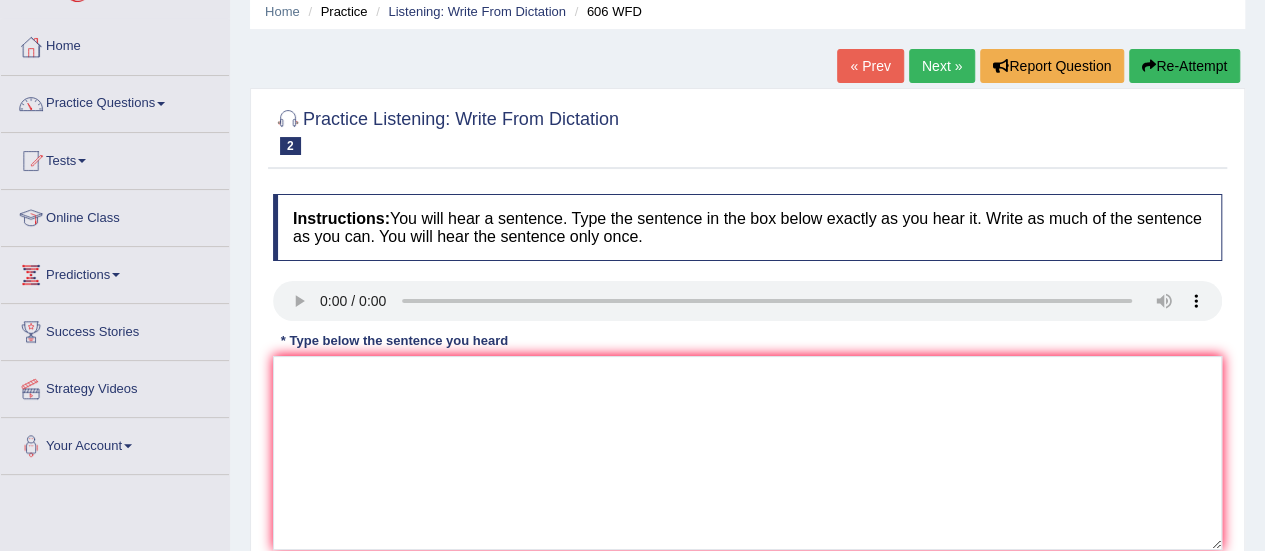scroll, scrollTop: 80, scrollLeft: 0, axis: vertical 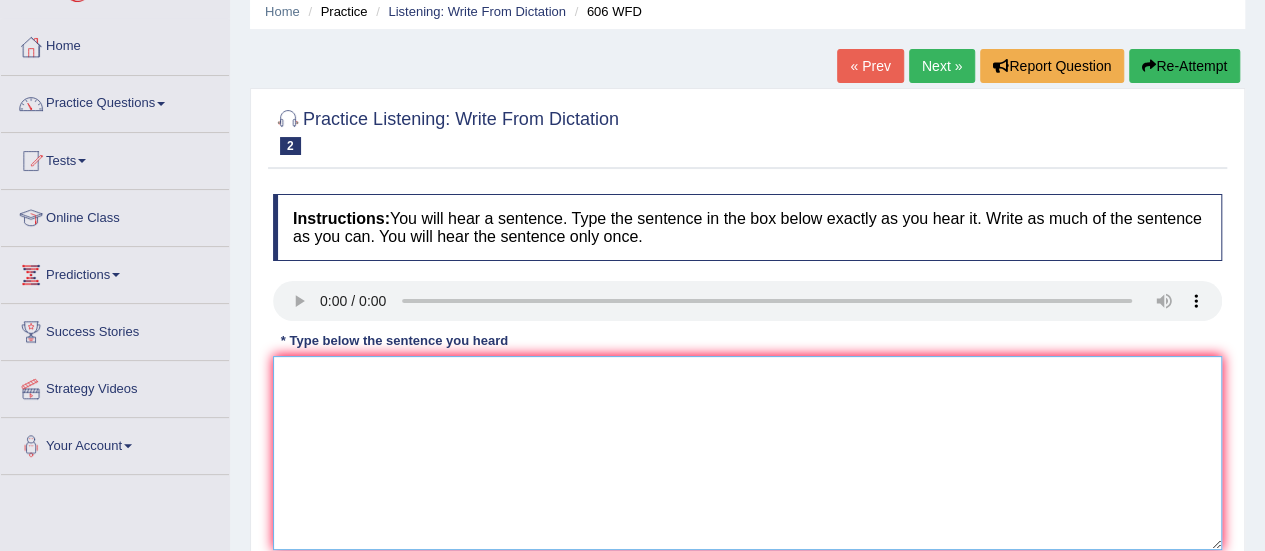 click at bounding box center (747, 453) 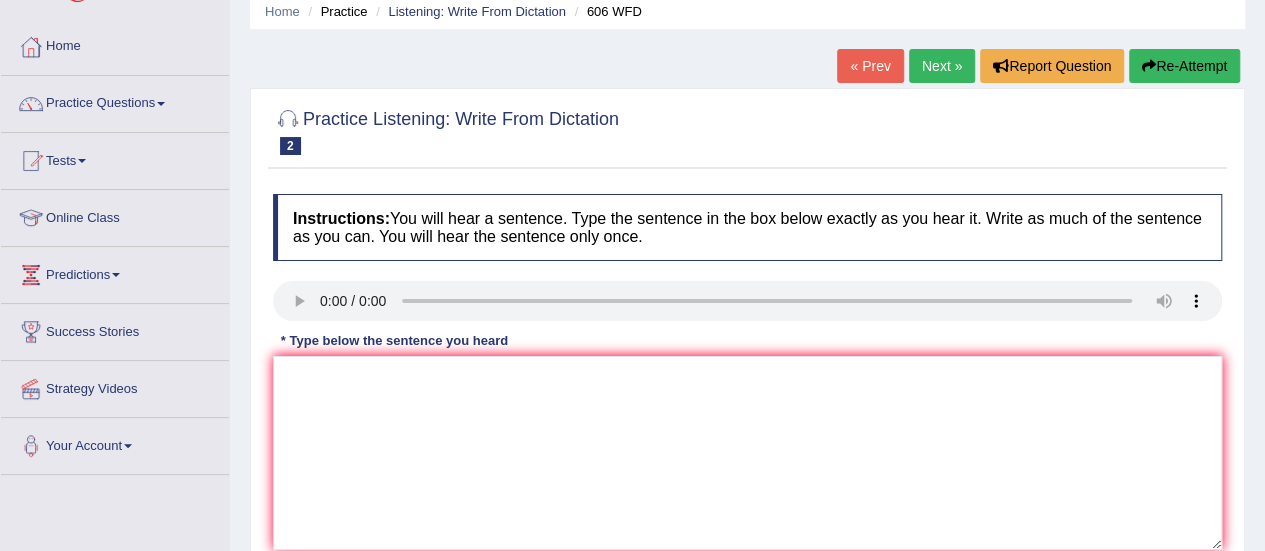 click on "Practice Listening: Write From Dictation
2
606 WFD
Instructions:  You will hear a sentence. Type the sentence in the box below exactly as you hear it. Write as much of the sentence as you can. You will hear the sentence only once.
Transcript: Students will study the language and literature in ancient [COUNTRY]. * Type below the sentence you heard Accuracy Comparison for Writing Scores:
Red:  Missed Words
Green:  Correct Words
Blue:  Added/Mistyped Words
Accuracy:   Punctuation at the end  You wrote first capital letter A.I. Engine Result:  Processing... Verify" at bounding box center (747, 354) 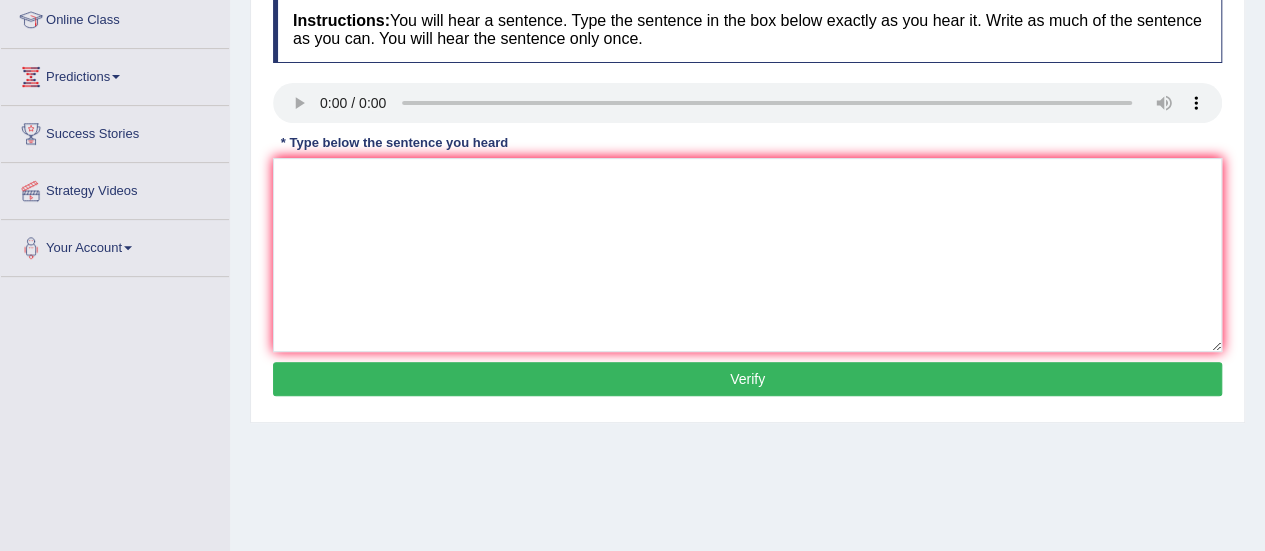 scroll, scrollTop: 280, scrollLeft: 0, axis: vertical 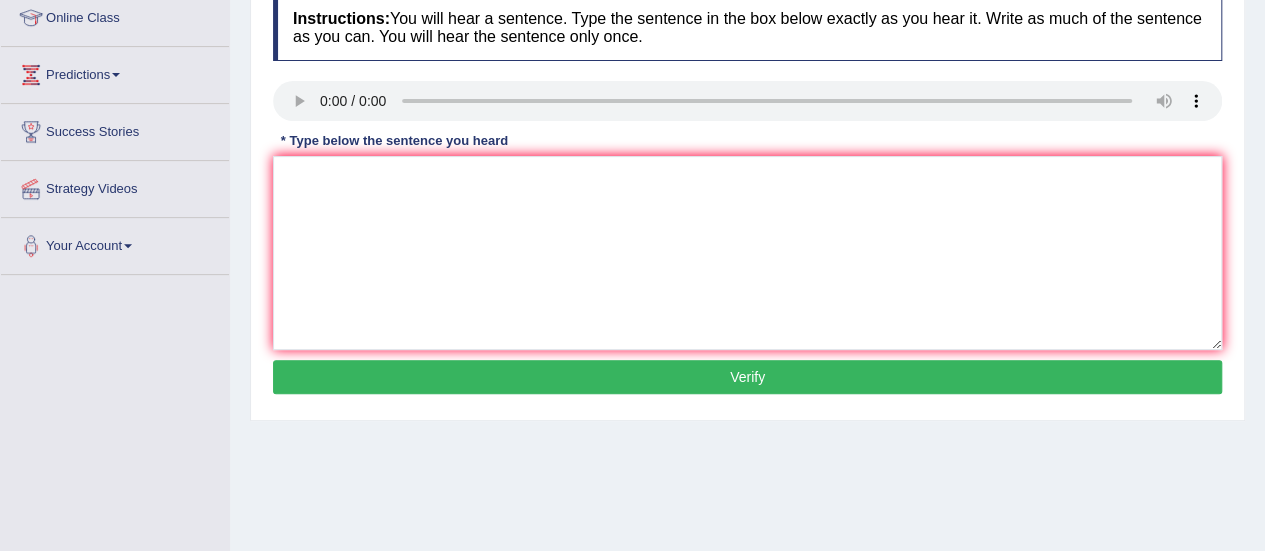 click on "Verify" at bounding box center (747, 377) 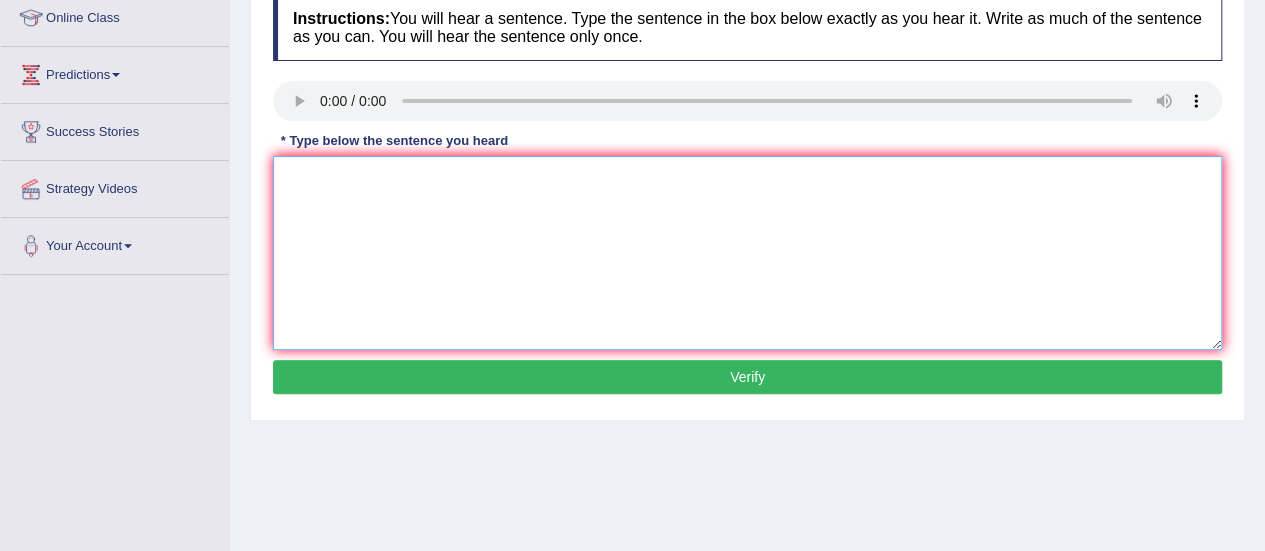 click at bounding box center [747, 253] 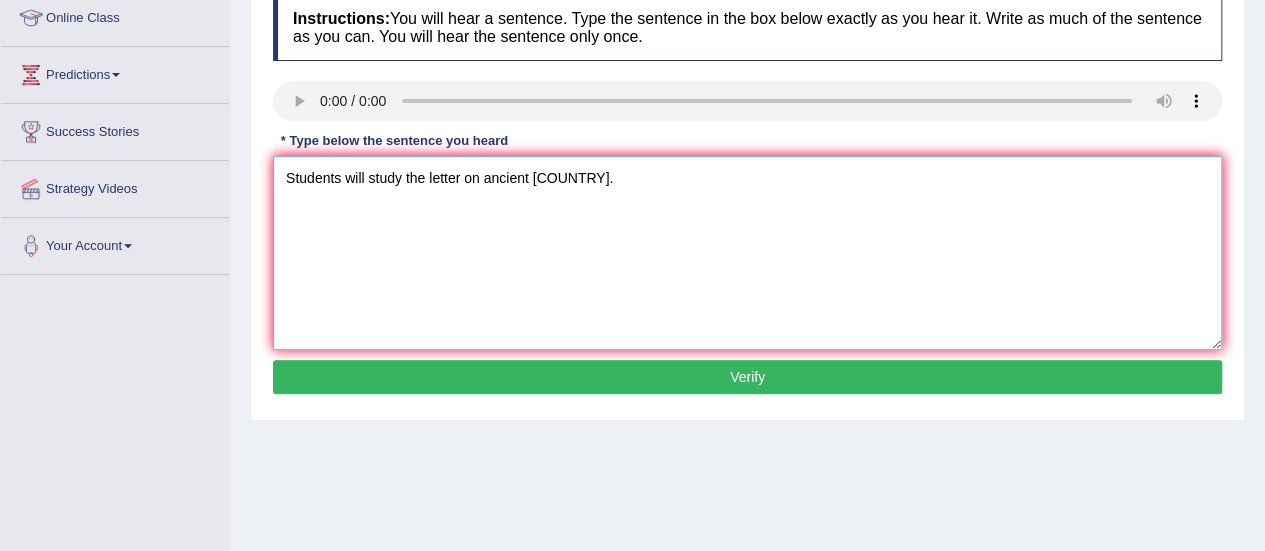 type on "Students will study the letter on ancient [COUNTRY]." 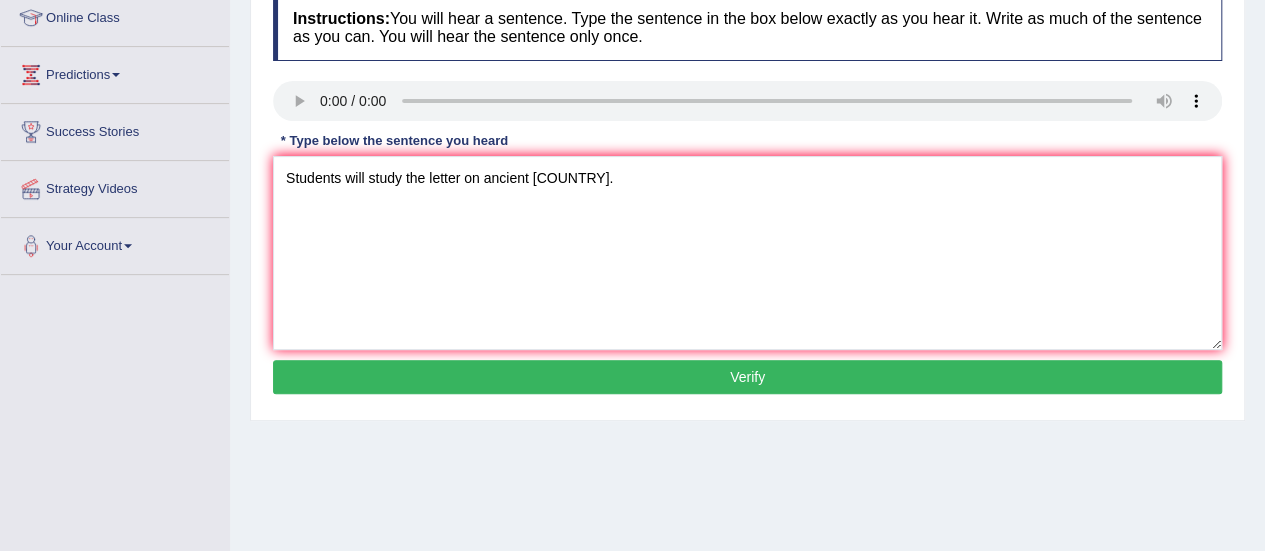 click on "Instructions:  You will hear a sentence. Type the sentence in the box below exactly as you hear it. Write as much of the sentence as you can. You will hear the sentence only once.
Transcript: Students will study the language and literature in ancient [COUNTRY]. * Type below the sentence you heard Students will study the letter on ancient [COUNTRY]. Accuracy Comparison for Writing Scores:
Red:  Missed Words
Green:  Correct Words
Blue:  Added/Mistyped Words
Accuracy:   Punctuation at the end  You wrote first capital letter A.I. Engine Result:  Processing... Verify" at bounding box center [747, 197] 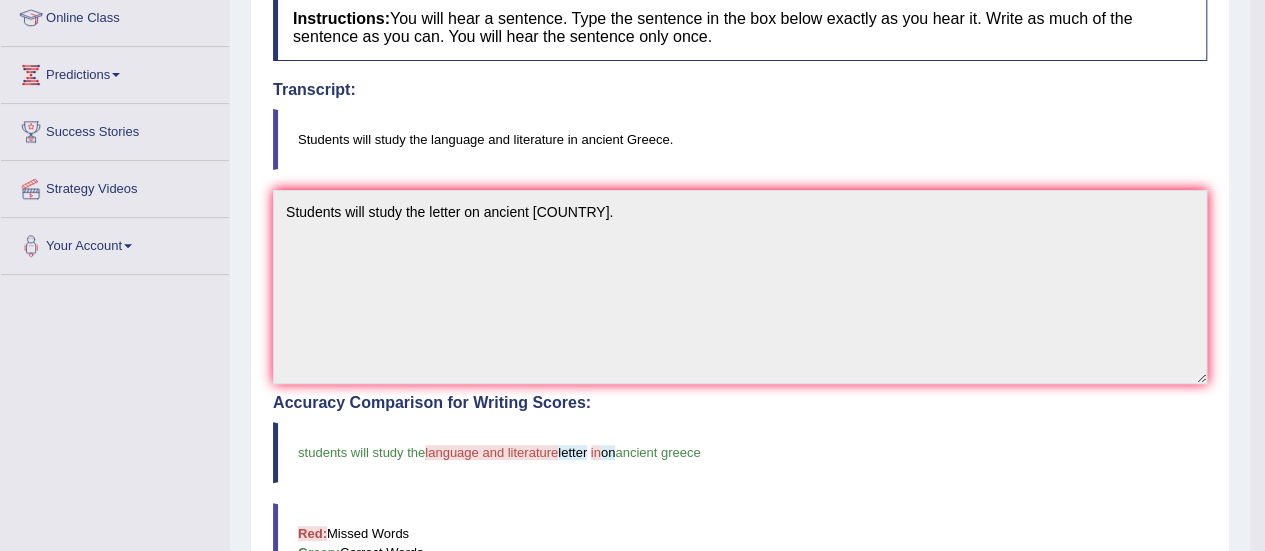 click on "Toggle navigation
Home
Practice Questions   Speaking Practice Read Aloud
Repeat Sentence
Describe Image
Re-tell Lecture
Answer Short Question
Summarize Group Discussion
Respond To A Situation
Writing Practice  Summarize Written Text
Write Essay
Reading Practice  Reading & Writing: Fill In The Blanks
Choose Multiple Answers
Re-order Paragraphs
Fill In The Blanks
Choose Single Answer
Listening Practice  Summarize Spoken Text
Highlight Incorrect Words
Highlight Correct Summary
Select Missing Word
Choose Single Answer
Choose Multiple Answers
Fill In The Blanks
Write From Dictation
Pronunciation
Tests  Take Practice Sectional Test
Take Mock Test" at bounding box center [625, 362] 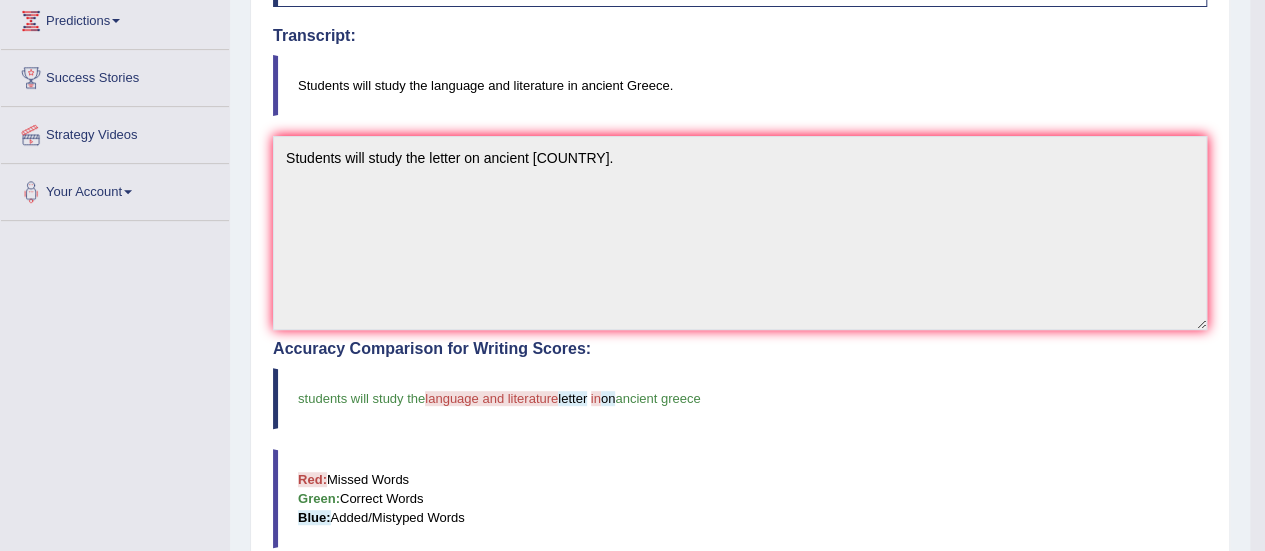 scroll, scrollTop: 336, scrollLeft: 0, axis: vertical 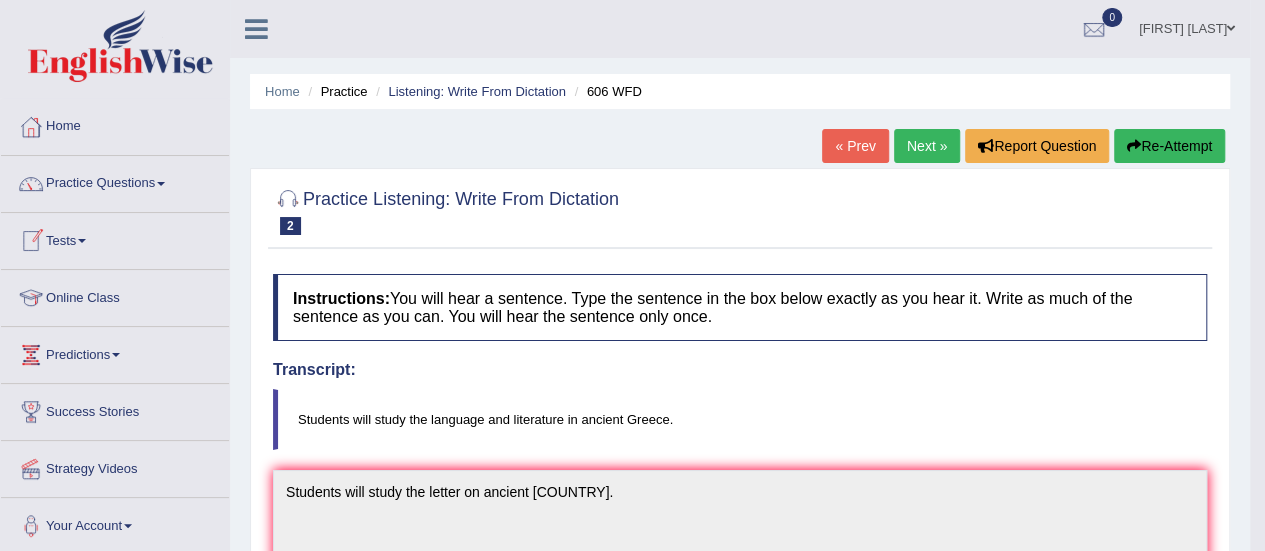 click on "Tests" at bounding box center [115, 238] 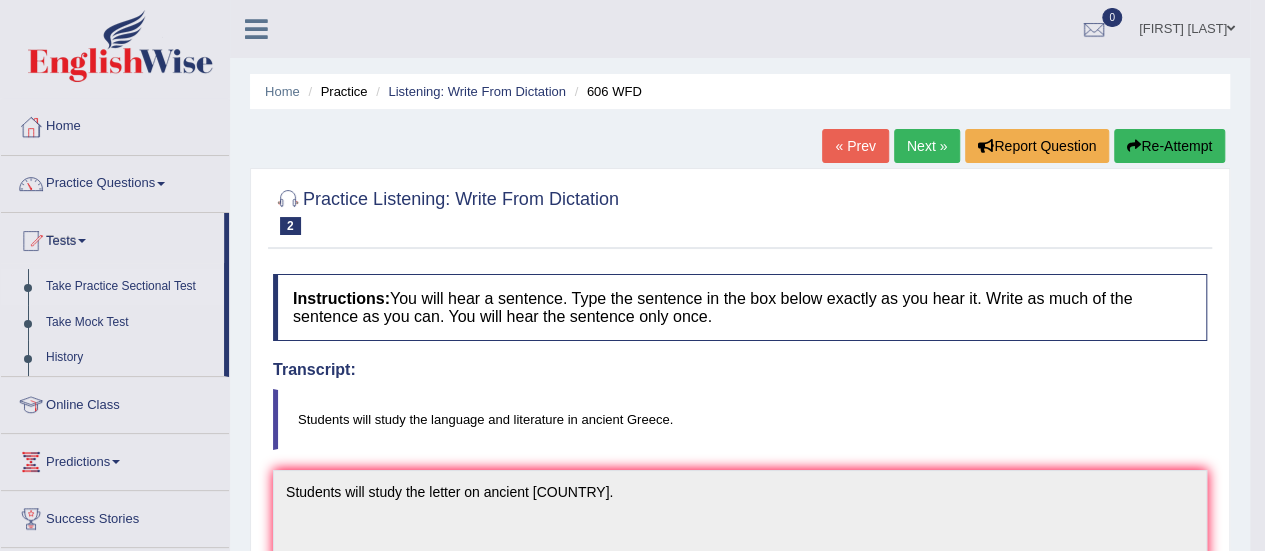 click on "Take Practice Sectional Test" at bounding box center [130, 287] 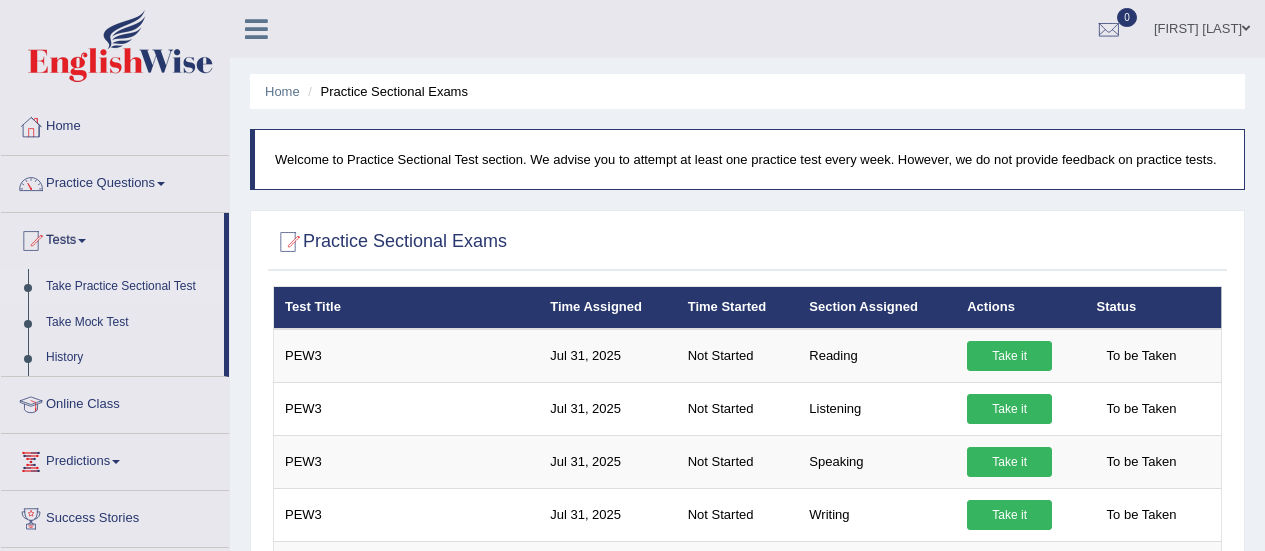 scroll, scrollTop: 0, scrollLeft: 0, axis: both 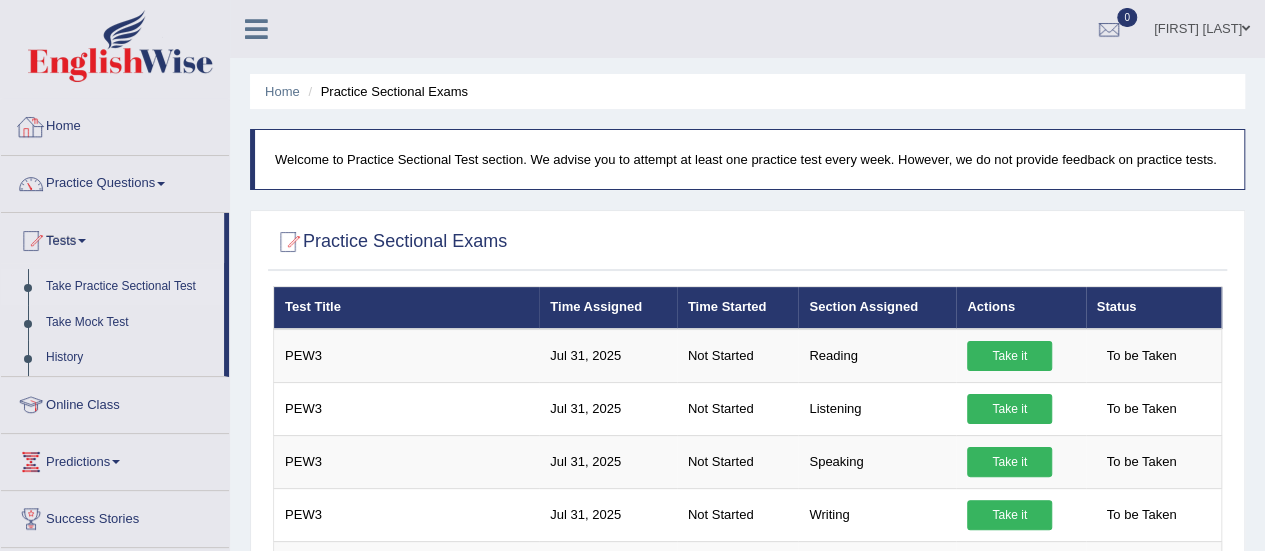 click at bounding box center (120, 46) 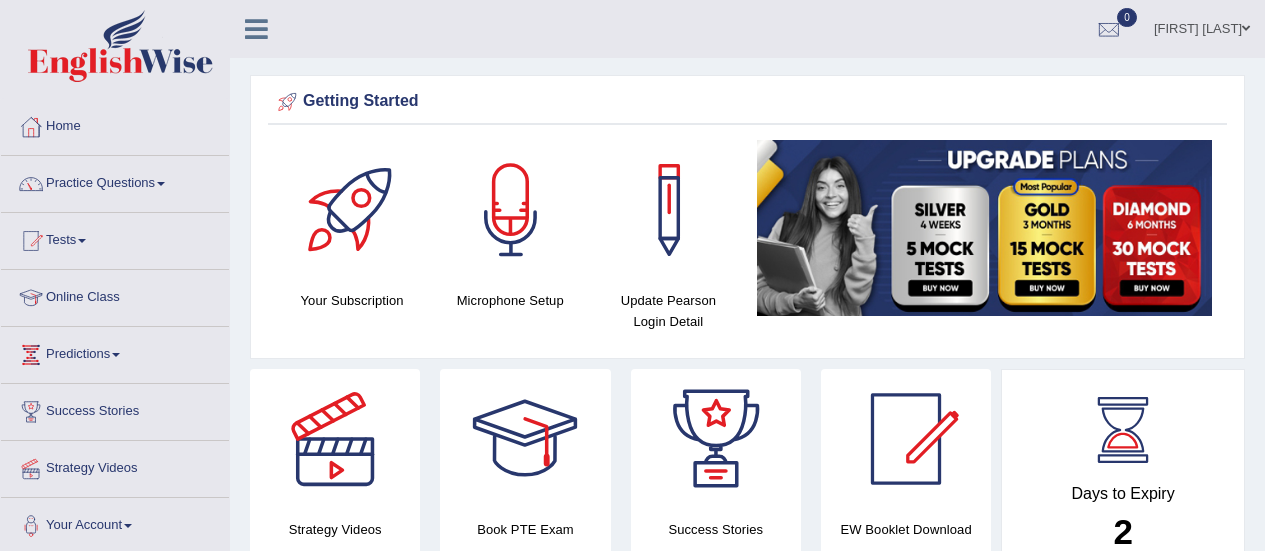 scroll, scrollTop: 0, scrollLeft: 0, axis: both 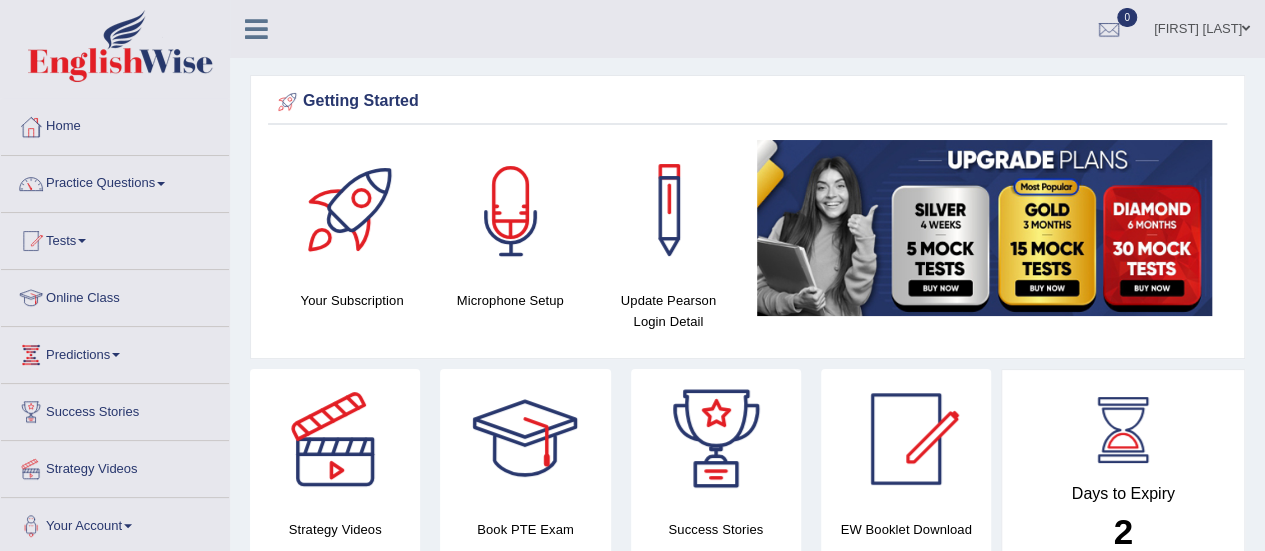 click at bounding box center [511, 210] 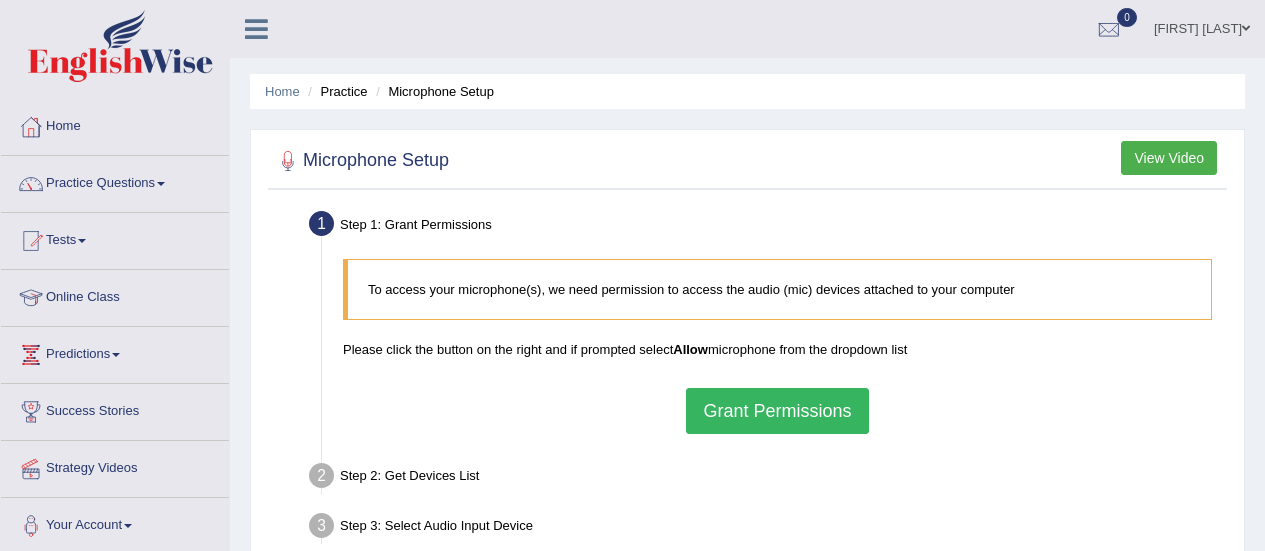 scroll, scrollTop: 0, scrollLeft: 0, axis: both 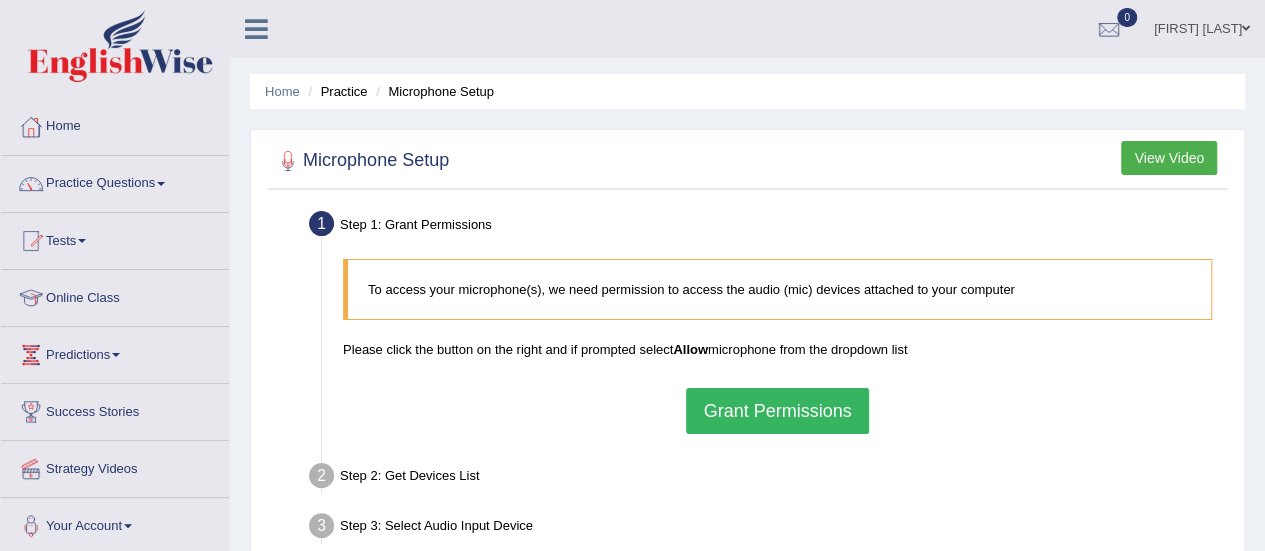 click on "Grant Permissions" at bounding box center (777, 411) 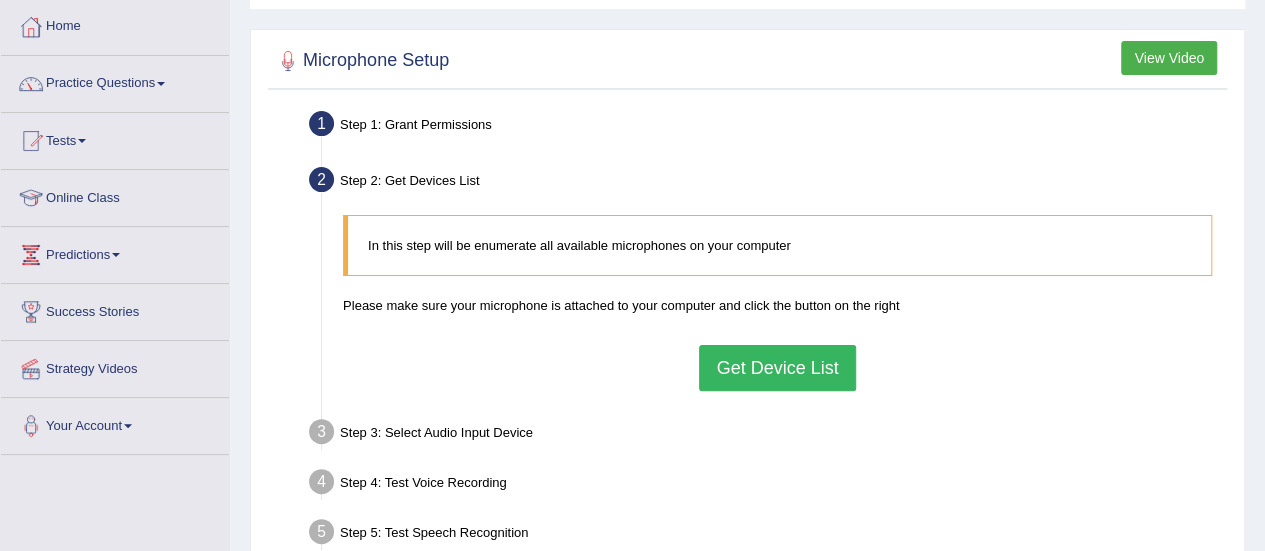 scroll, scrollTop: 200, scrollLeft: 0, axis: vertical 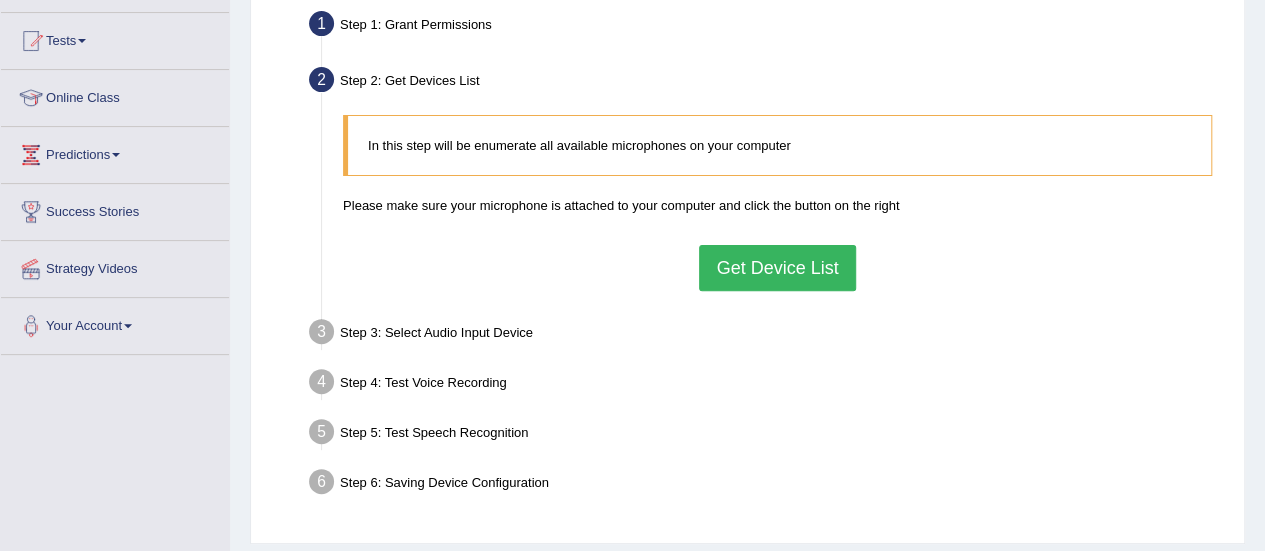 click on "Get Device List" at bounding box center (777, 268) 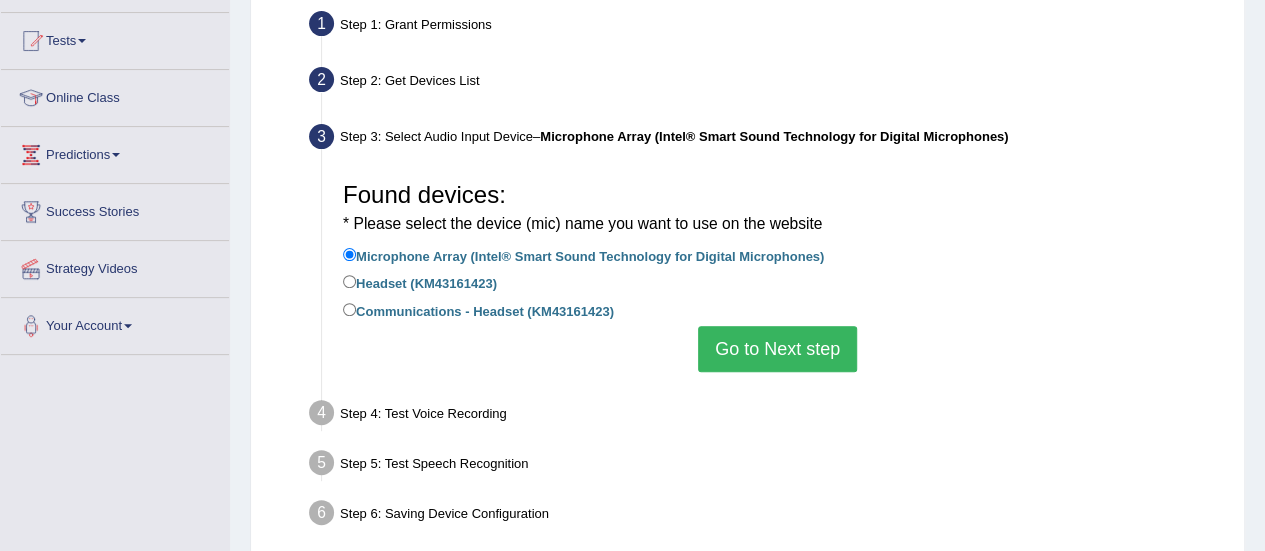 click on "Go to Next step" at bounding box center [777, 349] 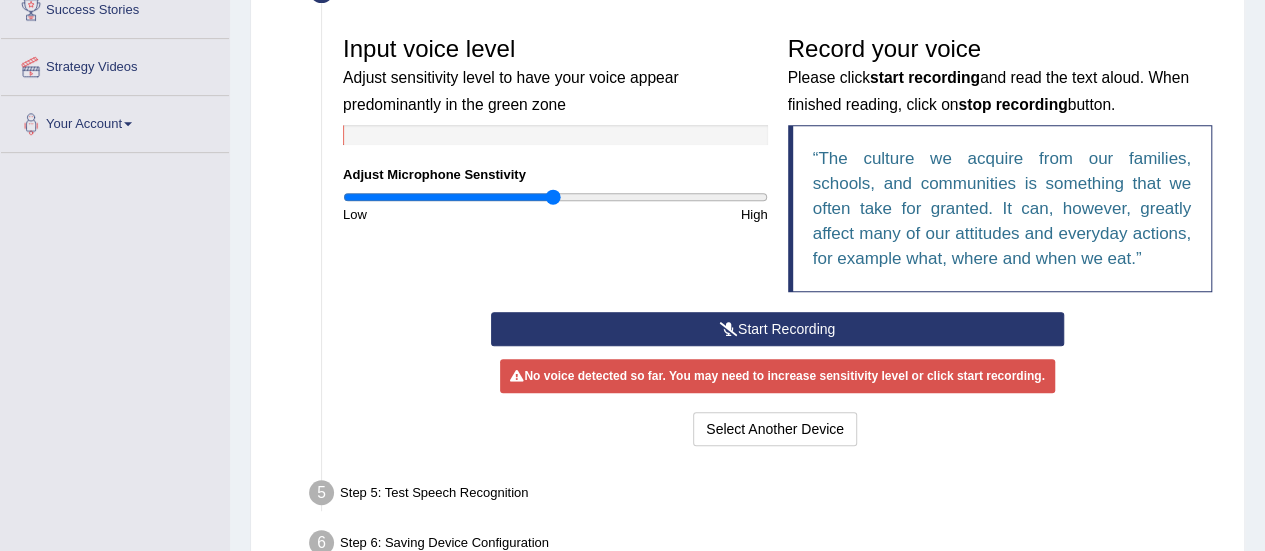 scroll, scrollTop: 400, scrollLeft: 0, axis: vertical 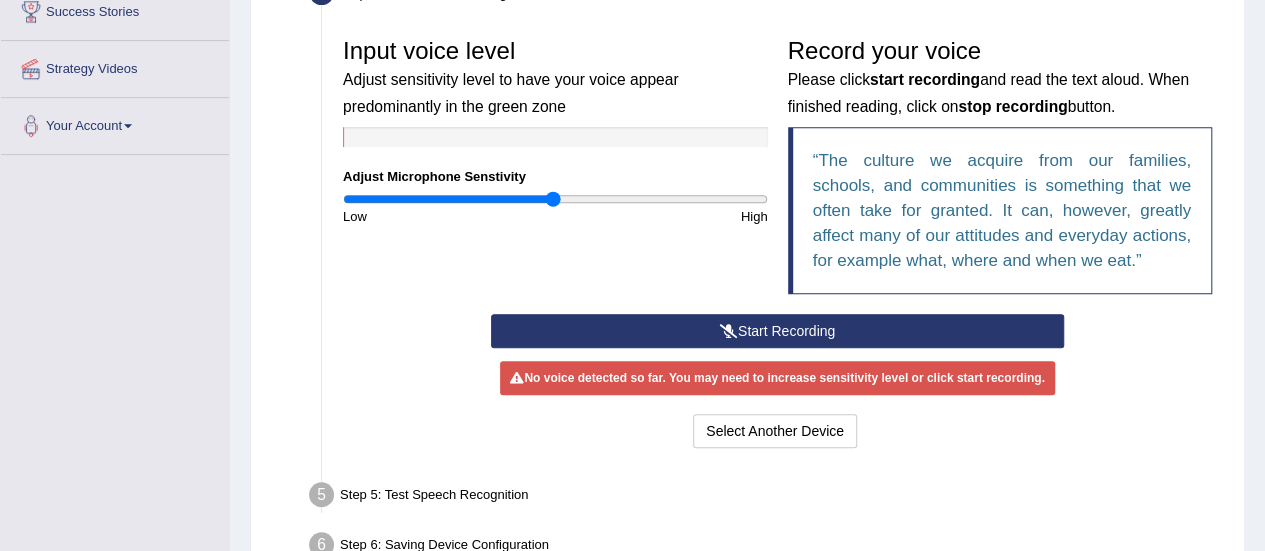 click on "Start Recording" at bounding box center [777, 331] 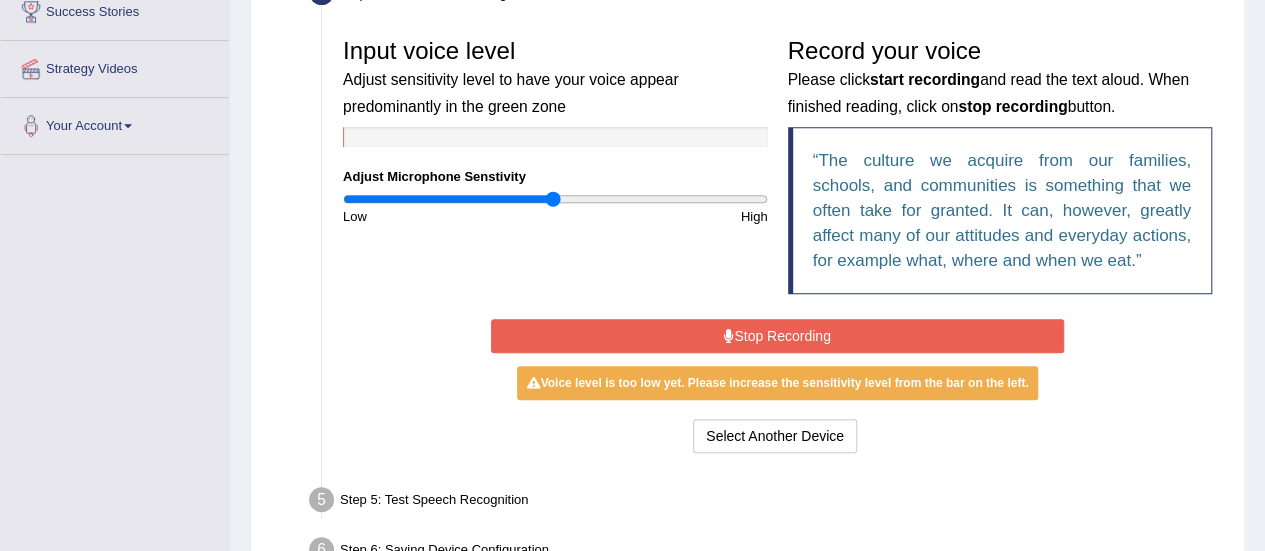 click on "Stop Recording" at bounding box center [777, 336] 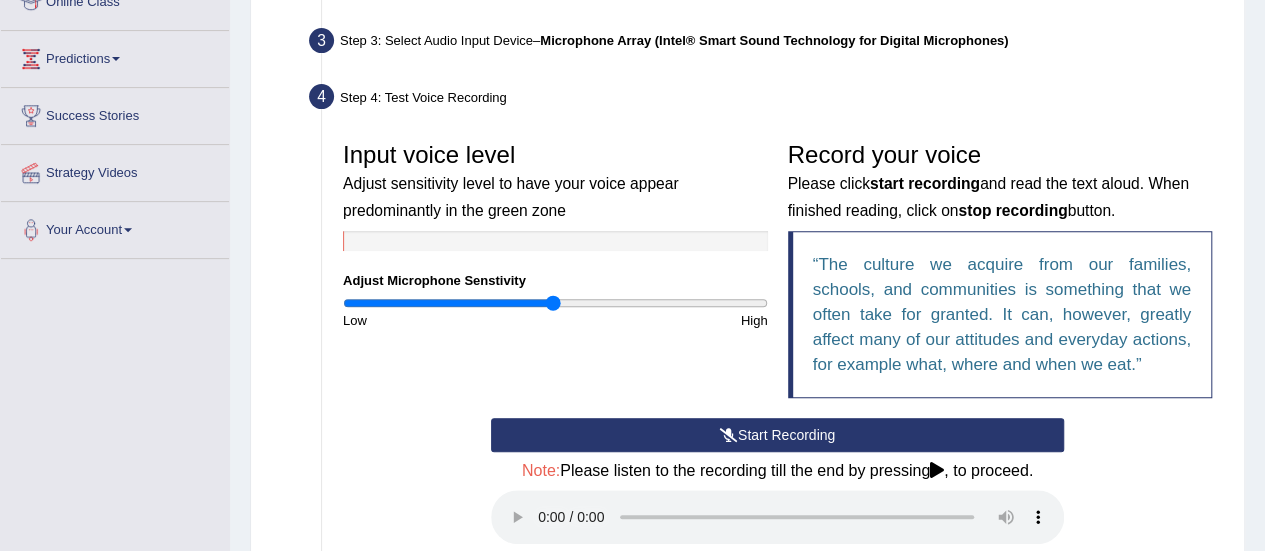 scroll, scrollTop: 280, scrollLeft: 0, axis: vertical 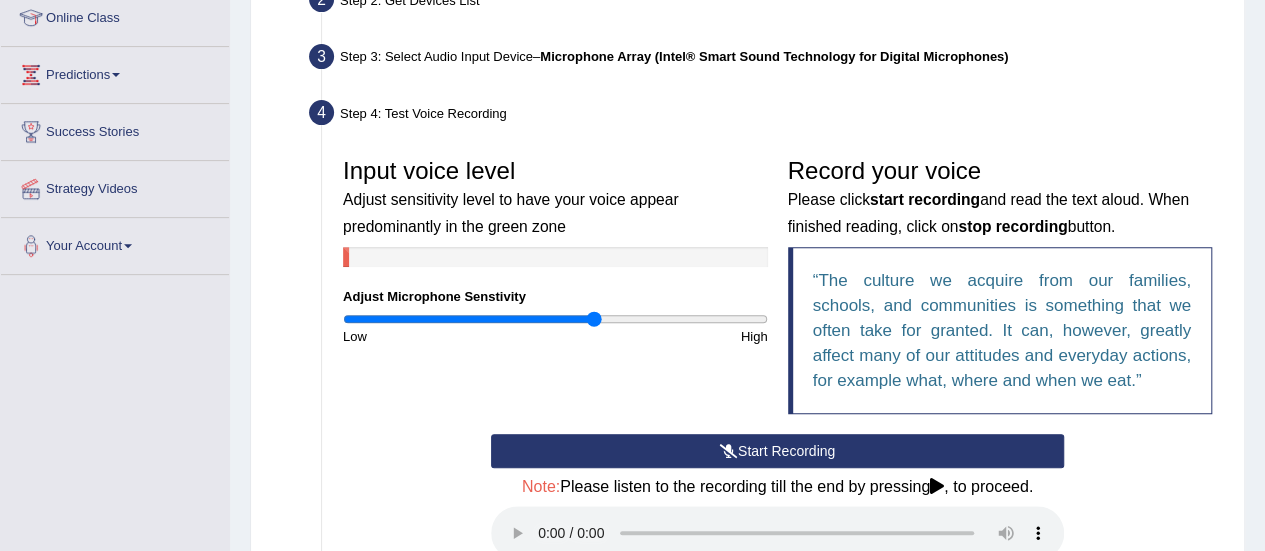 click at bounding box center [555, 319] 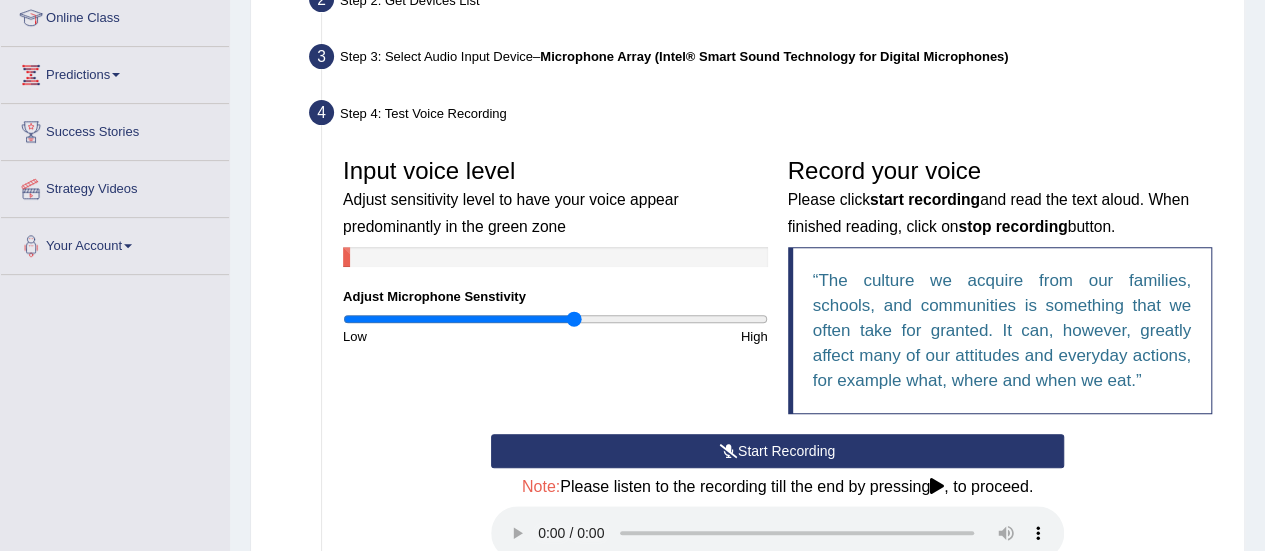 click at bounding box center (555, 319) 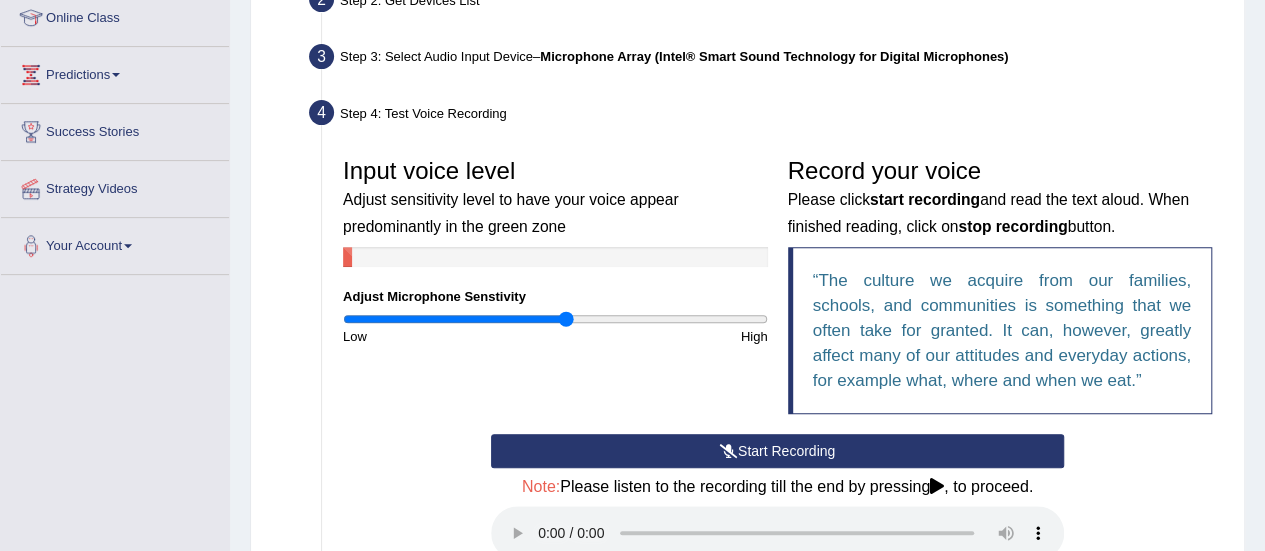 type on "1.04" 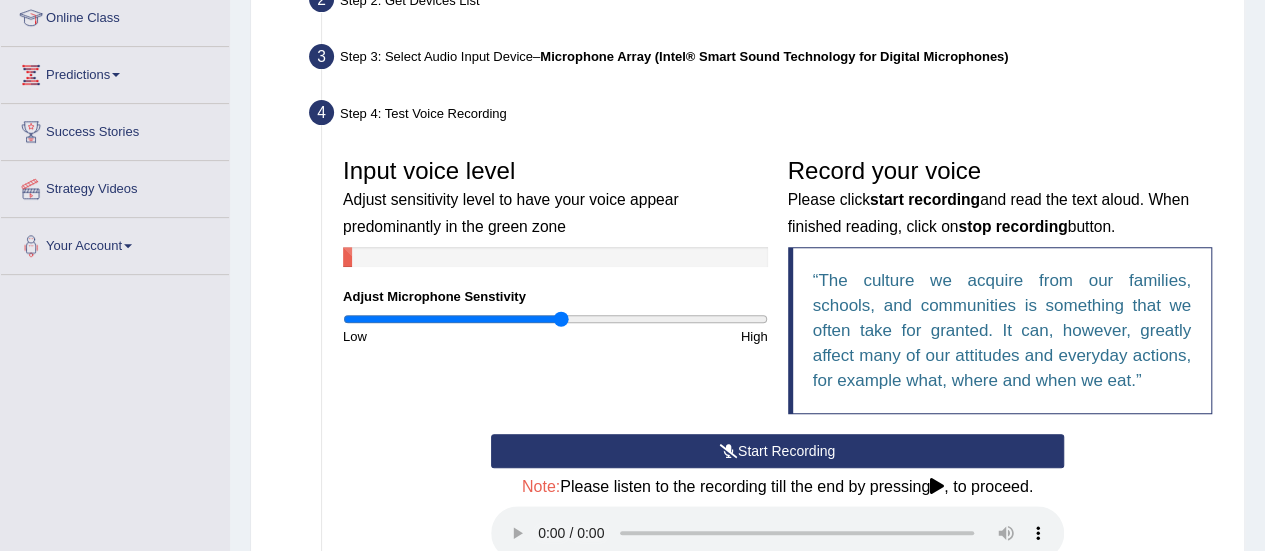 click on "Input voice level   Adjust sensitivity level to have your voice appear predominantly in the green zone     Adjust Microphone Senstivity     Low   High   Record your voice Please click  start recording  and read the text aloud. When finished reading, click on  stop recording  button.   The culture we acquire from our families, schools, and communities is something that we often take for granted. It can, however, greatly affect many of our attitudes and everyday actions, for example what, where and when we eat." at bounding box center [777, 291] 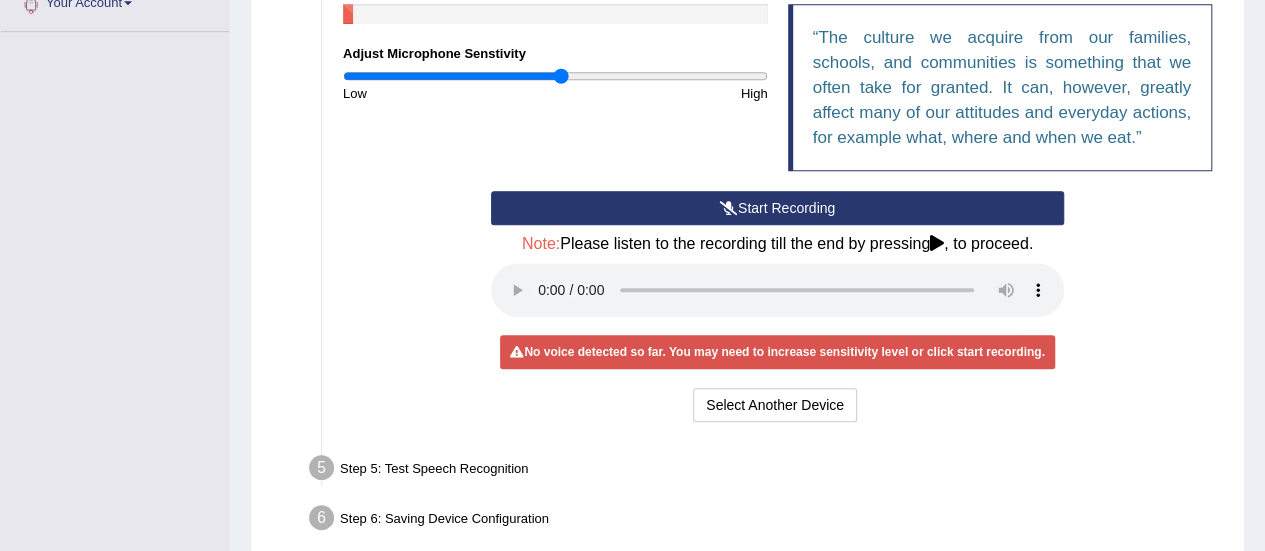 scroll, scrollTop: 560, scrollLeft: 0, axis: vertical 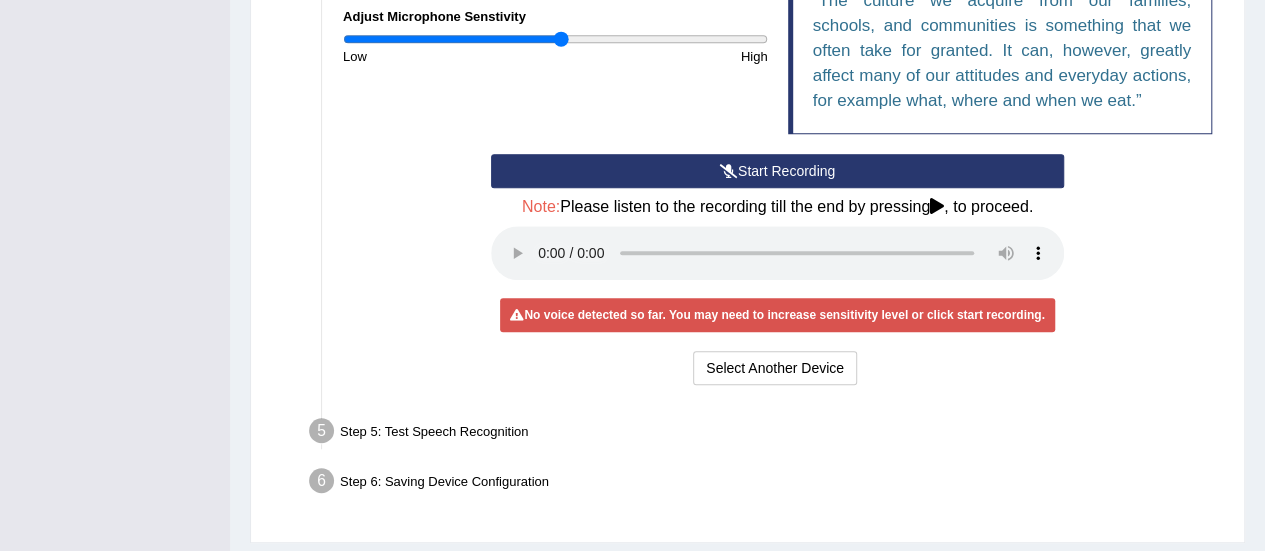 click on "Start Recording" at bounding box center [777, 171] 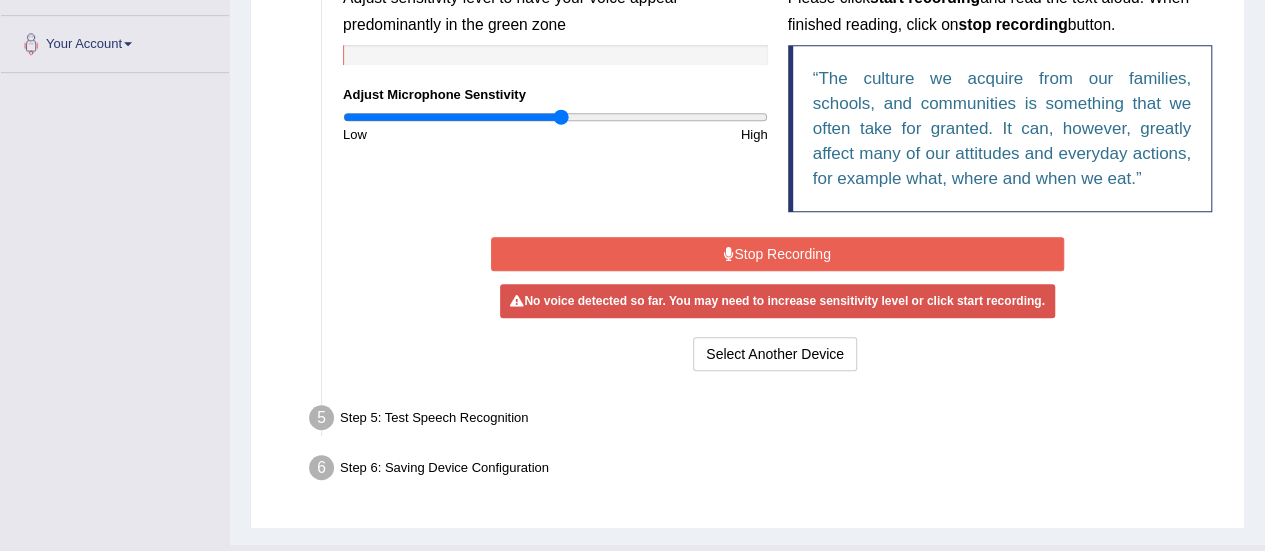 scroll, scrollTop: 402, scrollLeft: 0, axis: vertical 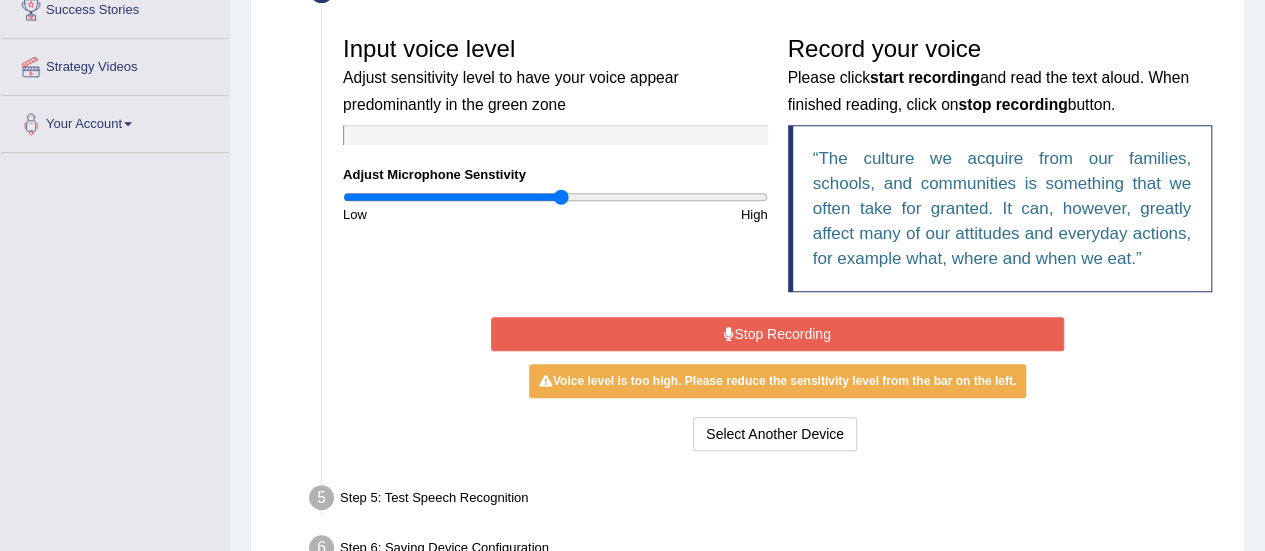 click on "Stop Recording" at bounding box center (777, 334) 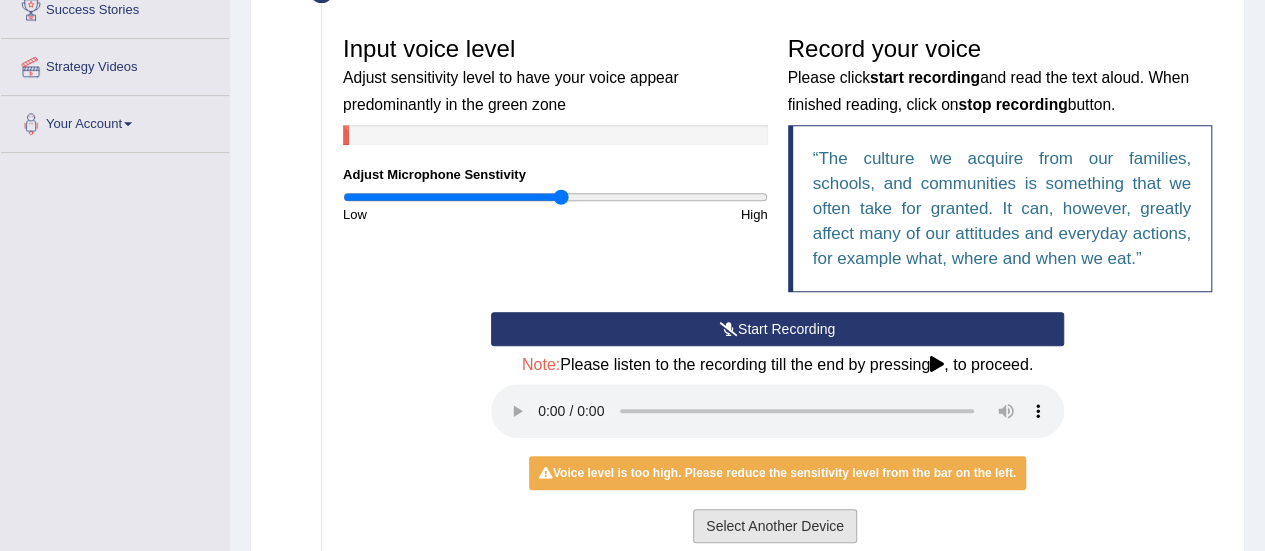 click on "Select Another Device" at bounding box center (775, 526) 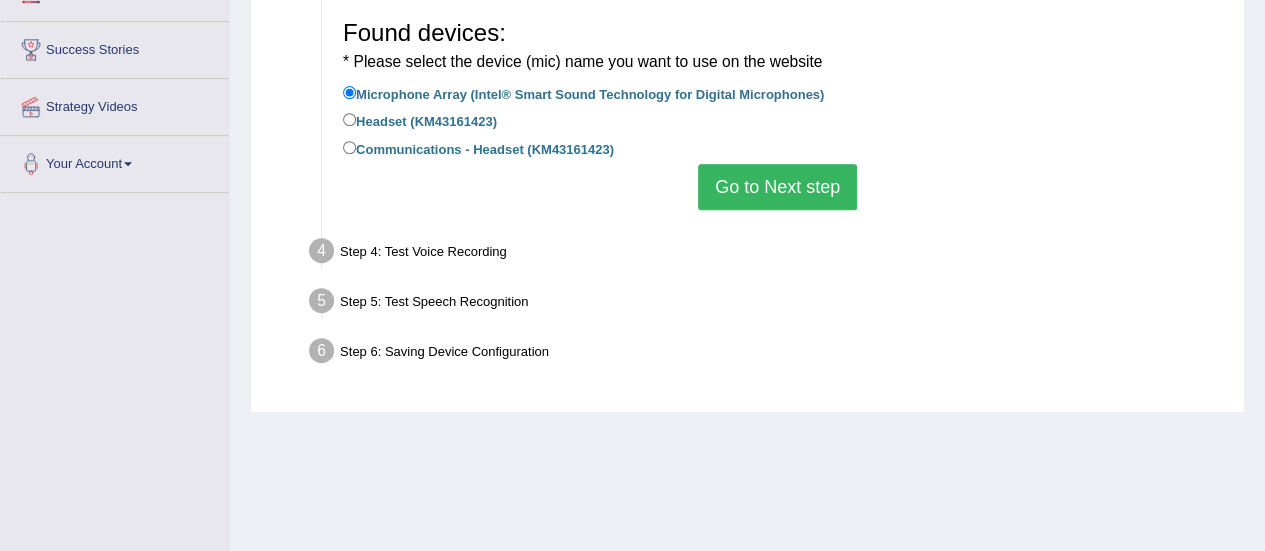 scroll, scrollTop: 322, scrollLeft: 0, axis: vertical 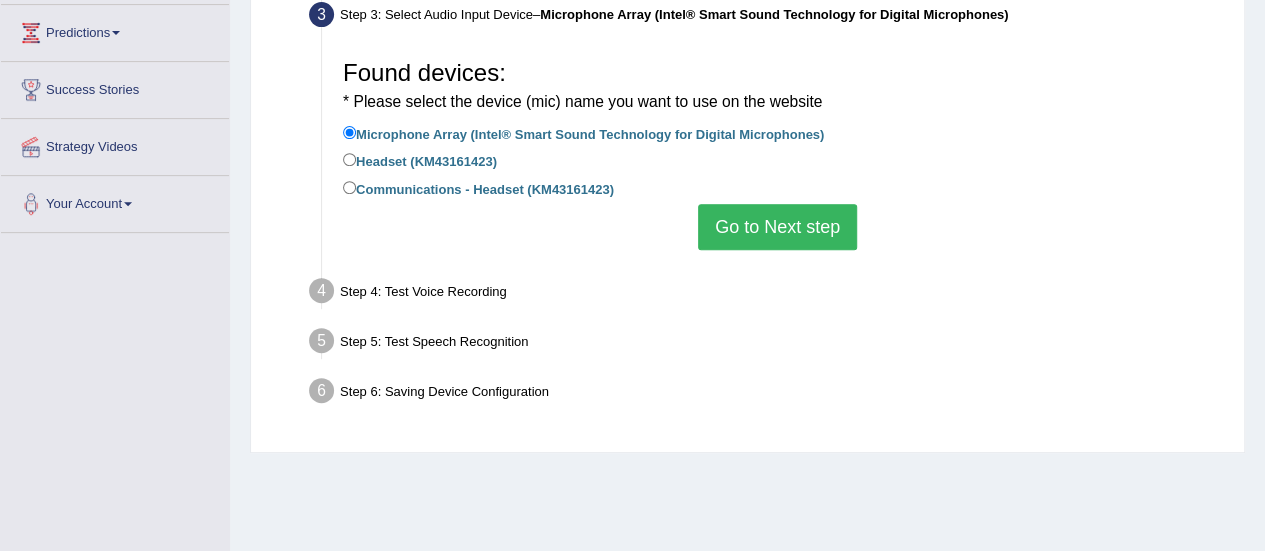 click on "Headset (KM43161423)" at bounding box center (420, 160) 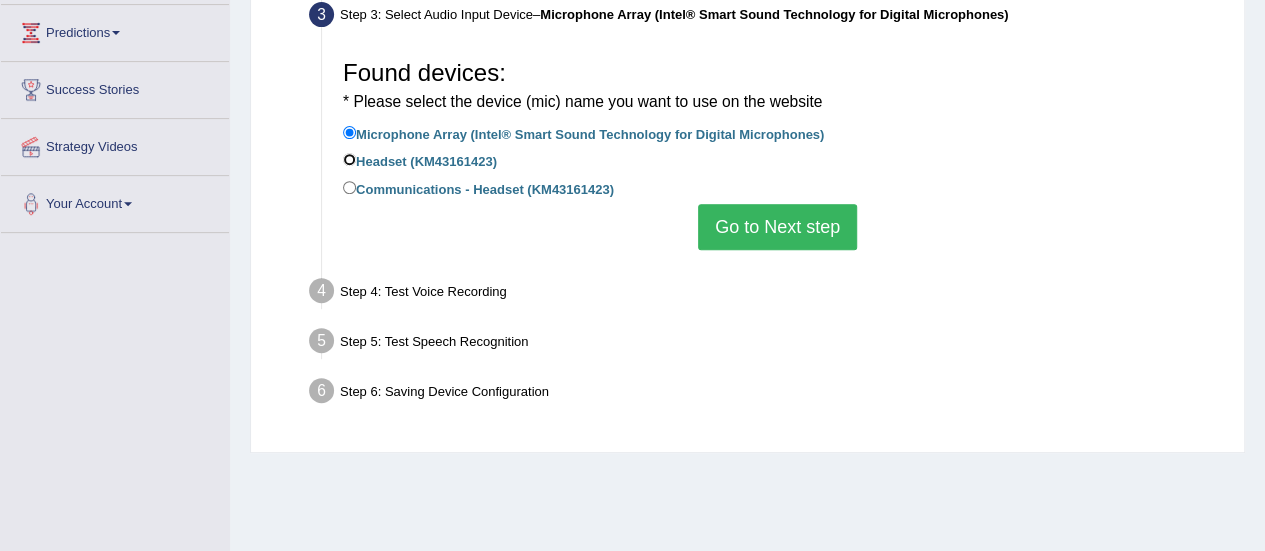 click on "Headset (KM43161423)" at bounding box center [349, 159] 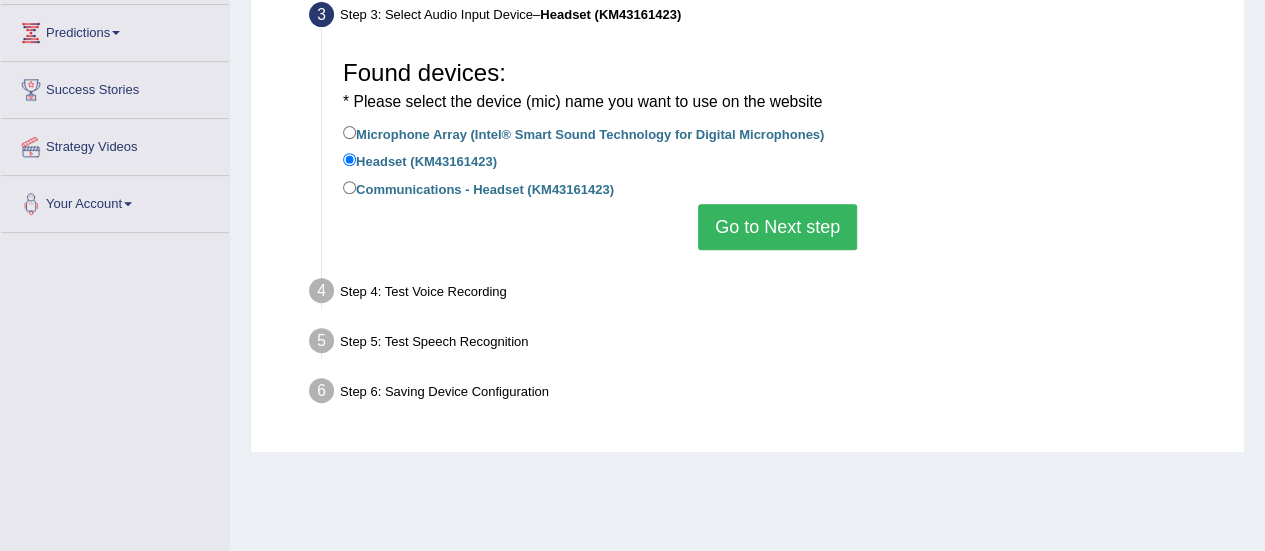 click on "Go to Next step" at bounding box center [777, 227] 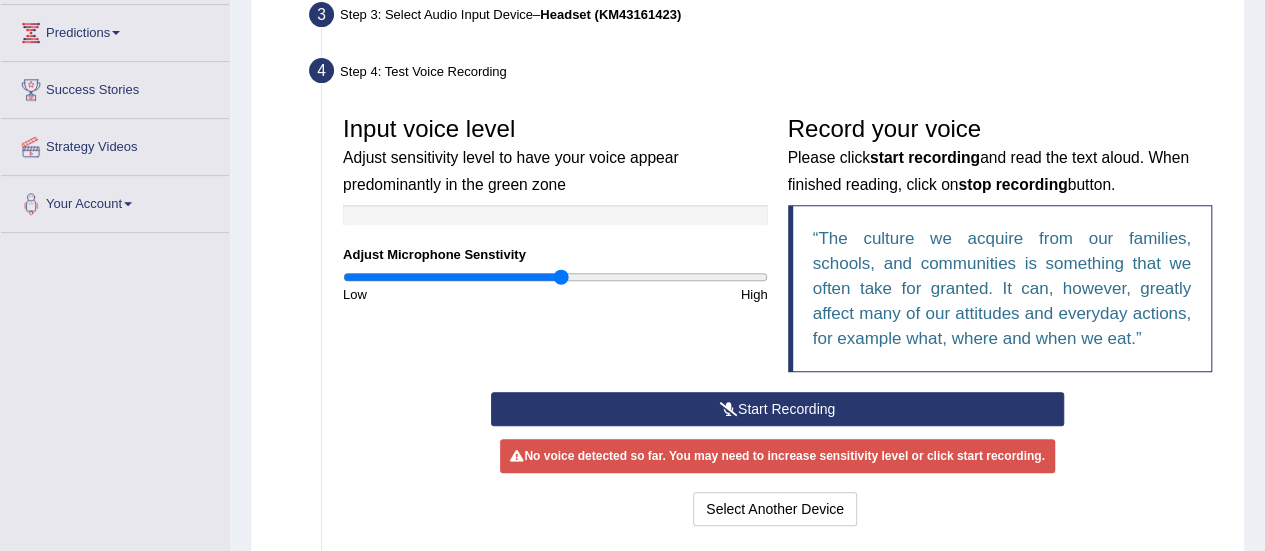click on "Start Recording" at bounding box center [777, 409] 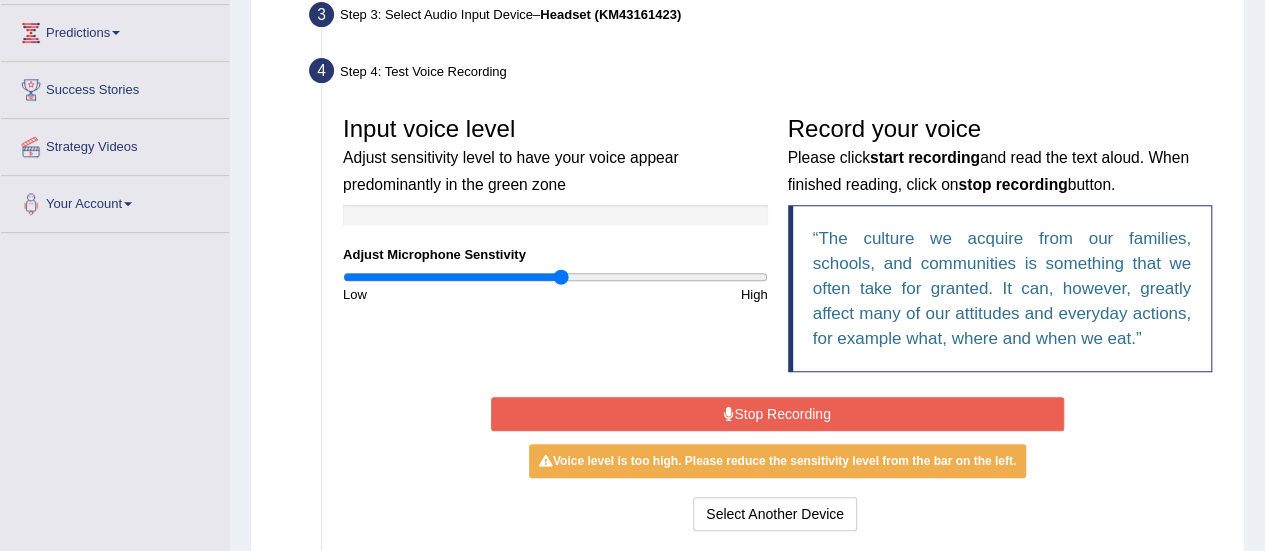 click on "Stop Recording" at bounding box center [777, 414] 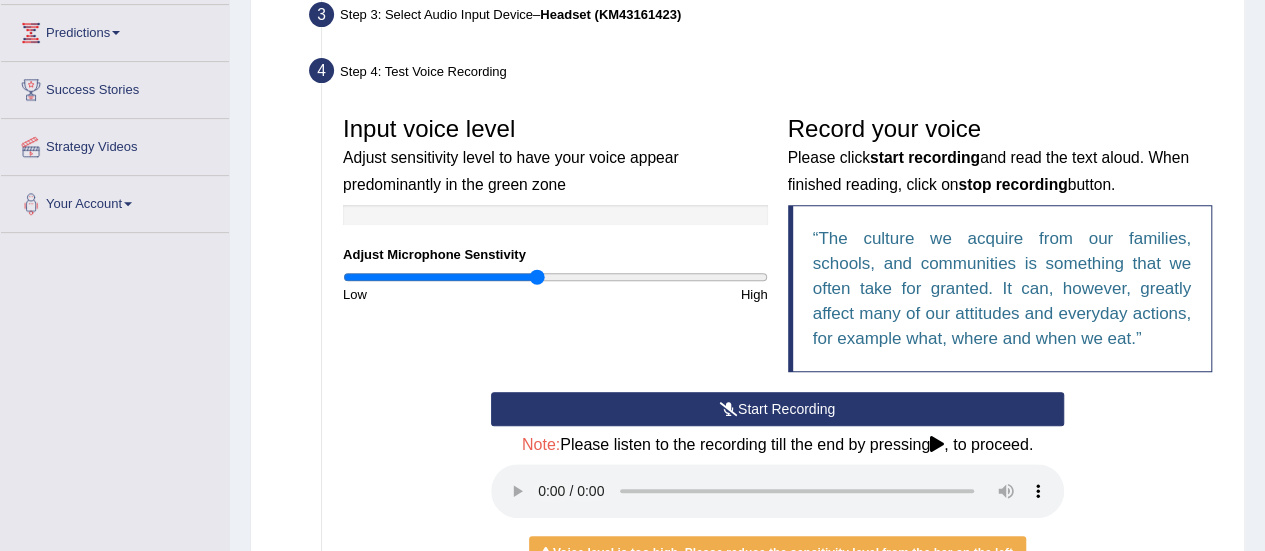 type on "0.92" 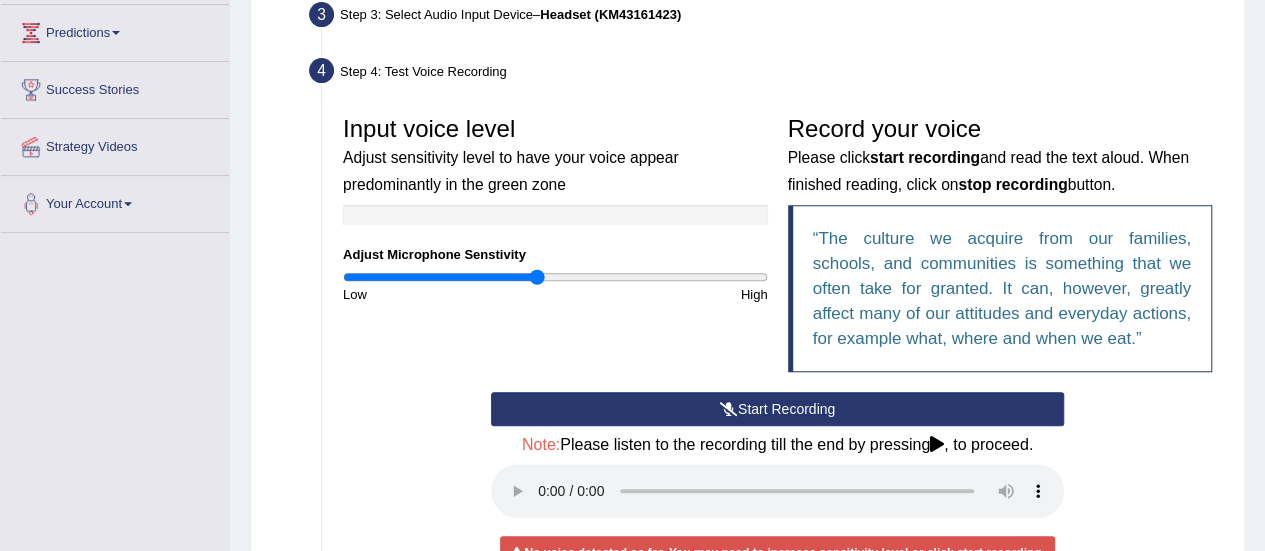 click on "Start Recording" at bounding box center (777, 409) 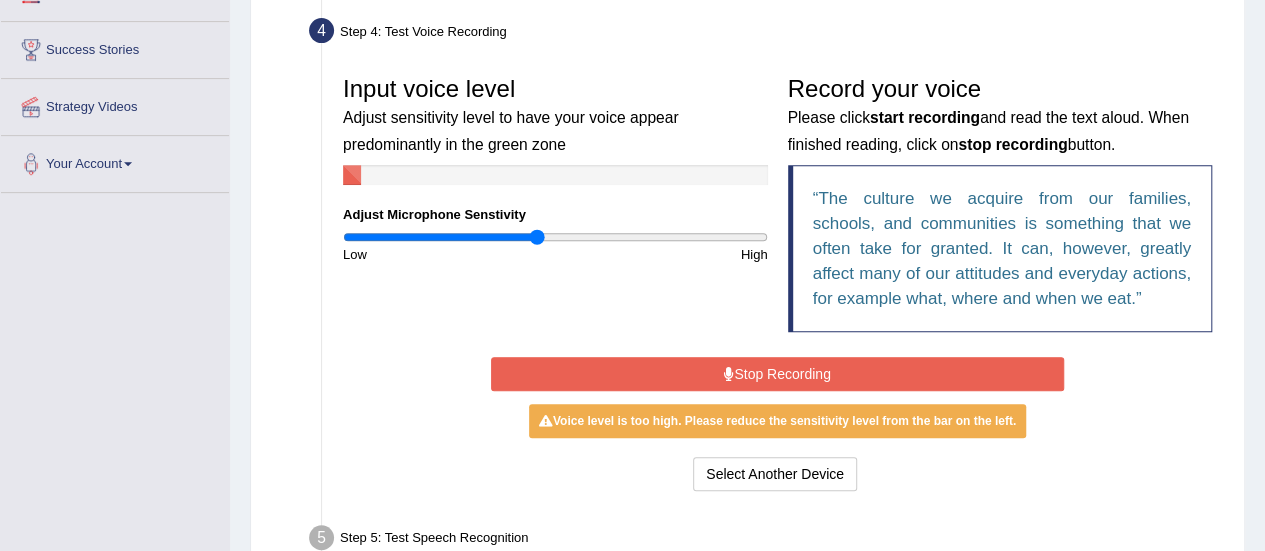 scroll, scrollTop: 402, scrollLeft: 0, axis: vertical 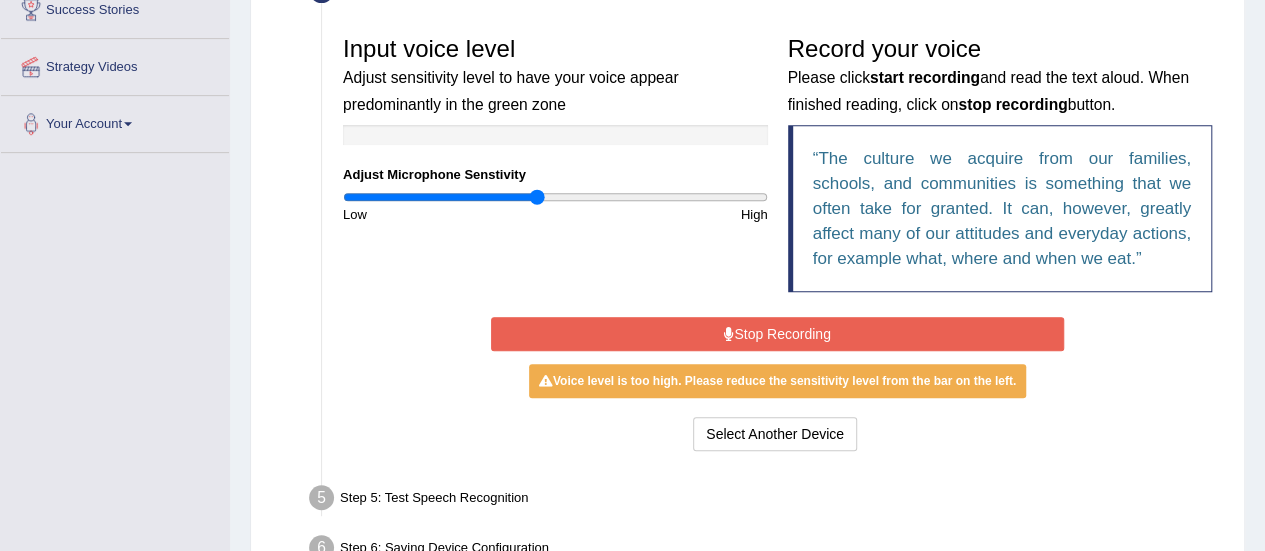 click on "Stop Recording" at bounding box center (777, 334) 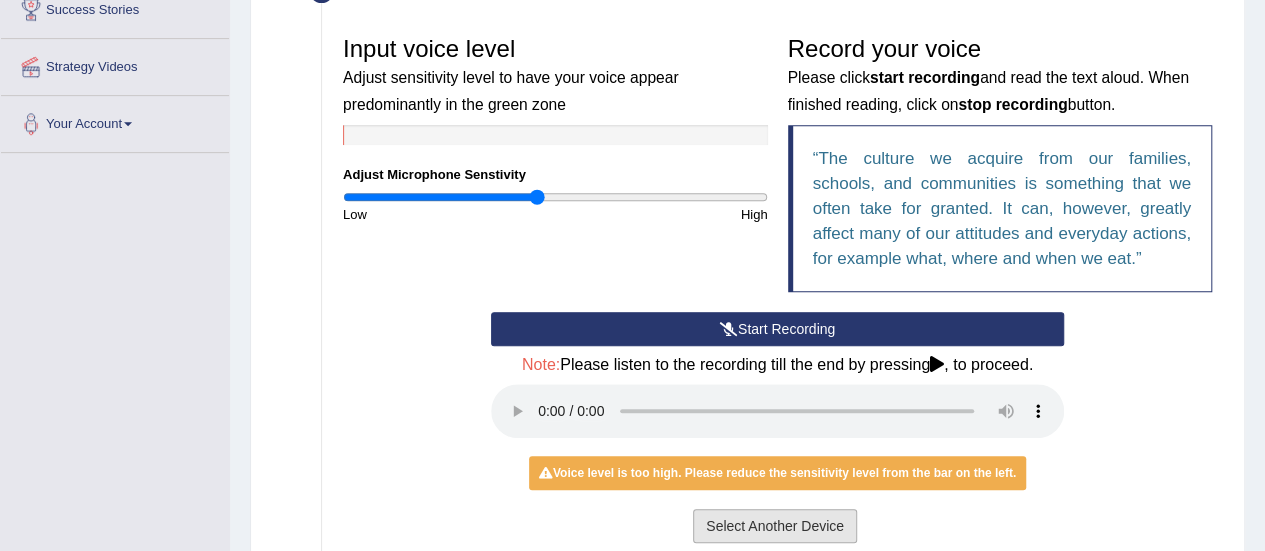 click on "Select Another Device" at bounding box center [775, 526] 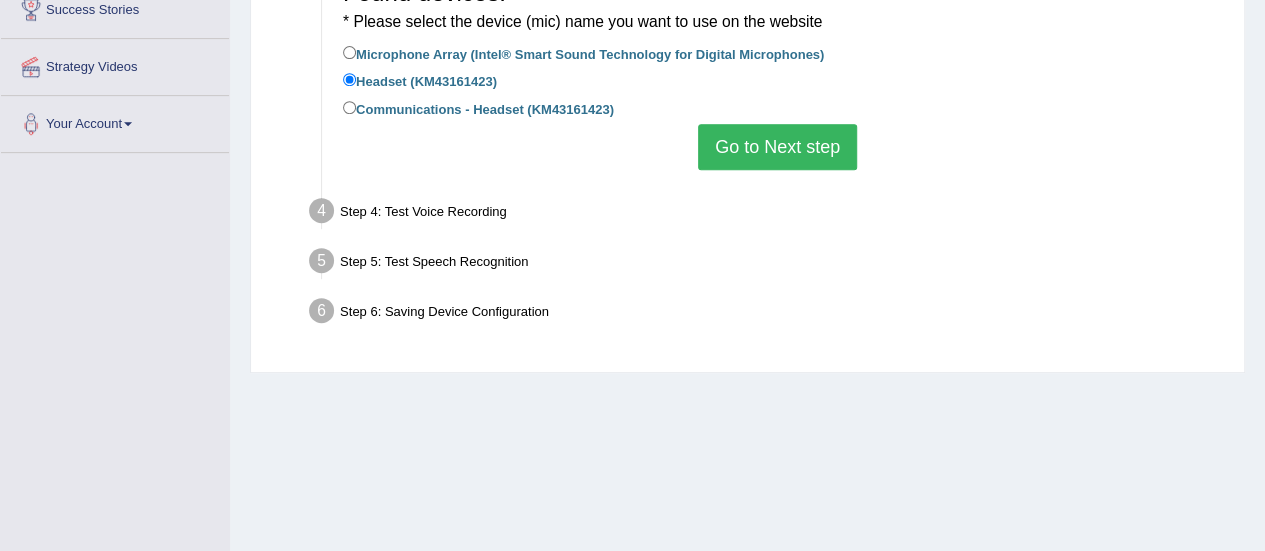 scroll, scrollTop: 362, scrollLeft: 0, axis: vertical 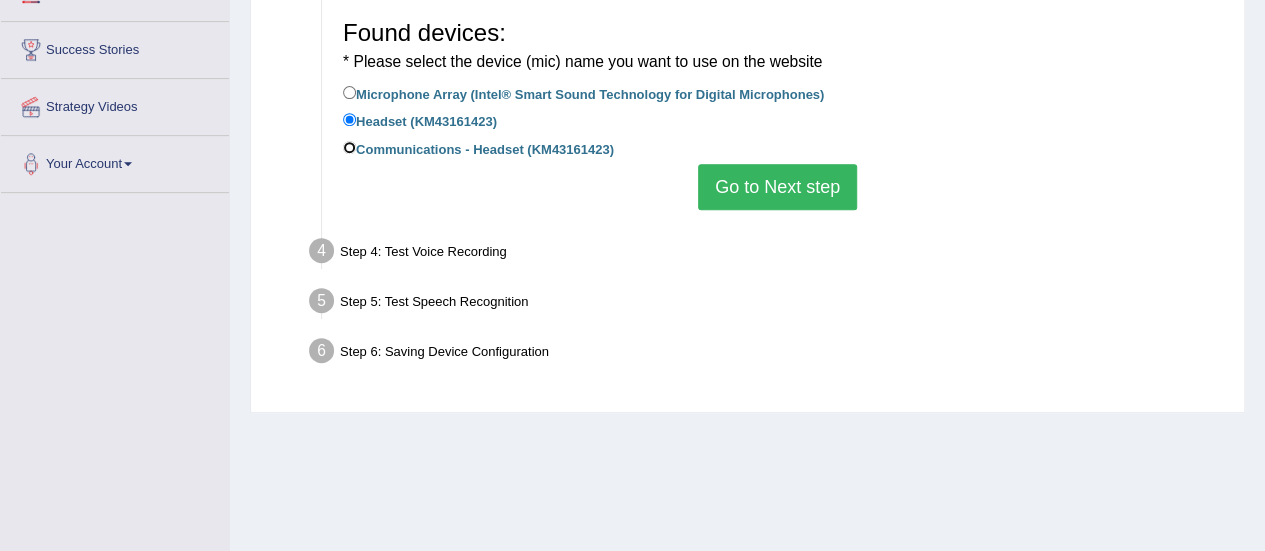 click on "Communications - Headset (KM43161423)" at bounding box center (349, 147) 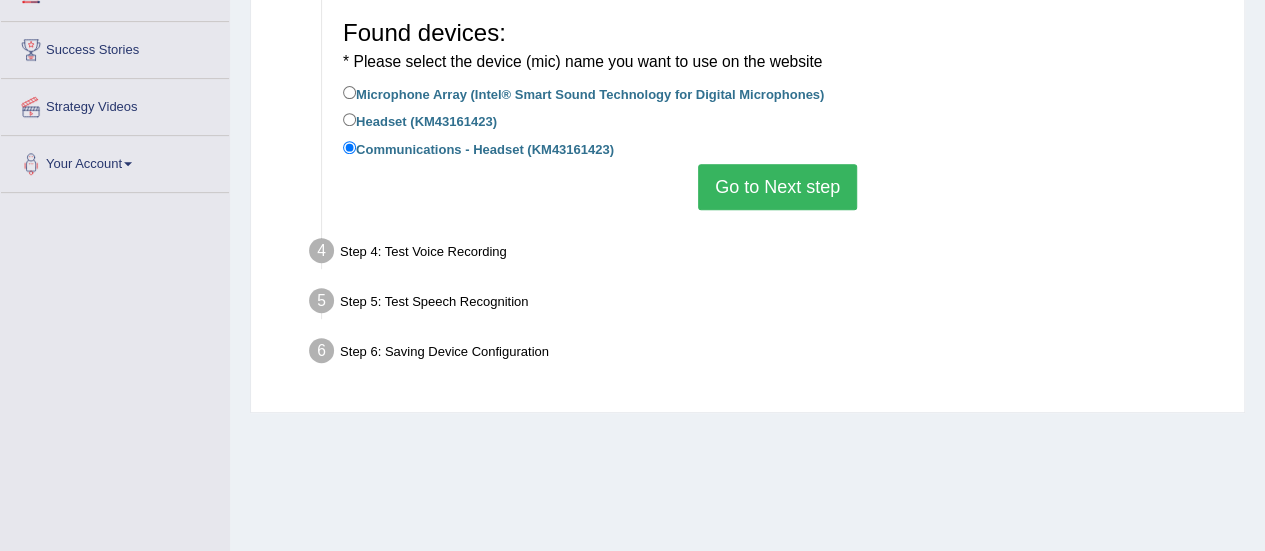 click on "Go to Next step" at bounding box center [777, 187] 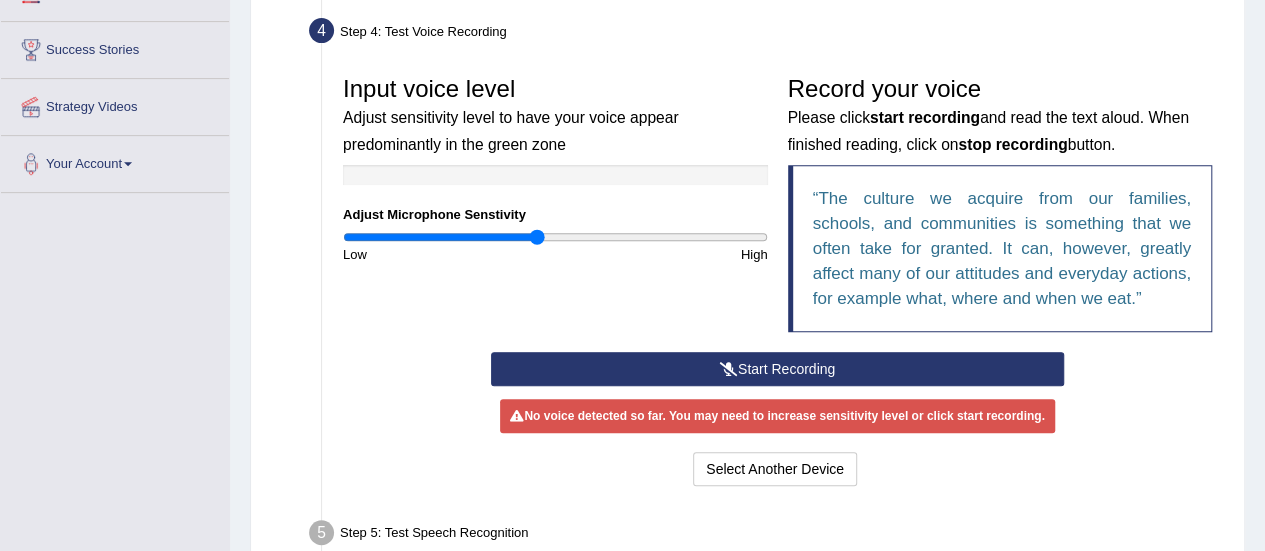 click on "Start Recording" at bounding box center (777, 369) 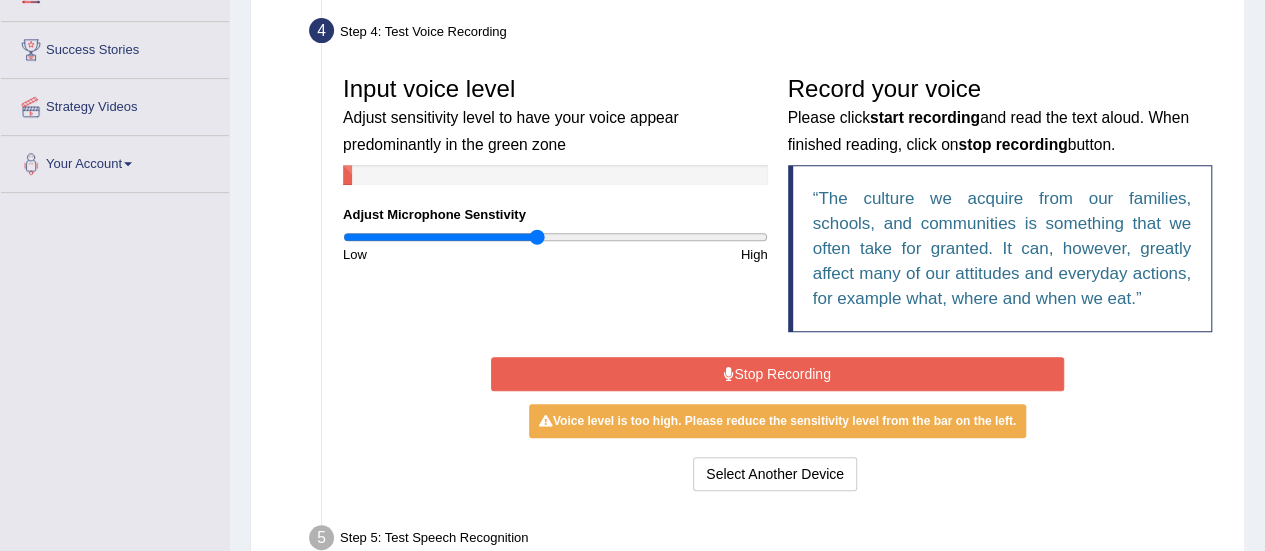 click on "Stop Recording" at bounding box center [777, 374] 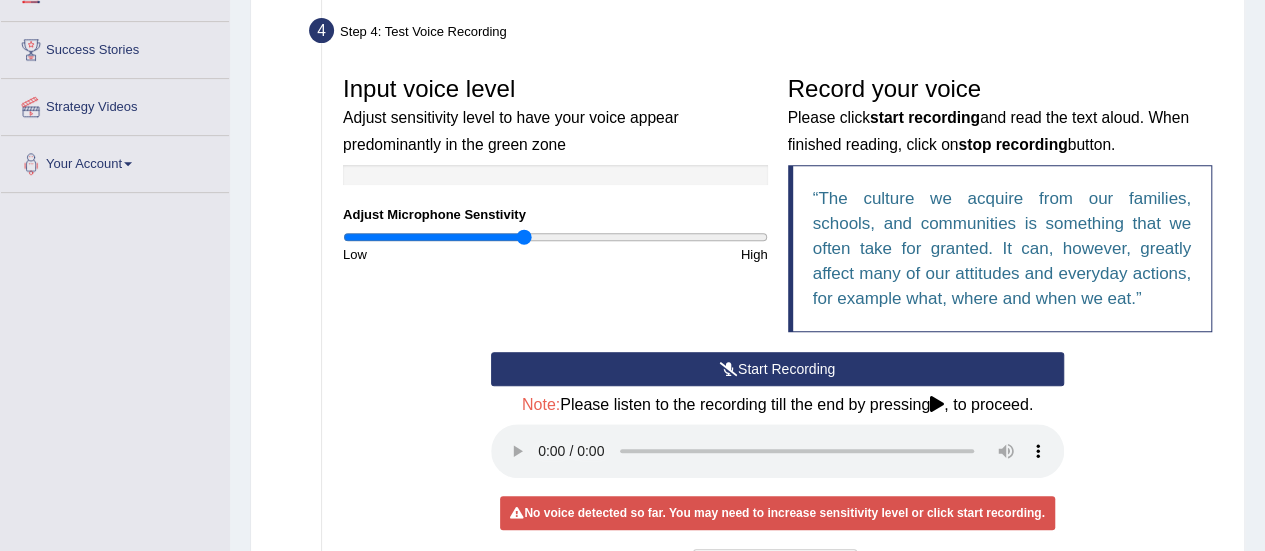 type on "0.86" 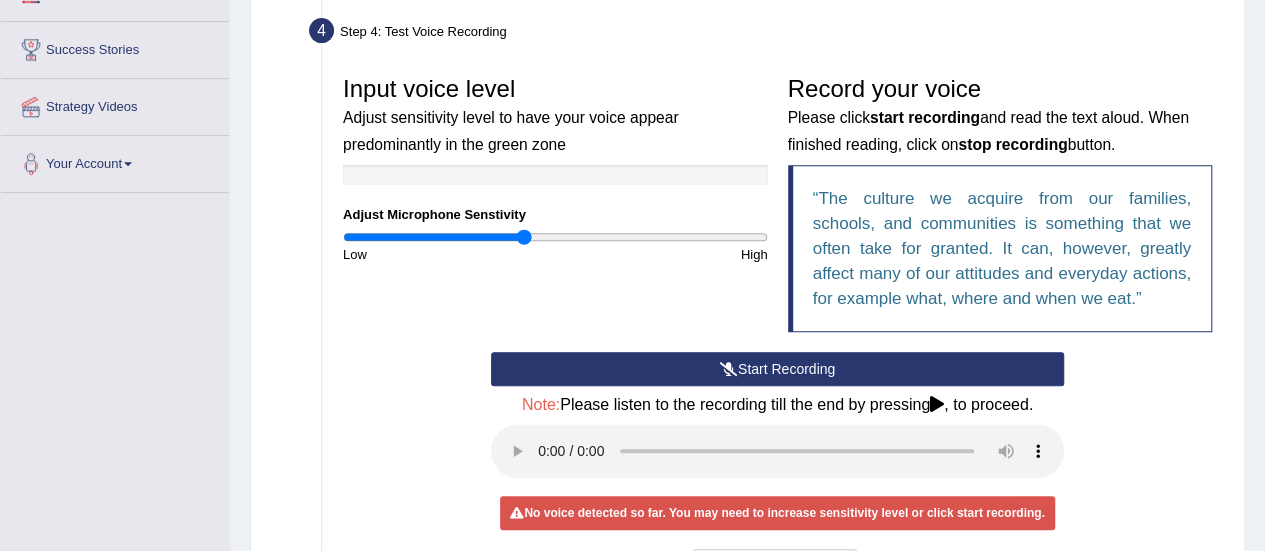 click on "Start Recording" at bounding box center (777, 369) 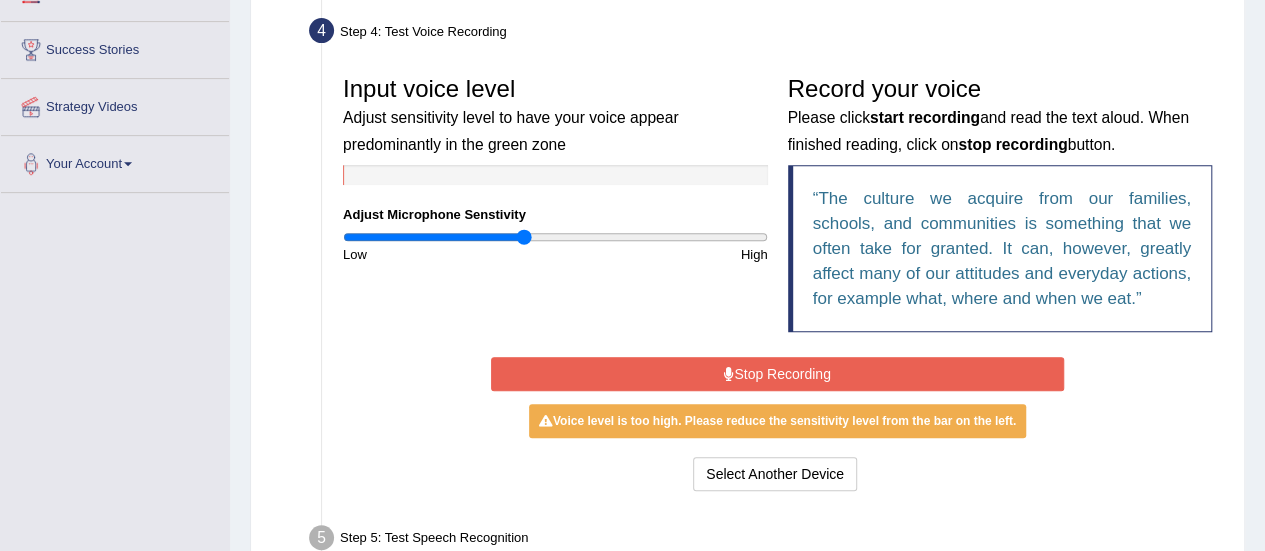 click on "Stop Recording" at bounding box center (777, 374) 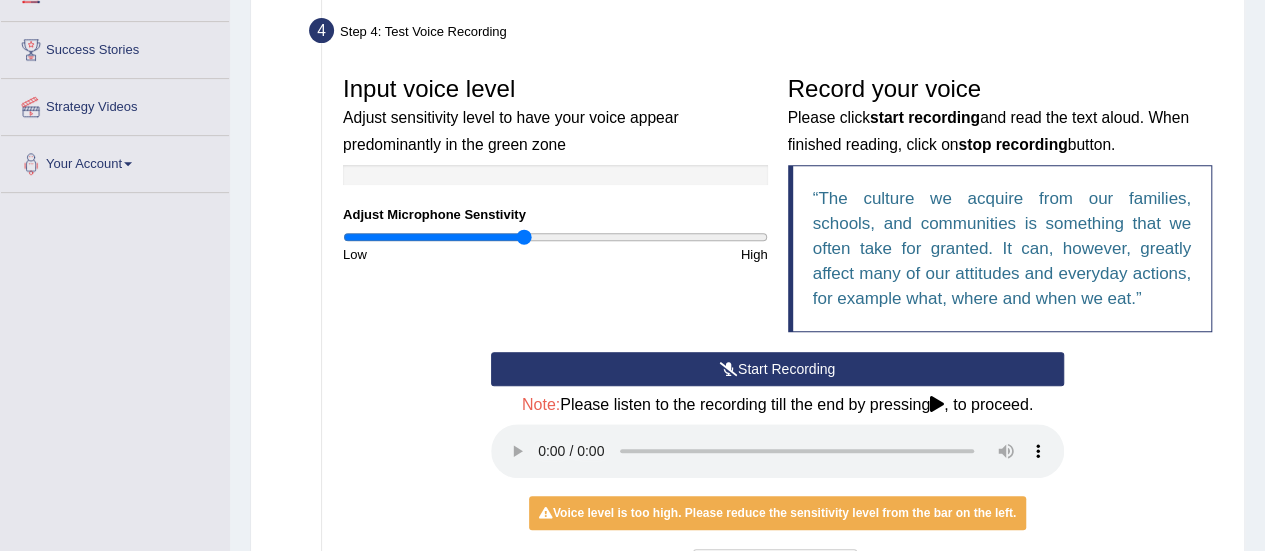 click at bounding box center [729, 369] 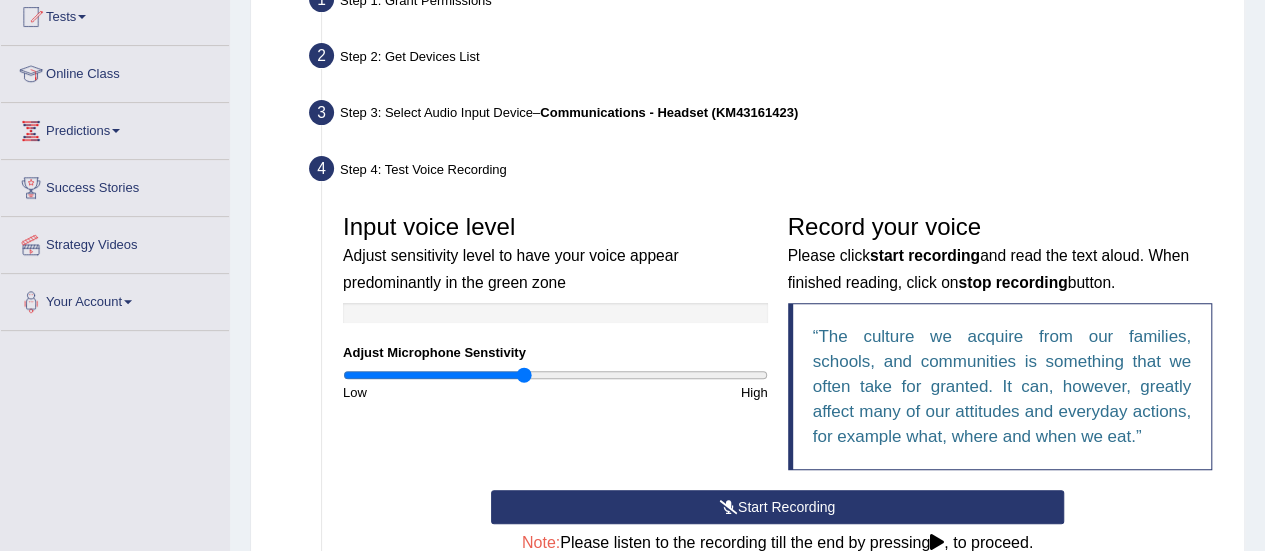 scroll, scrollTop: 0, scrollLeft: 0, axis: both 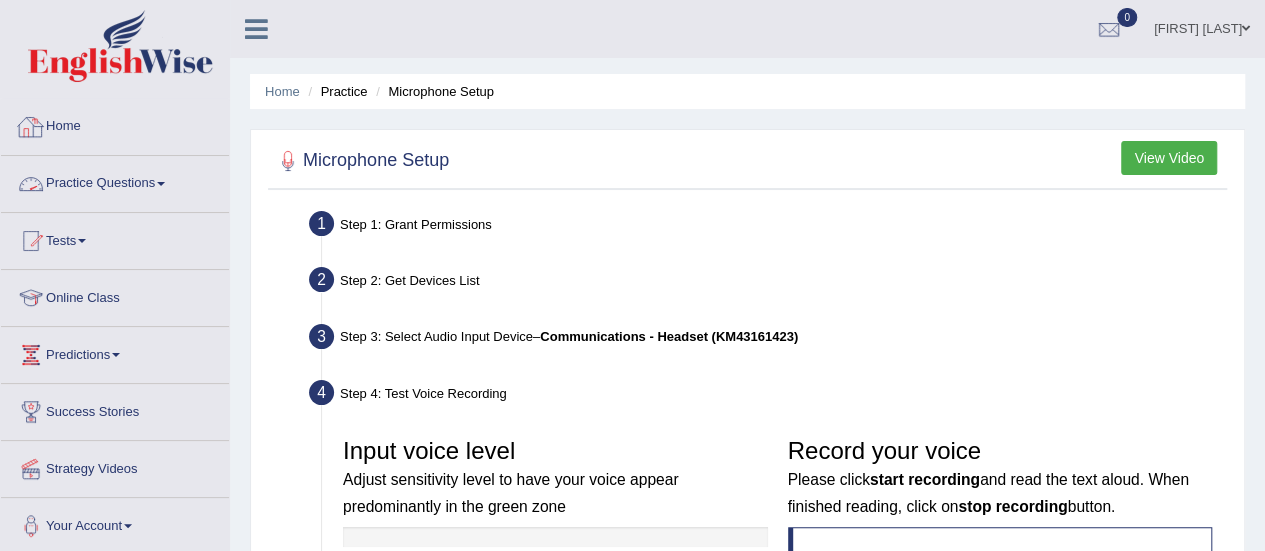 click on "Home" at bounding box center [115, 124] 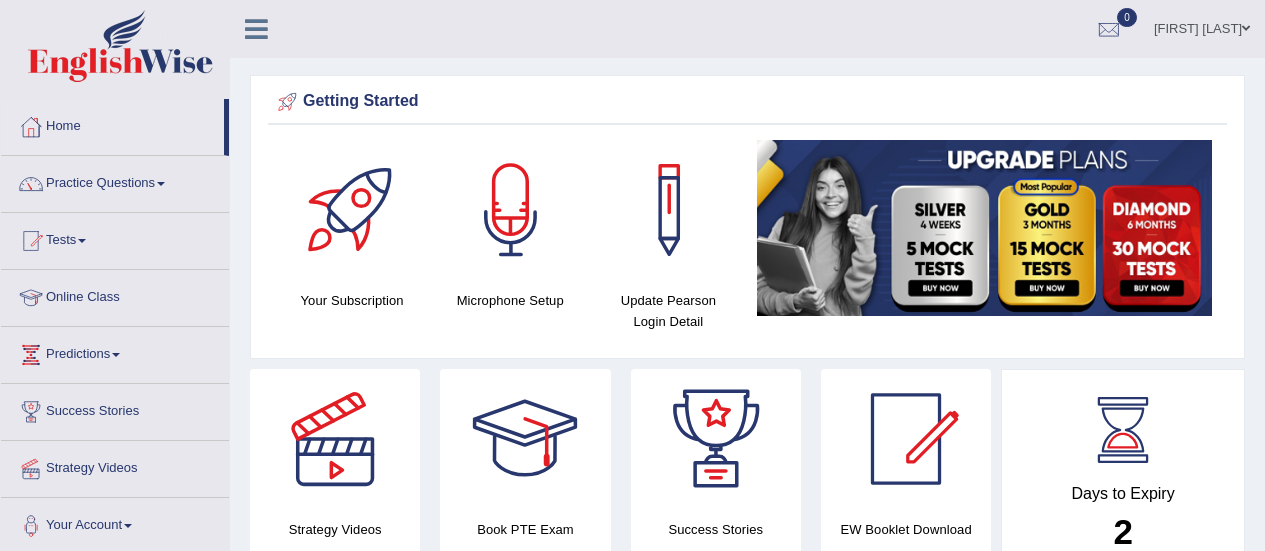 scroll, scrollTop: 0, scrollLeft: 0, axis: both 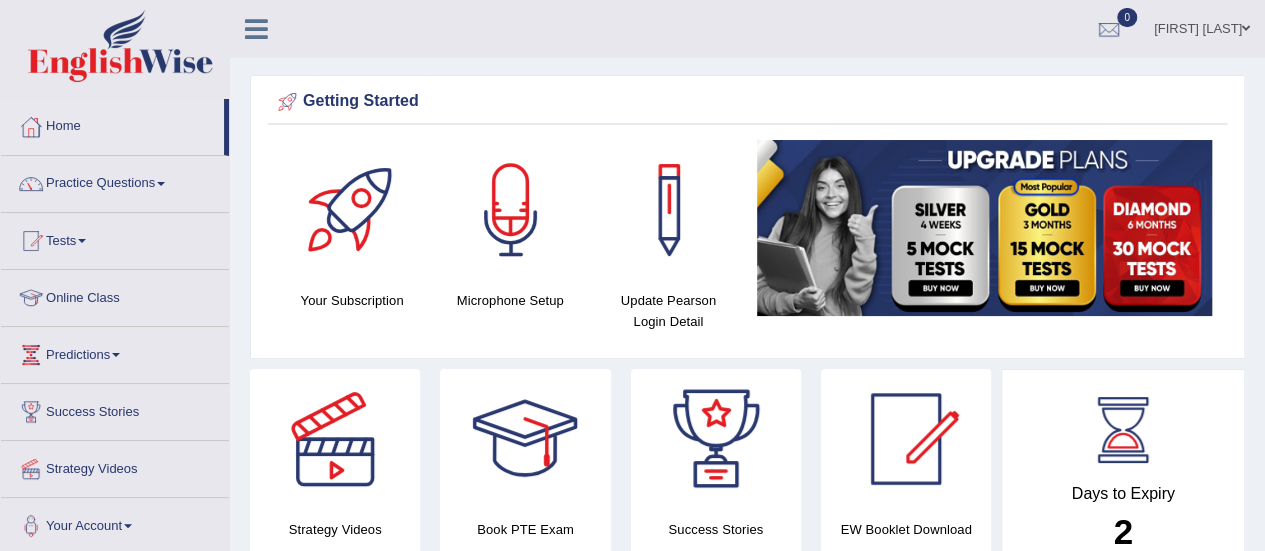 click on "Microphone Setup" at bounding box center (510, 225) 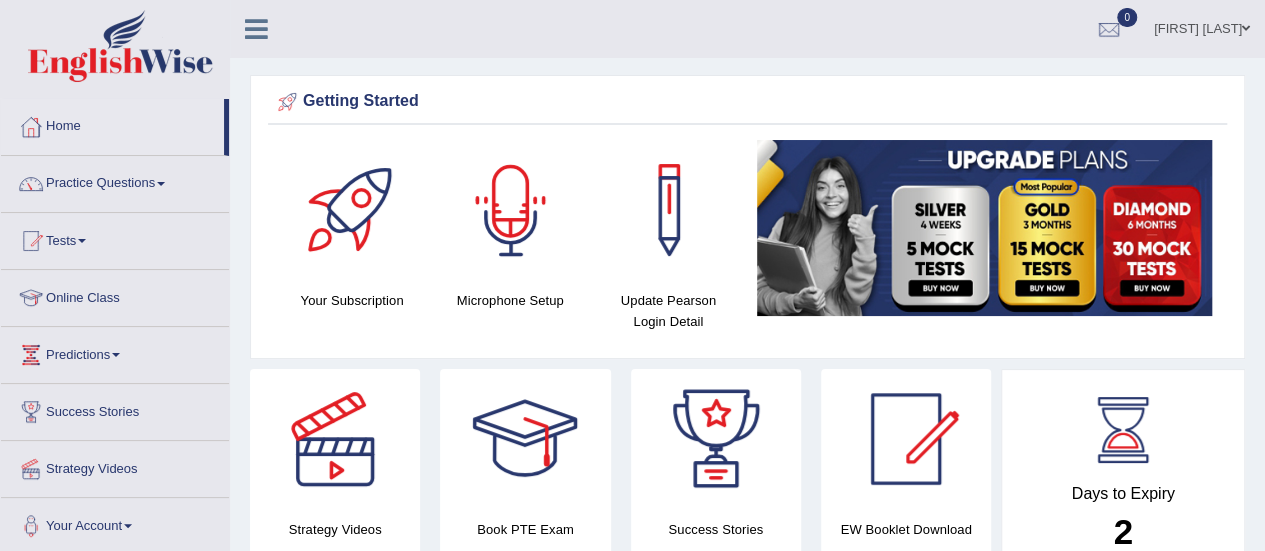 click at bounding box center [511, 210] 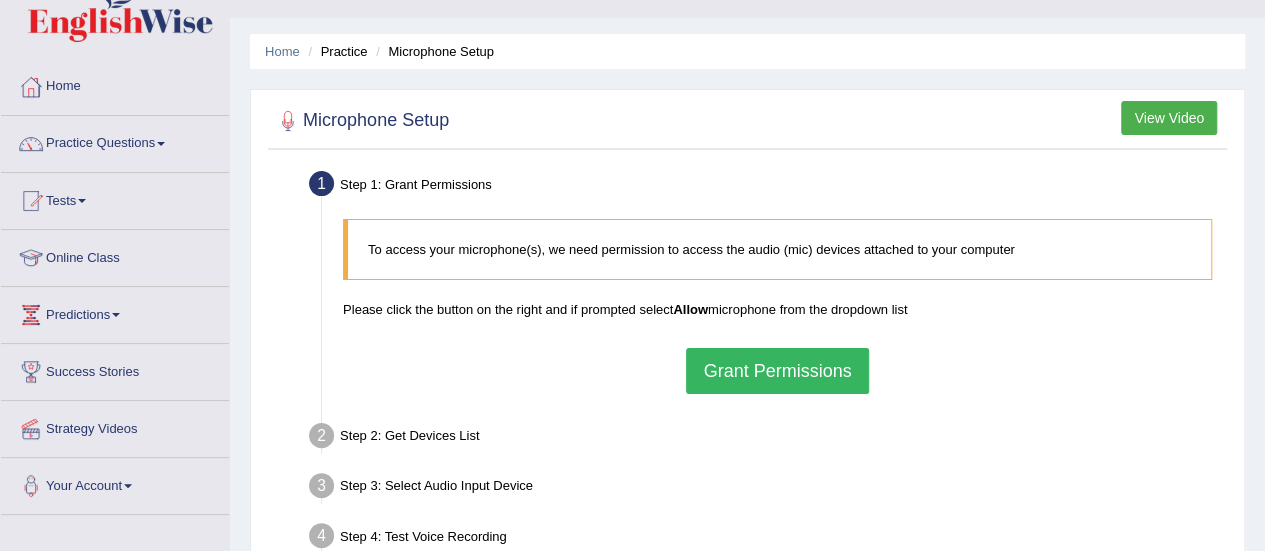 scroll, scrollTop: 40, scrollLeft: 0, axis: vertical 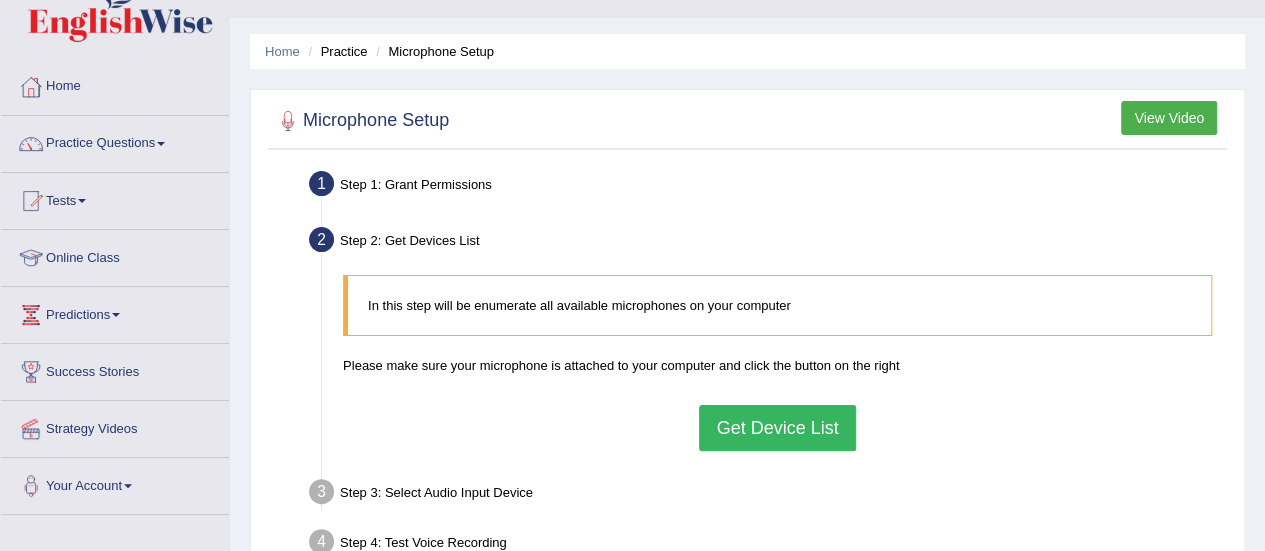 click on "Get Device List" at bounding box center (777, 428) 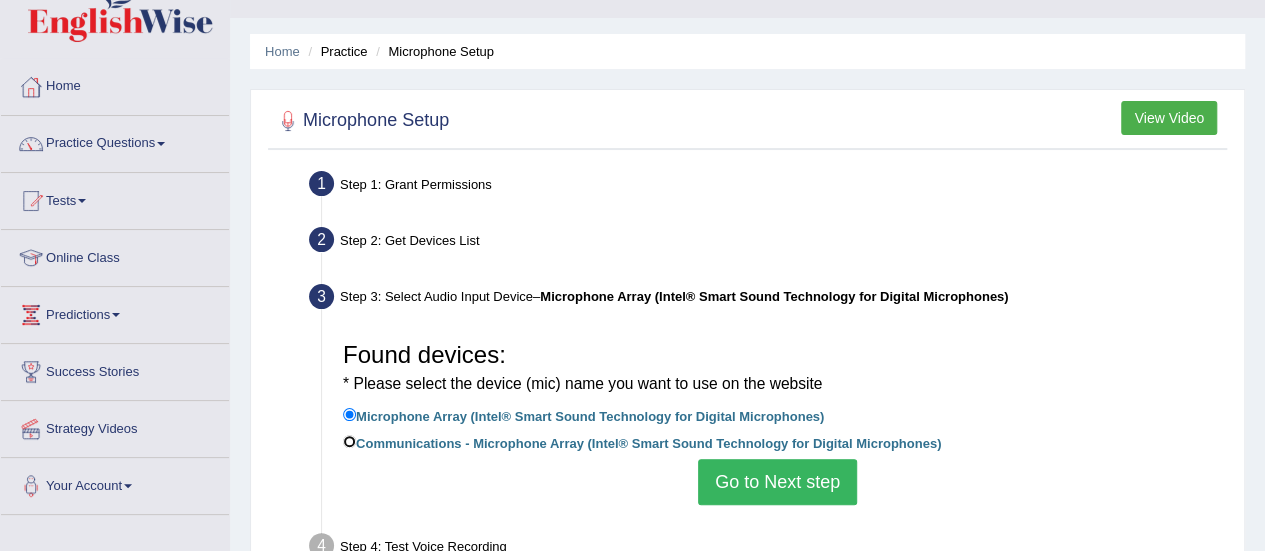 click on "Communications - Microphone Array (Intel® Smart Sound Technology for Digital Microphones)" at bounding box center [349, 441] 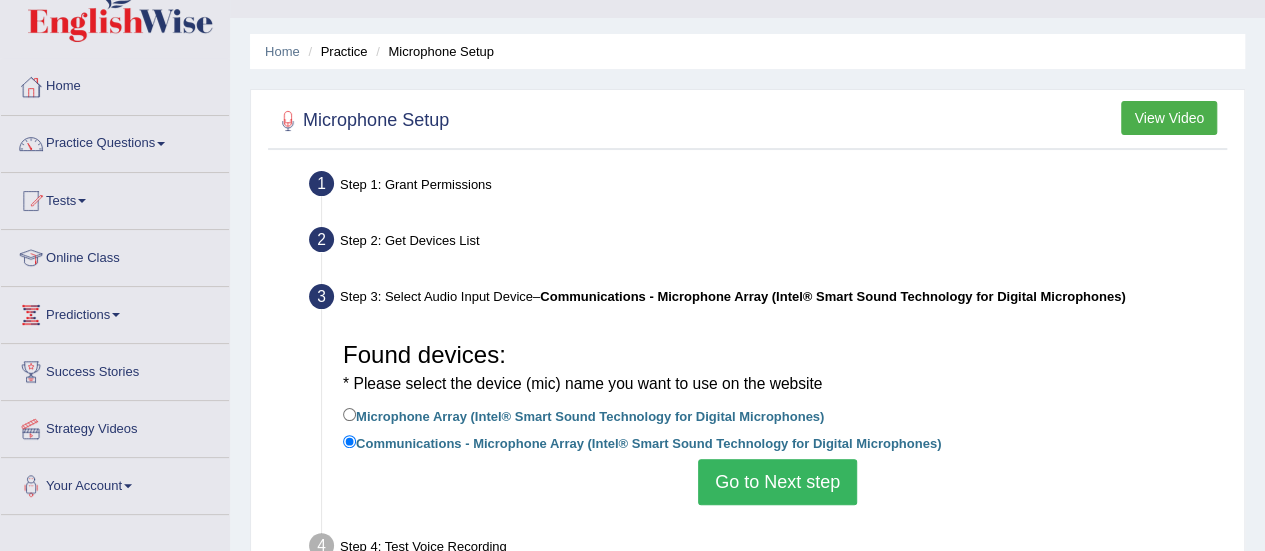 click on "Go to Next step" at bounding box center [777, 482] 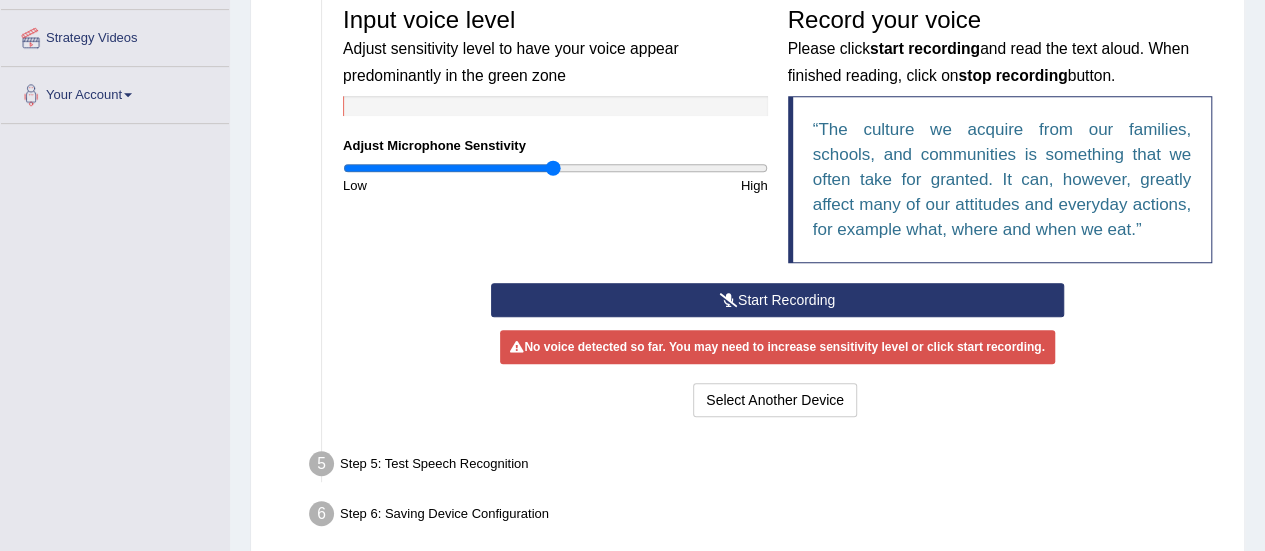 scroll, scrollTop: 440, scrollLeft: 0, axis: vertical 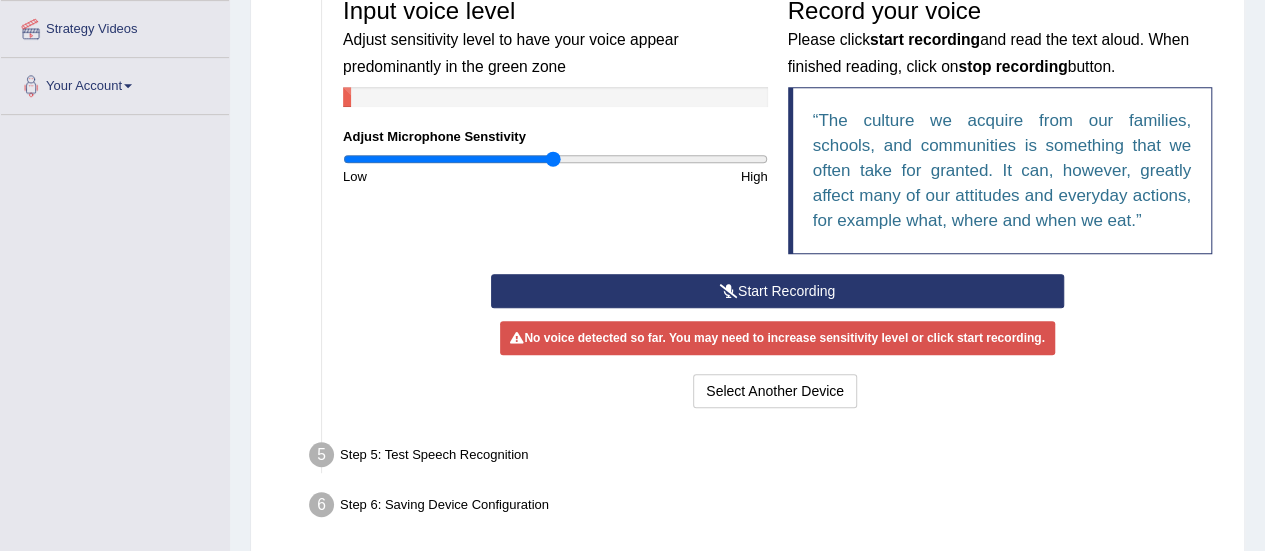 click at bounding box center (729, 291) 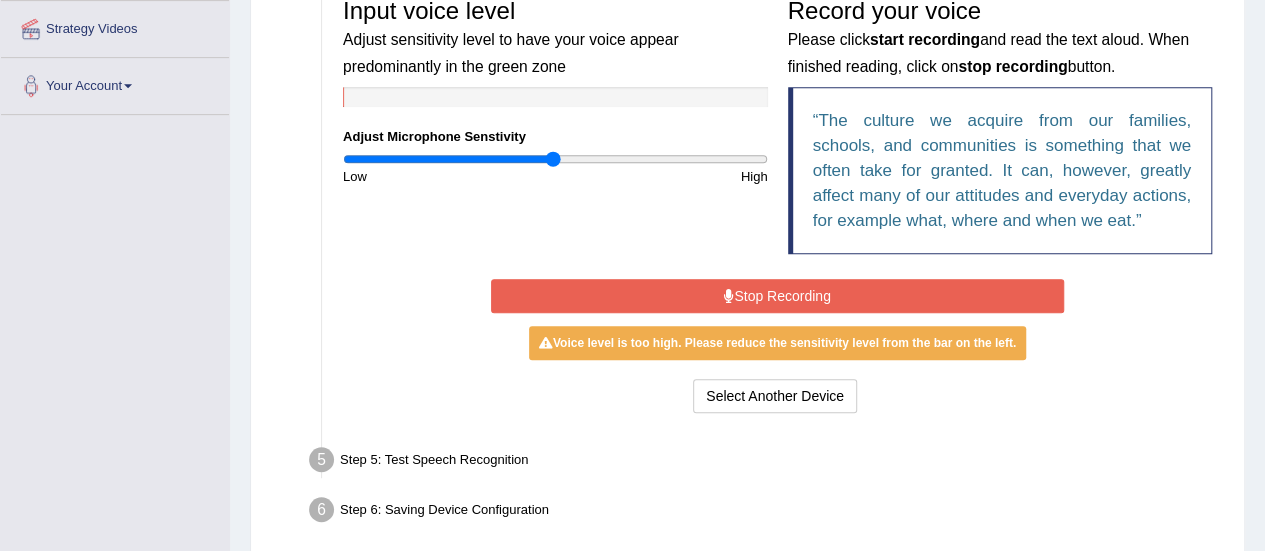 click on "Stop Recording" at bounding box center [777, 296] 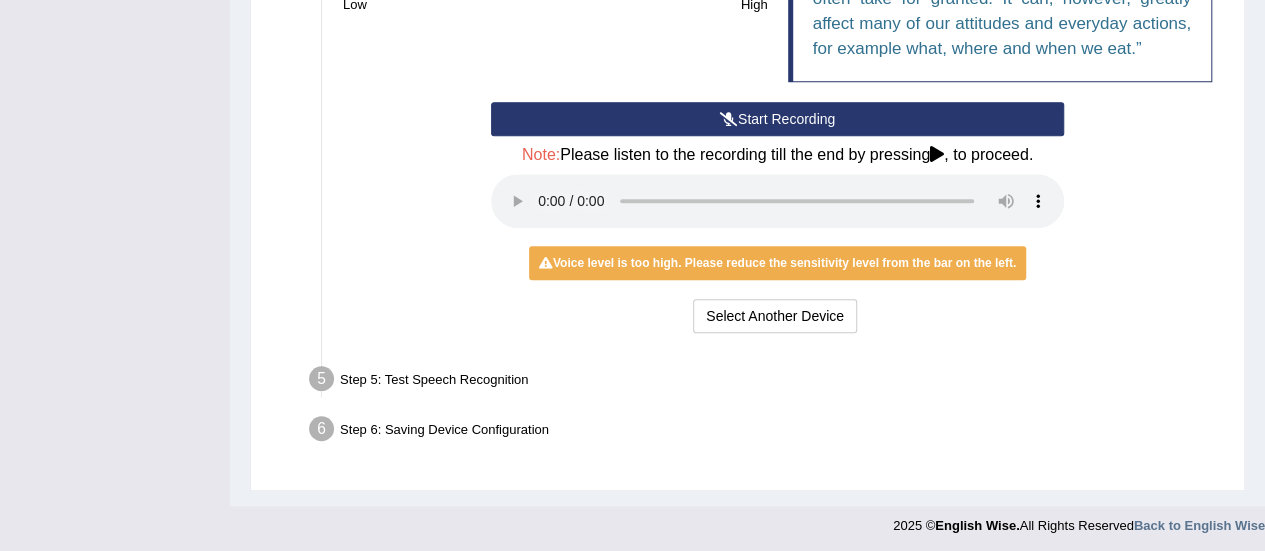 scroll, scrollTop: 614, scrollLeft: 0, axis: vertical 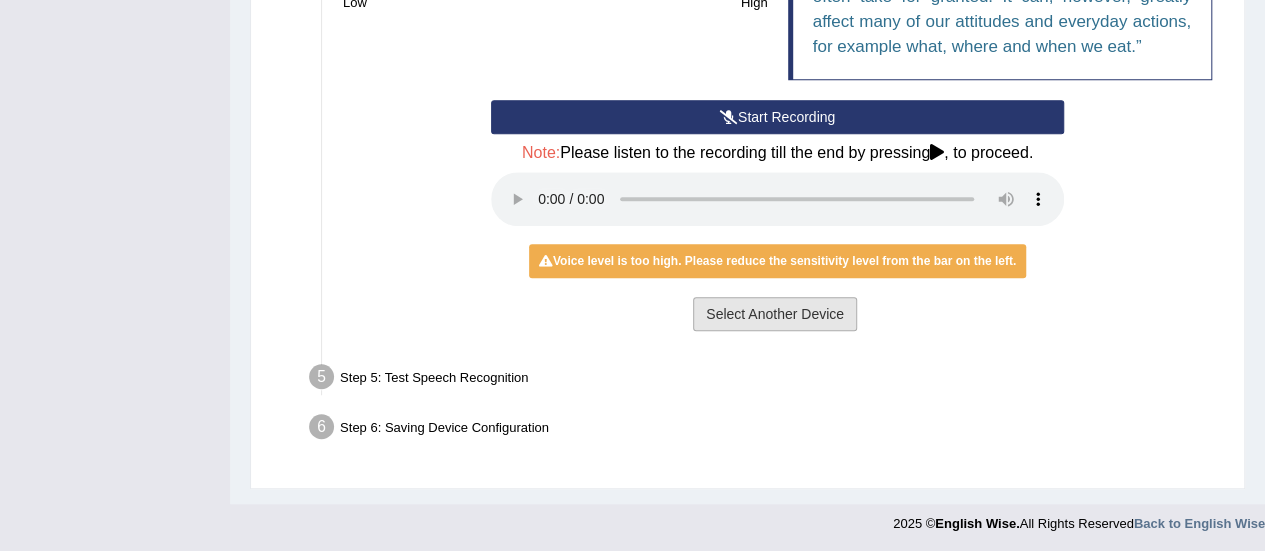 click on "Select Another Device" at bounding box center [775, 314] 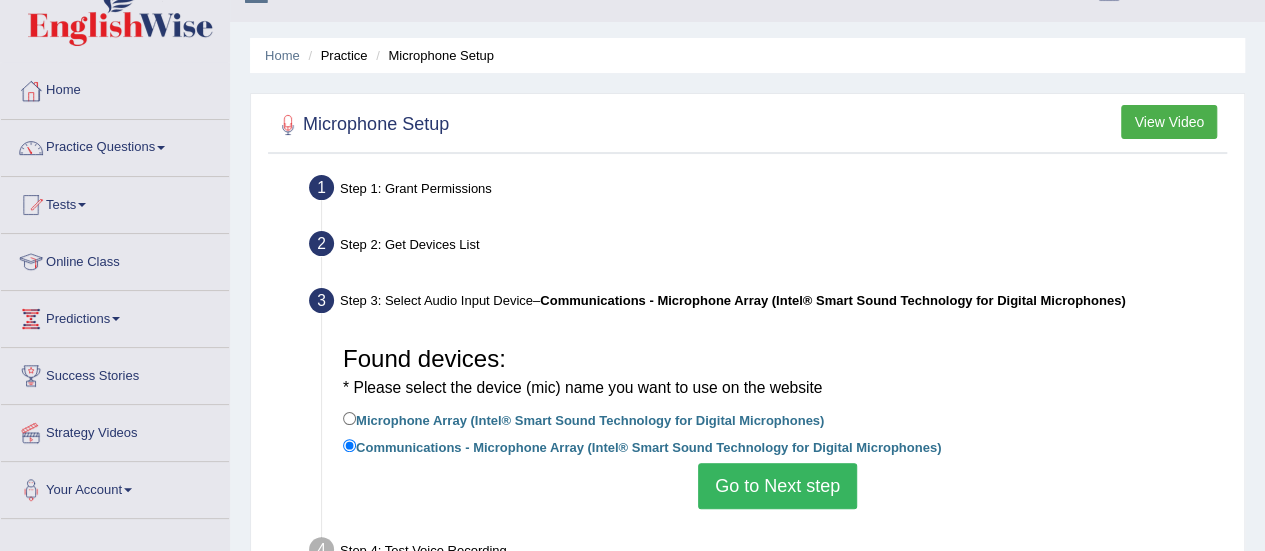 scroll, scrollTop: 40, scrollLeft: 0, axis: vertical 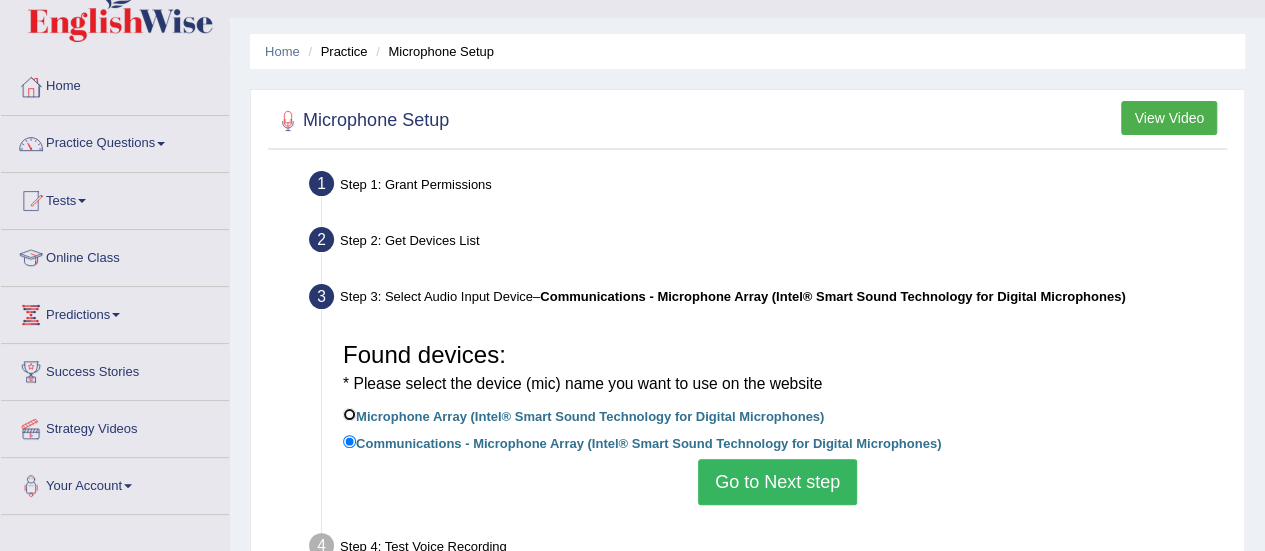 click on "Microphone Array (Intel® Smart Sound Technology for Digital Microphones)" at bounding box center (349, 414) 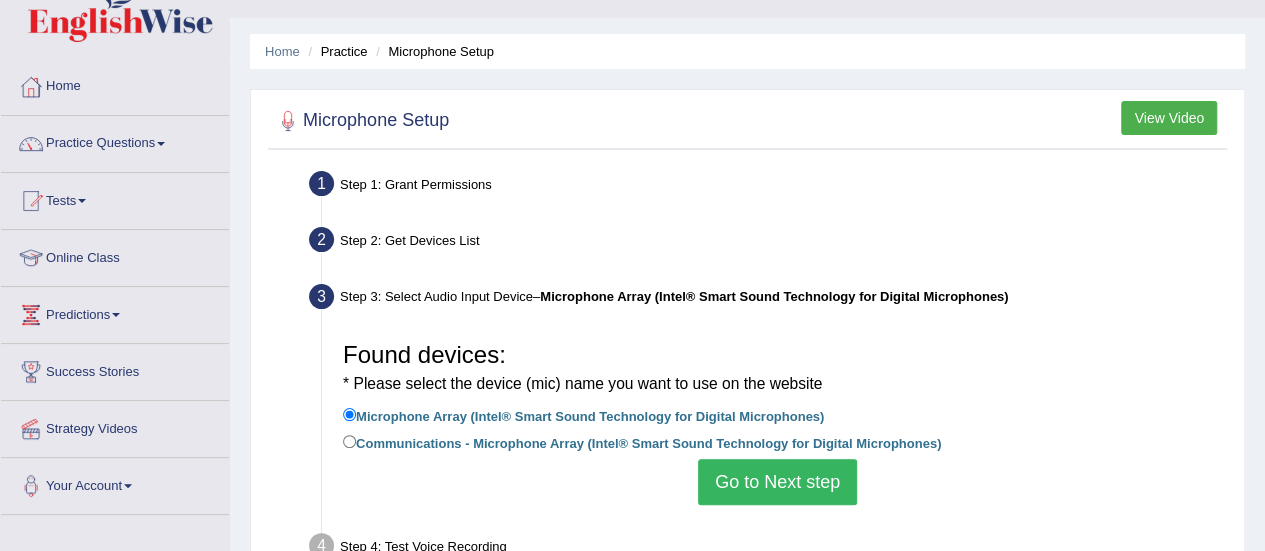 click on "Go to Next step" at bounding box center [777, 482] 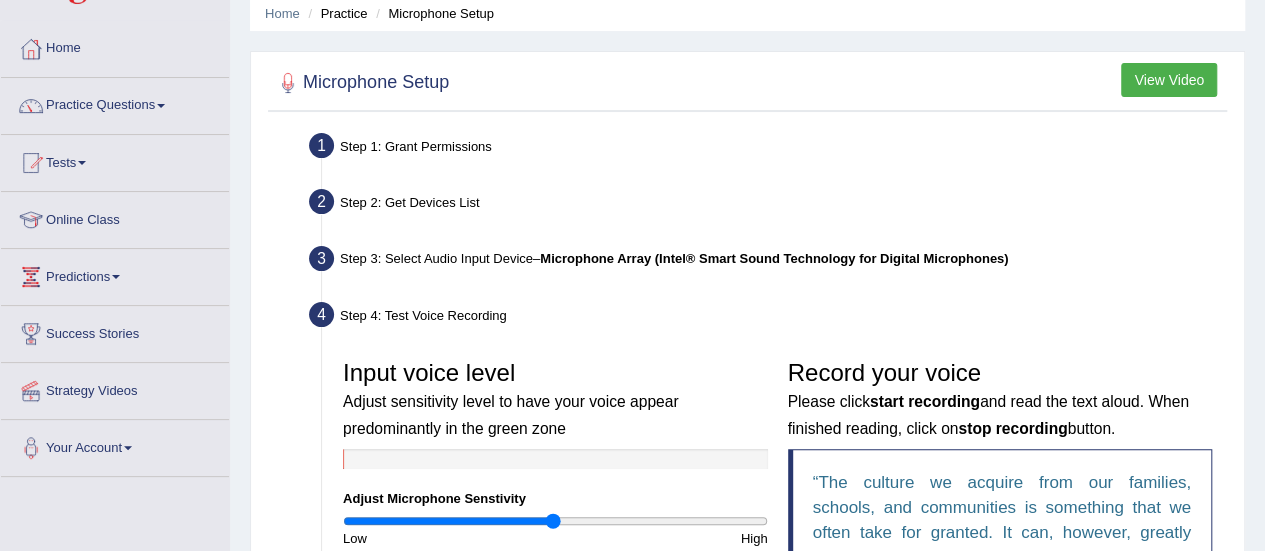 click on "Step 1: Grant Permissions   To access your microphone(s), we need permission to access the audio (mic) devices attached to your computer   Please click the button on the right and if prompted select  Allow  microphone from the dropdown list     Grant Permissions   Step 2: Get Devices List   In this step will be enumerate all available microphones on your computer   Please make sure your microphone is attached to your computer and click the button on the right     Get Device List   Step 3: Select Audio Input Device  –  Microphone Array (Intel® Smart Sound Technology for Digital Microphones)   Found devices:
* Please select the device (mic) name you want to use on the website    Microphone Array (Intel® Smart Sound Technology for Digital Microphones)  Communications - Microphone Array (Intel® Smart Sound Technology for Digital Microphones)   Go to Next step   Step 4: Test Voice Recording   Input voice level       Adjust Microphone Senstivity     Low   High   Record your voice  button." at bounding box center [747, 509] 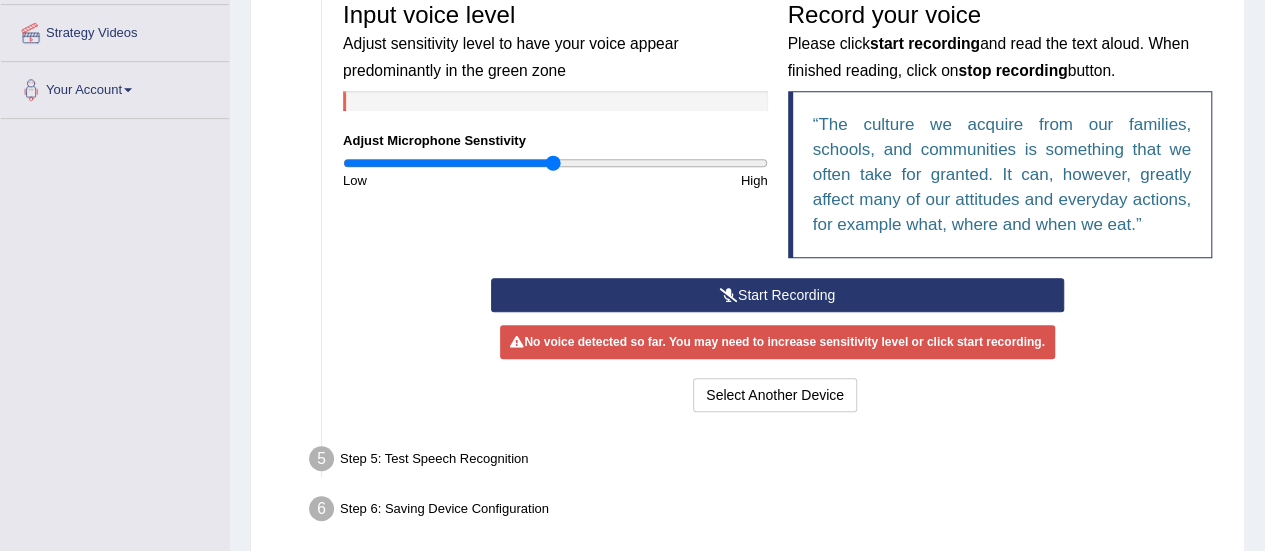 scroll, scrollTop: 440, scrollLeft: 0, axis: vertical 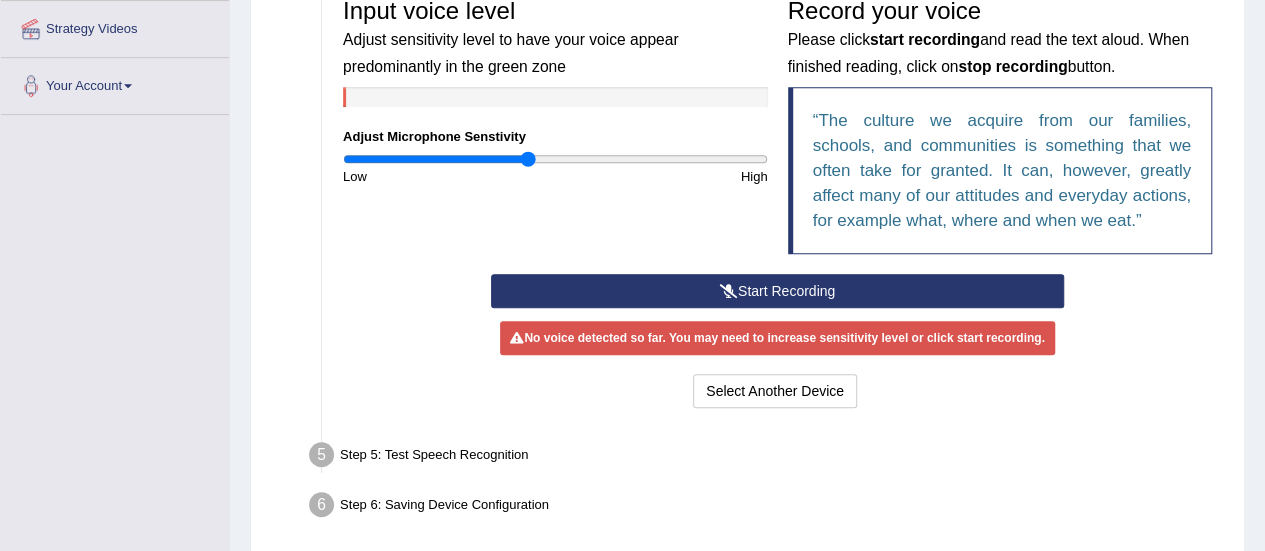 type on "0.88" 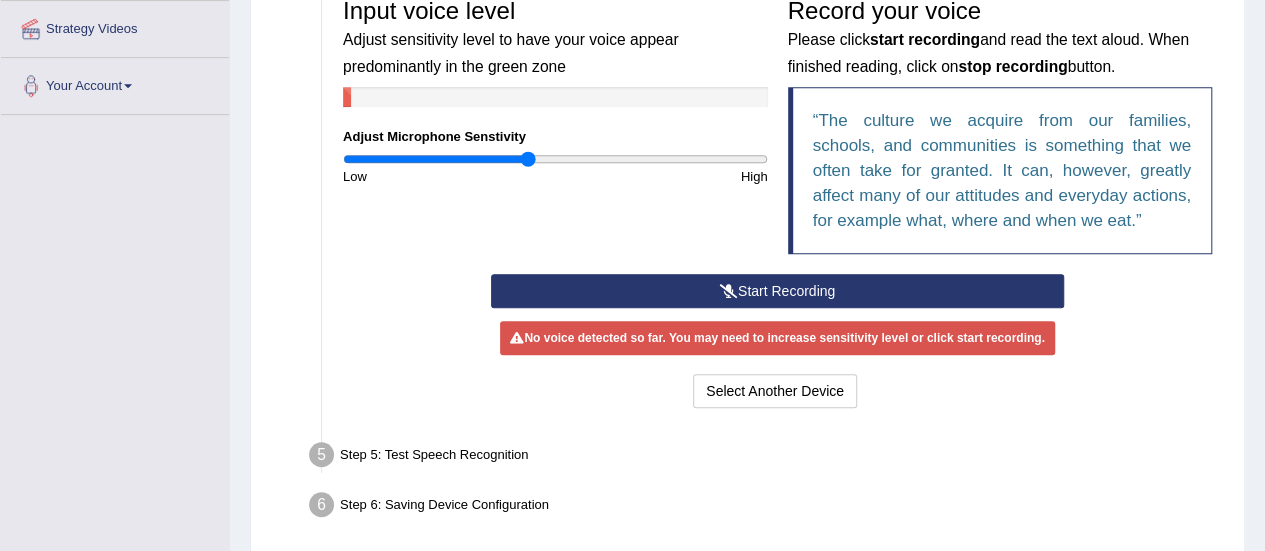 click at bounding box center [729, 291] 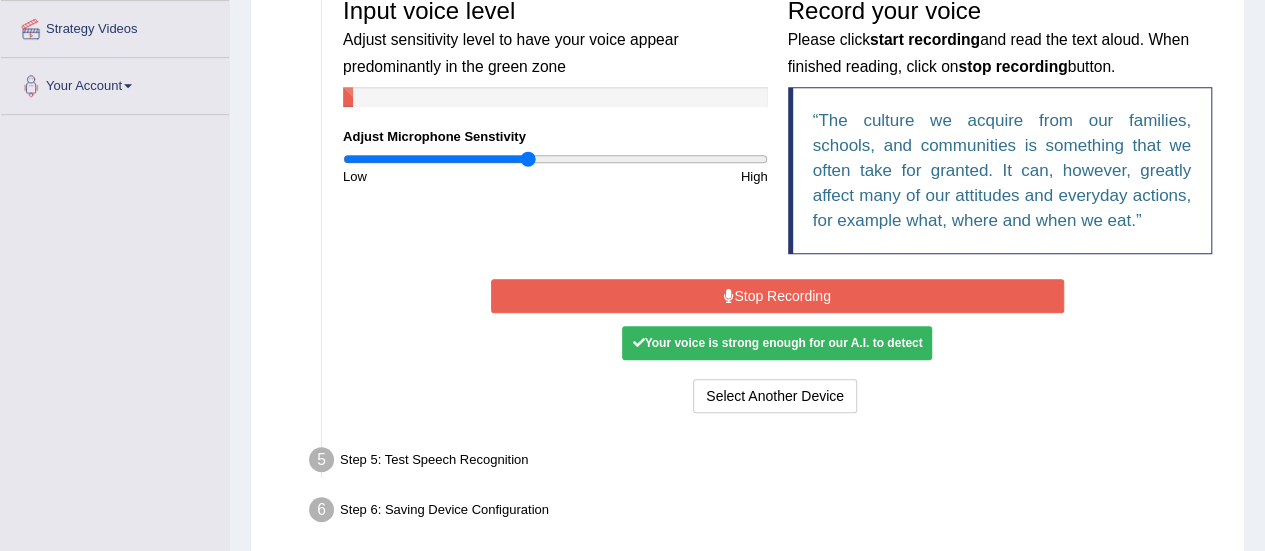 click at bounding box center [729, 296] 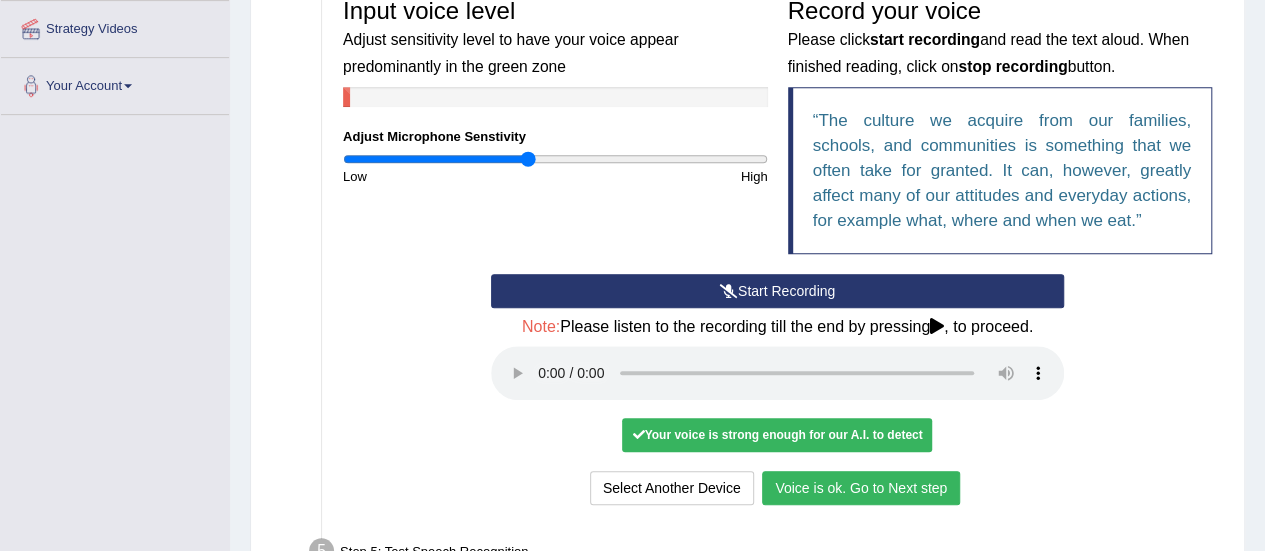 click on "Voice is ok. Go to Next step" at bounding box center (861, 488) 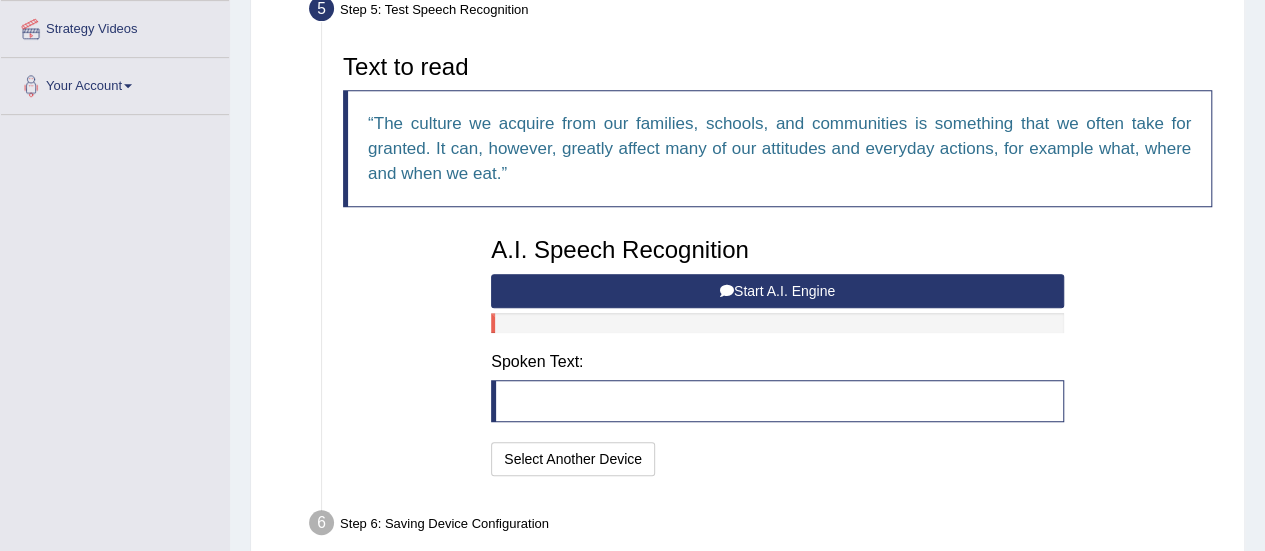 click on "Start A.I. Engine" at bounding box center [777, 291] 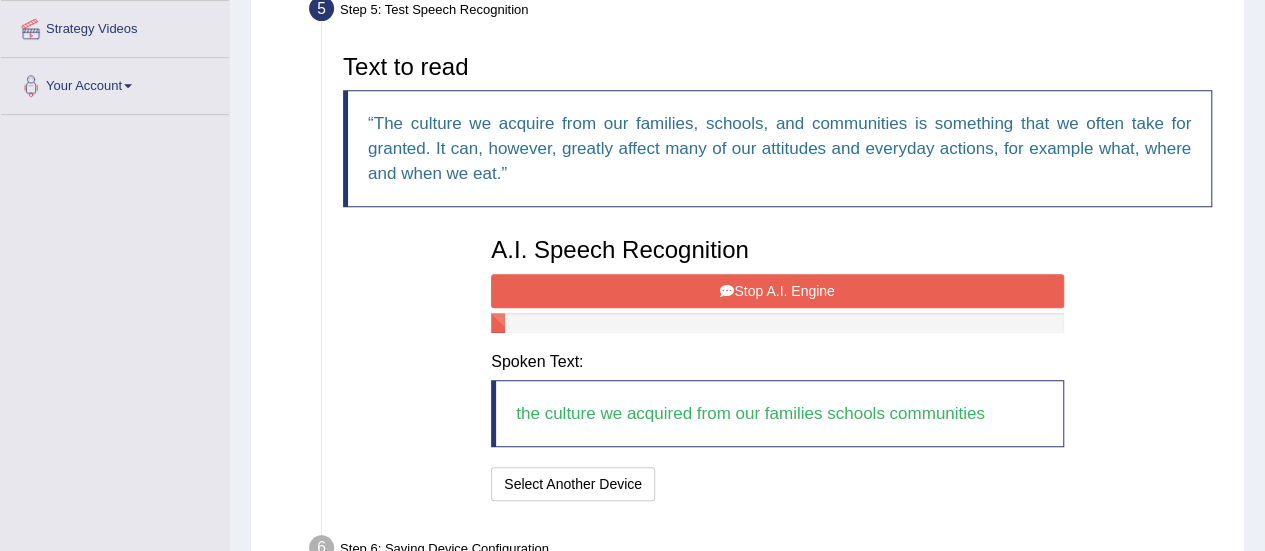 click on "Stop A.I. Engine" at bounding box center [777, 291] 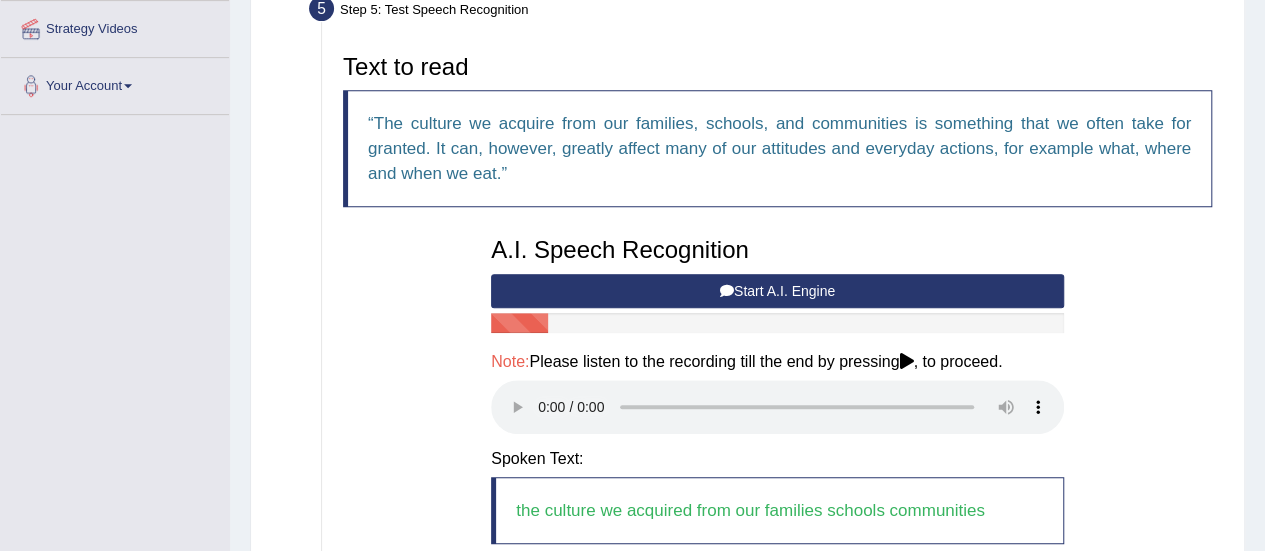 click on "Step 1: Grant Permissions   To access your microphone(s), we need permission to access the audio (mic) devices attached to your computer   Please click the button on the right and if prompted select  Allow  microphone from the dropdown list     Grant Permissions   Step 2: Get Devices List   In this step will be enumerate all available microphones on your computer   Please make sure your microphone is attached to your computer and click the button on the right     Get Device List   Step 3: Select Audio Input Device  –  Microphone Array (Intel® Smart Sound Technology for Digital Microphones)   Found devices:
* Please select the device (mic) name you want to use on the website    Microphone Array (Intel® Smart Sound Technology for Digital Microphones)  Communications - Microphone Array (Intel® Smart Sound Technology for Digital Microphones)   Go to Next step   Step 4: Test Voice Recording   Input voice level       Adjust Microphone Senstivity     Low   High   Record your voice  button." at bounding box center (747, 217) 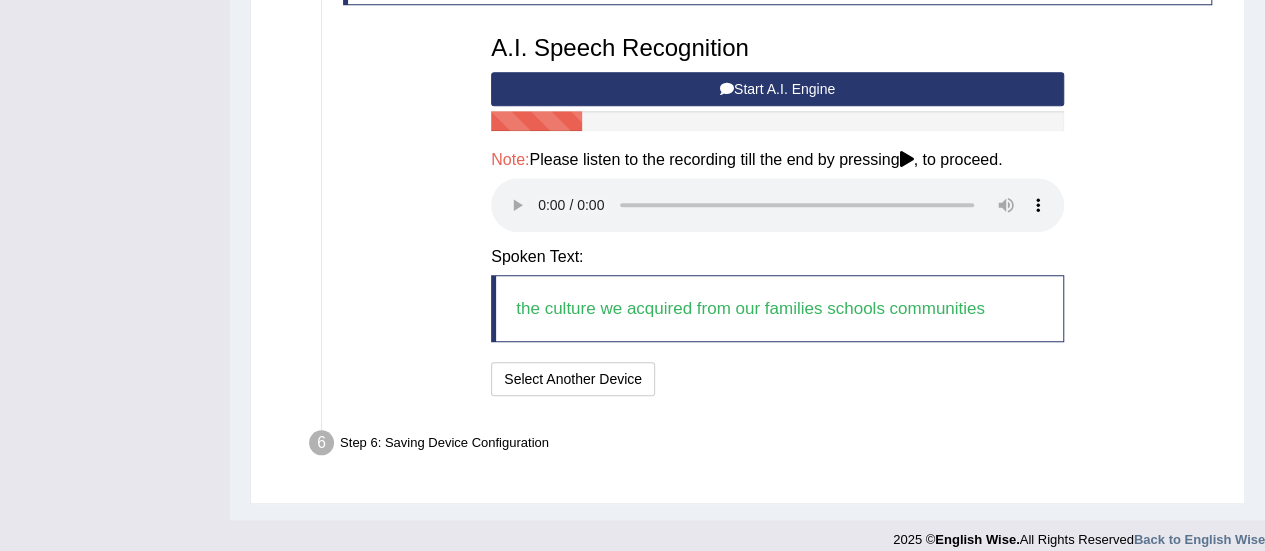 scroll, scrollTop: 656, scrollLeft: 0, axis: vertical 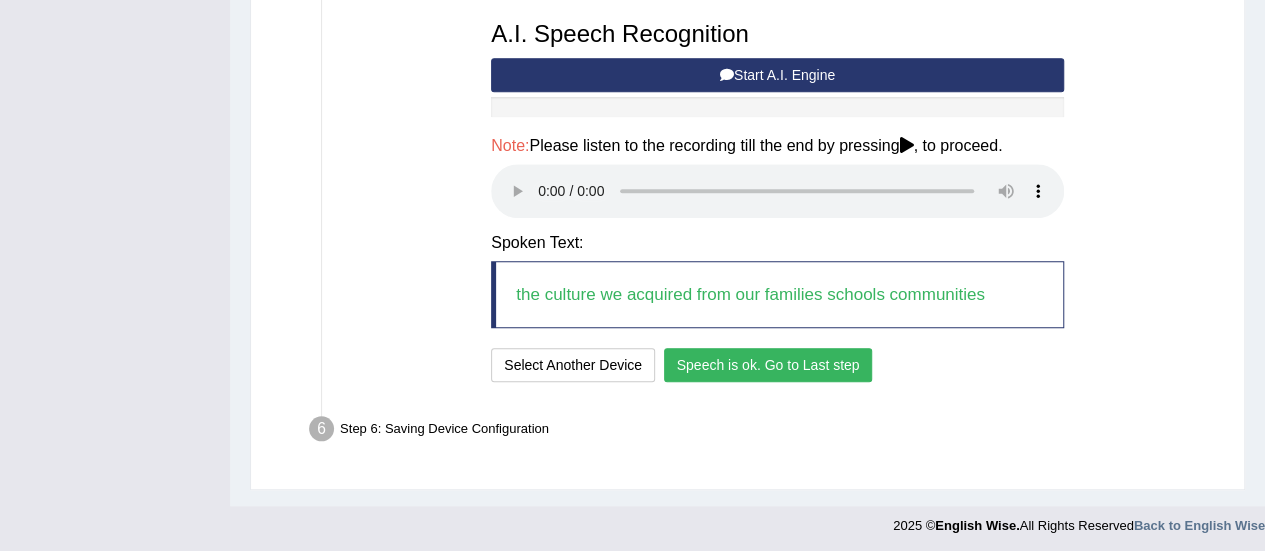 click on "Speech is ok. Go to Last step" at bounding box center [768, 365] 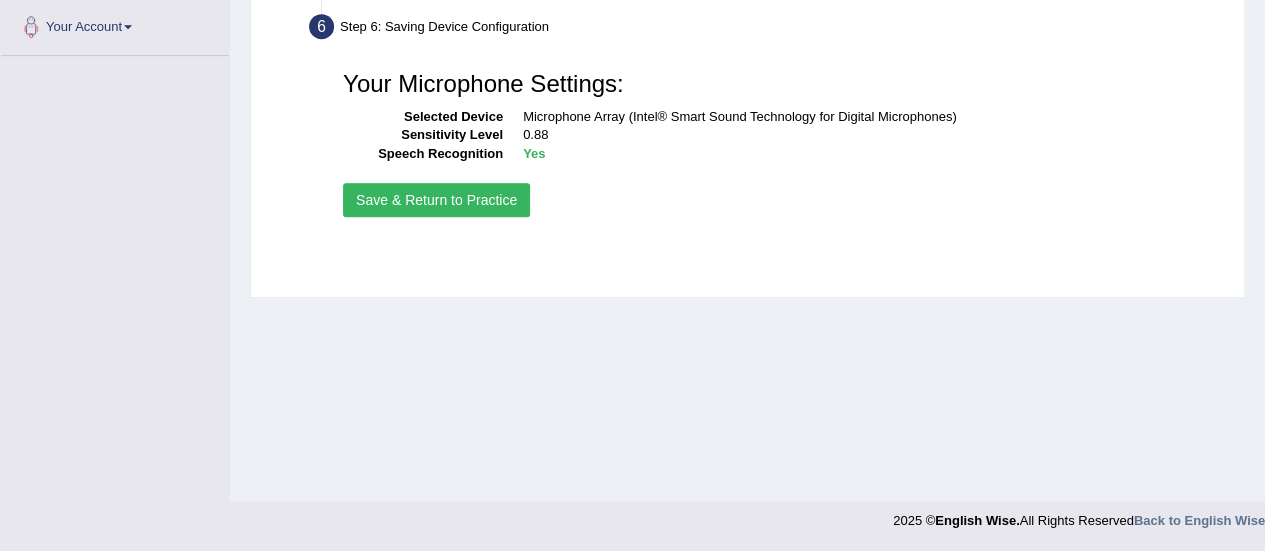 scroll, scrollTop: 498, scrollLeft: 0, axis: vertical 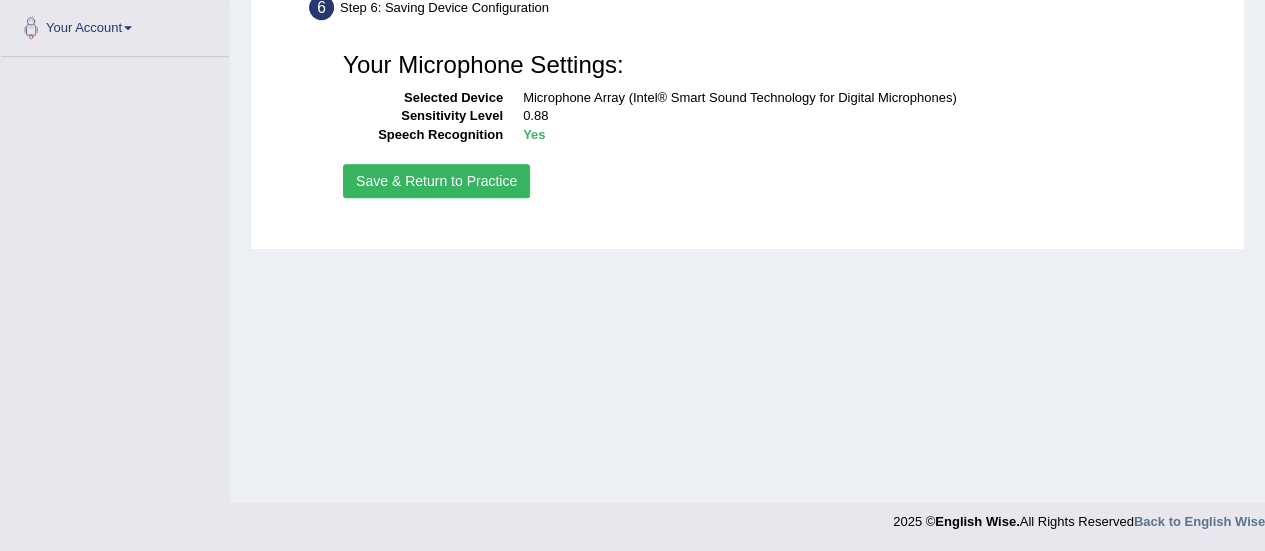 click on "Save & Return to Practice" at bounding box center [436, 181] 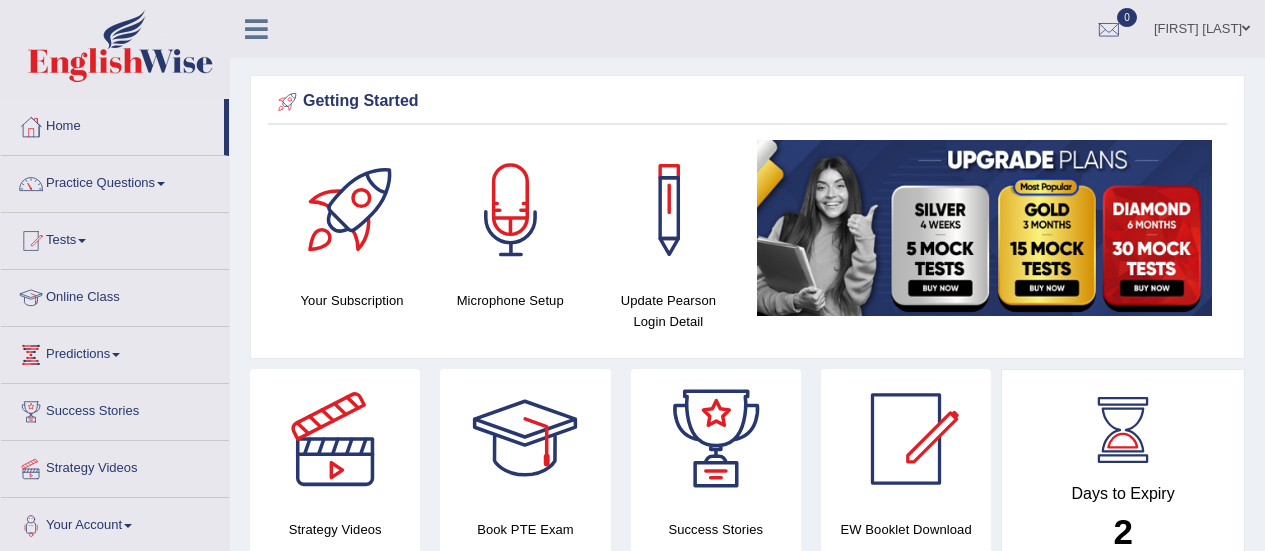 scroll, scrollTop: 0, scrollLeft: 0, axis: both 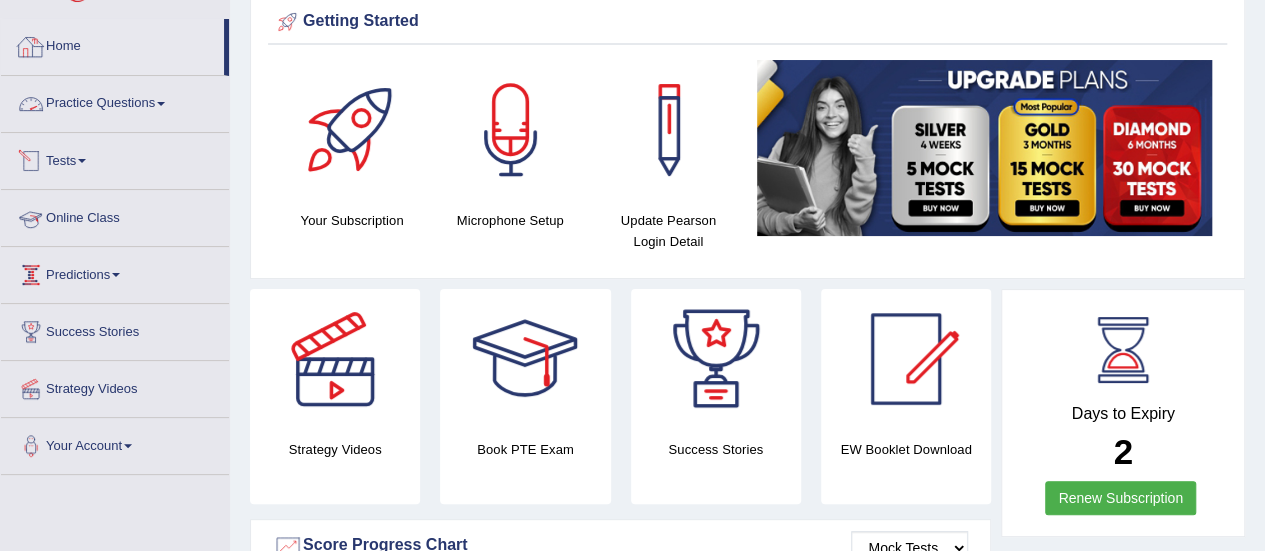 click on "Practice Questions" at bounding box center [115, 101] 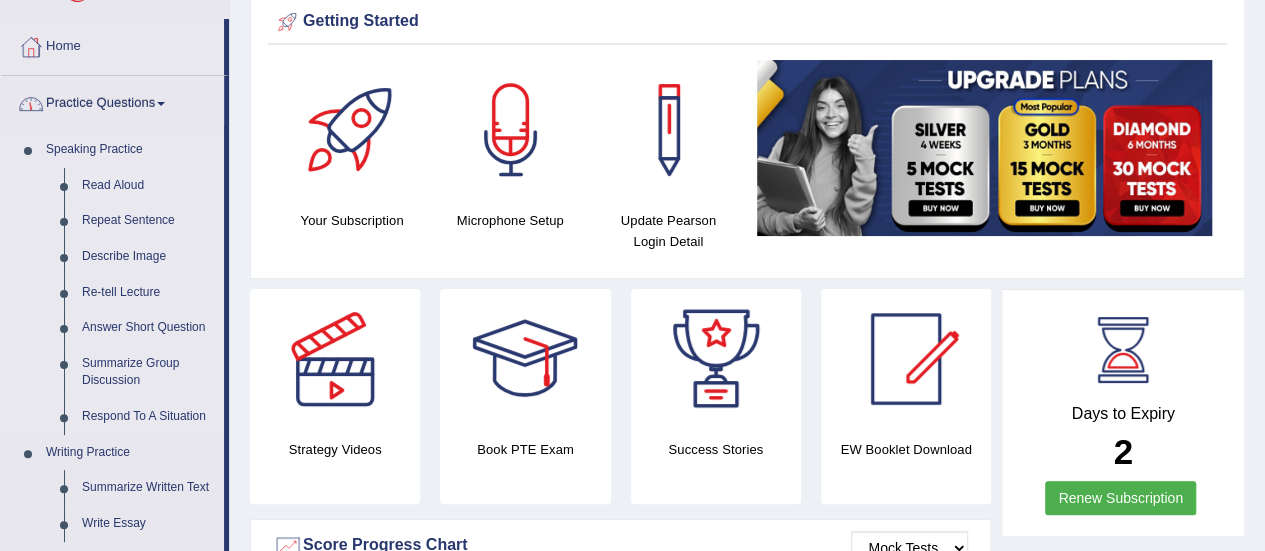 click on "Read Aloud" at bounding box center (148, 186) 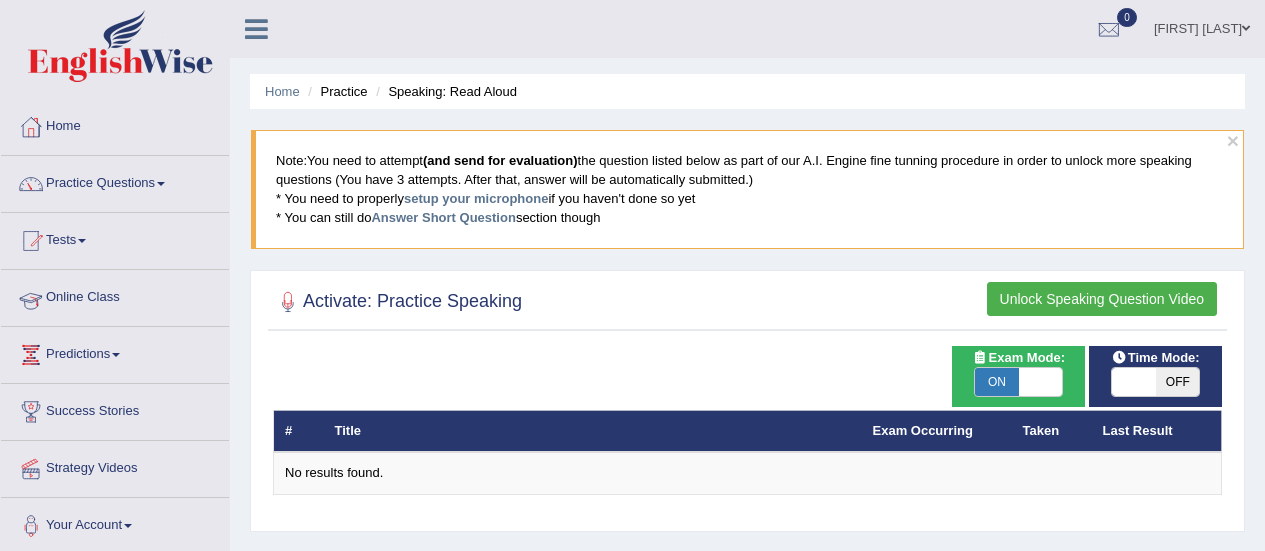 scroll, scrollTop: 0, scrollLeft: 0, axis: both 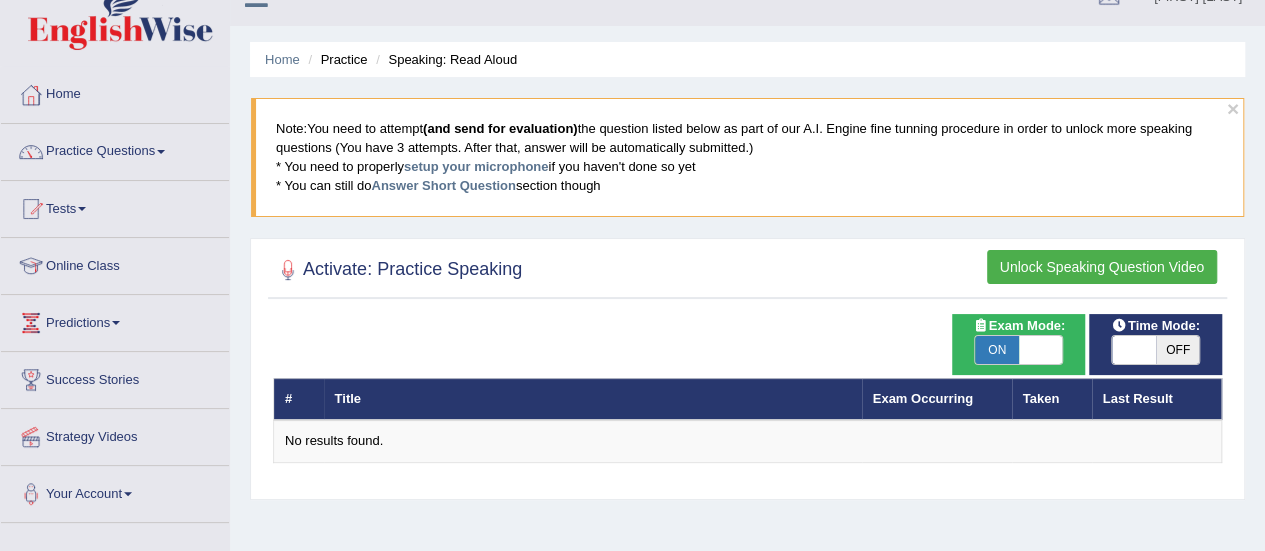 click on "Activate: Practice Speaking
Unlock Speaking Question Video" at bounding box center (747, 274) 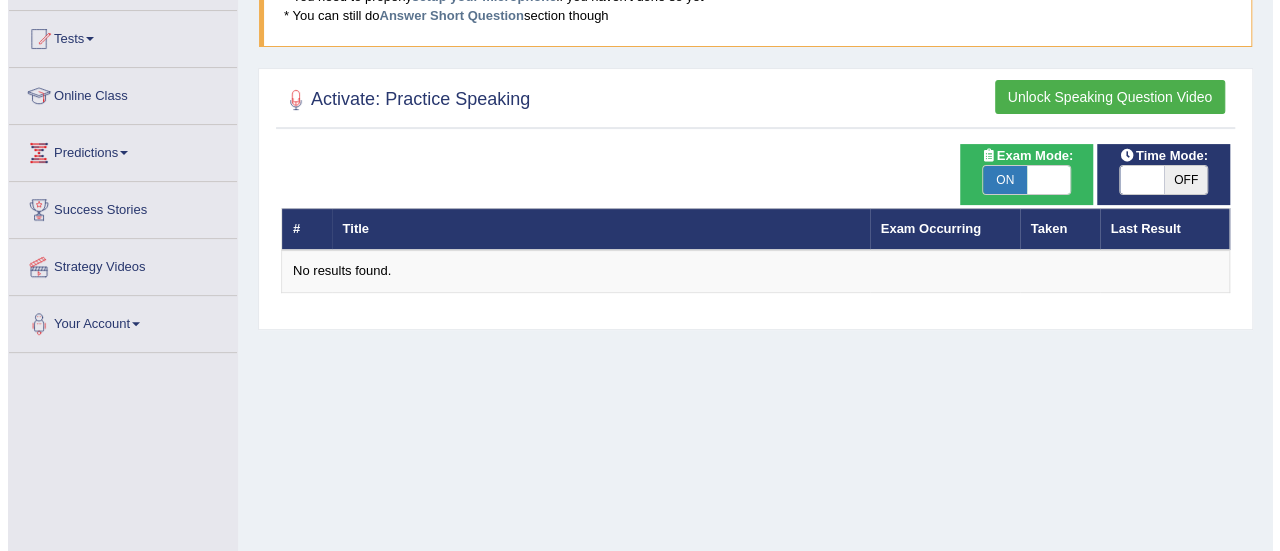 scroll, scrollTop: 200, scrollLeft: 0, axis: vertical 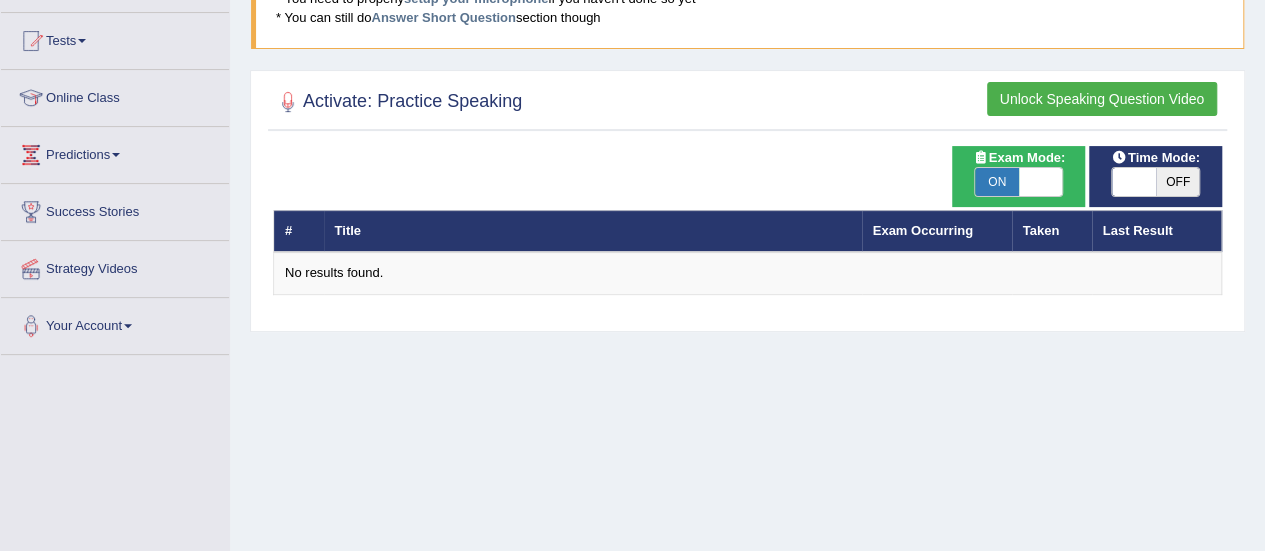 click on "ON" at bounding box center (997, 182) 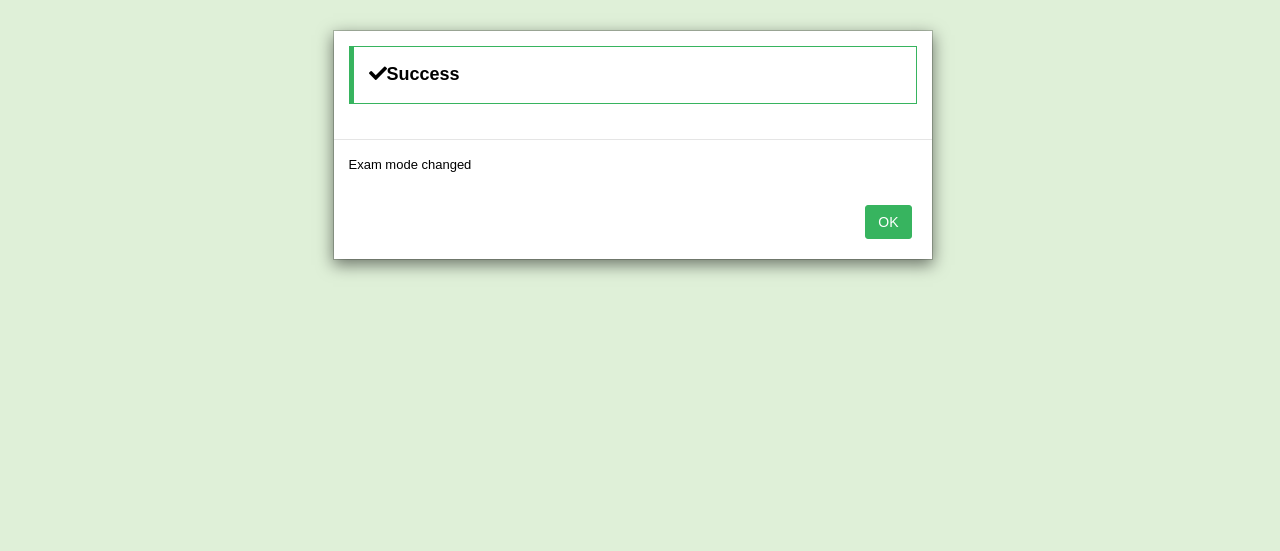 click on "OK" at bounding box center (888, 222) 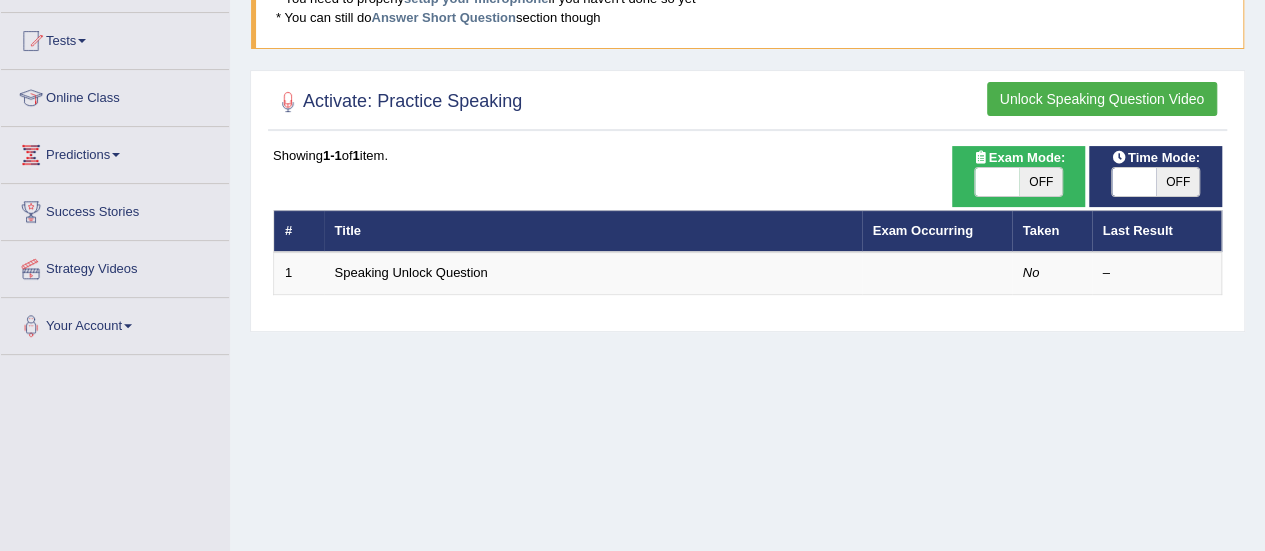 scroll, scrollTop: 200, scrollLeft: 0, axis: vertical 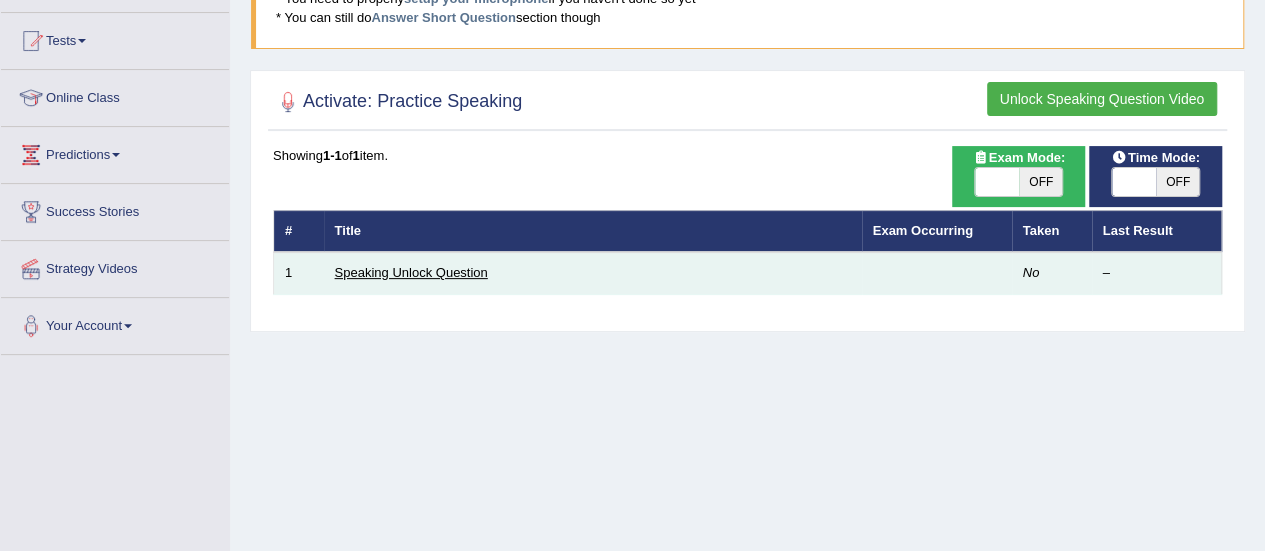 click on "Speaking Unlock Question" at bounding box center [411, 272] 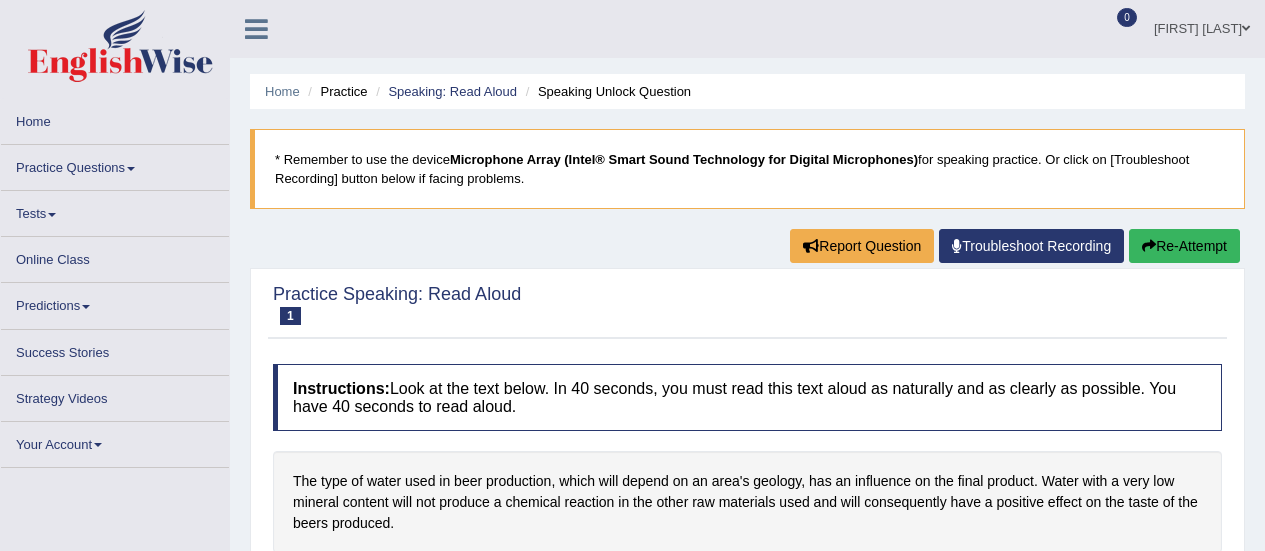scroll, scrollTop: 0, scrollLeft: 0, axis: both 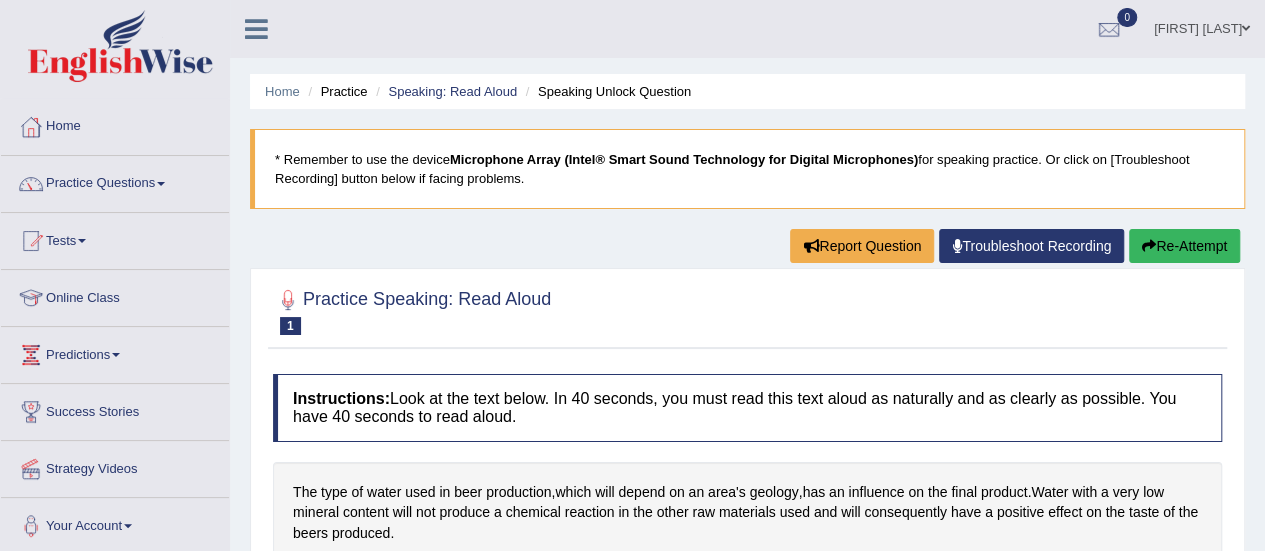 click on "Home
Practice
Speaking: Read Aloud
Speaking Unlock Question
* Remember to use the device  Microphone Array (Intel® Smart Sound Technology for Digital Microphones)  for speaking practice. Or click on [Troubleshoot Recording] button below if facing problems.
Report Question  Troubleshoot Recording  Re-Attempt
Practice Speaking: Read Aloud
1
Speaking Unlock Question
Instructions:  Look at the text below. In 40 seconds, you must read this text aloud as naturally and as clearly as possible. You have 40 seconds to read aloud.
The   type   of   water   used   in   beer   production ,  which   will   depend   on   an   area's   geology ,  has   an   influence   on   the   final   product .  Water   with   a   very   low   mineral   content   will   not   produce   a   chemical   reaction   in   the   other   raw     used" at bounding box center (747, 500) 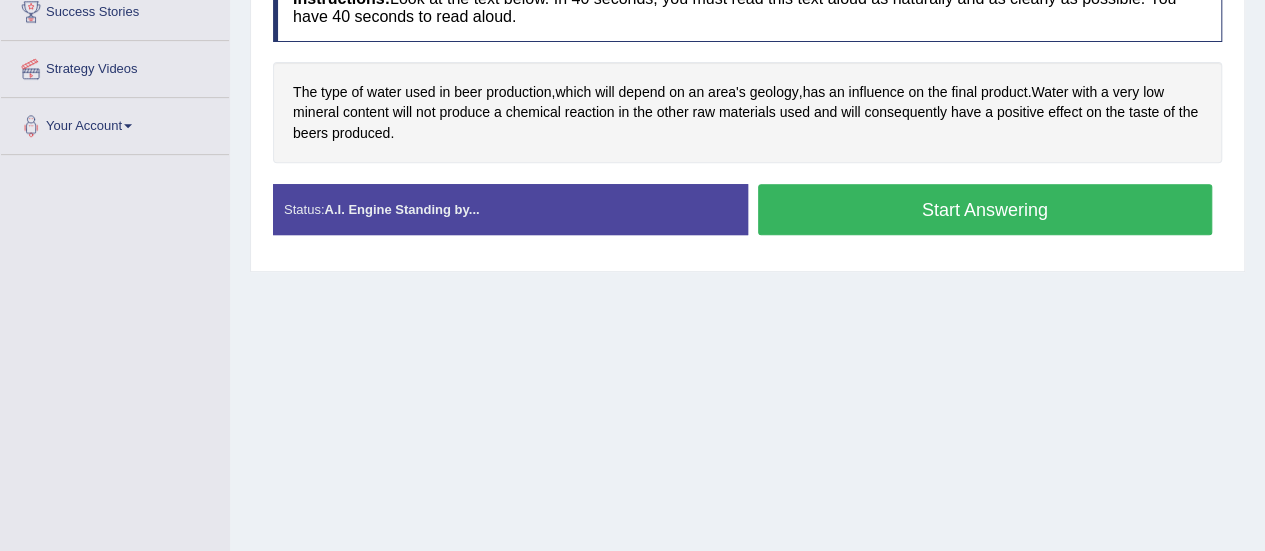 scroll, scrollTop: 360, scrollLeft: 0, axis: vertical 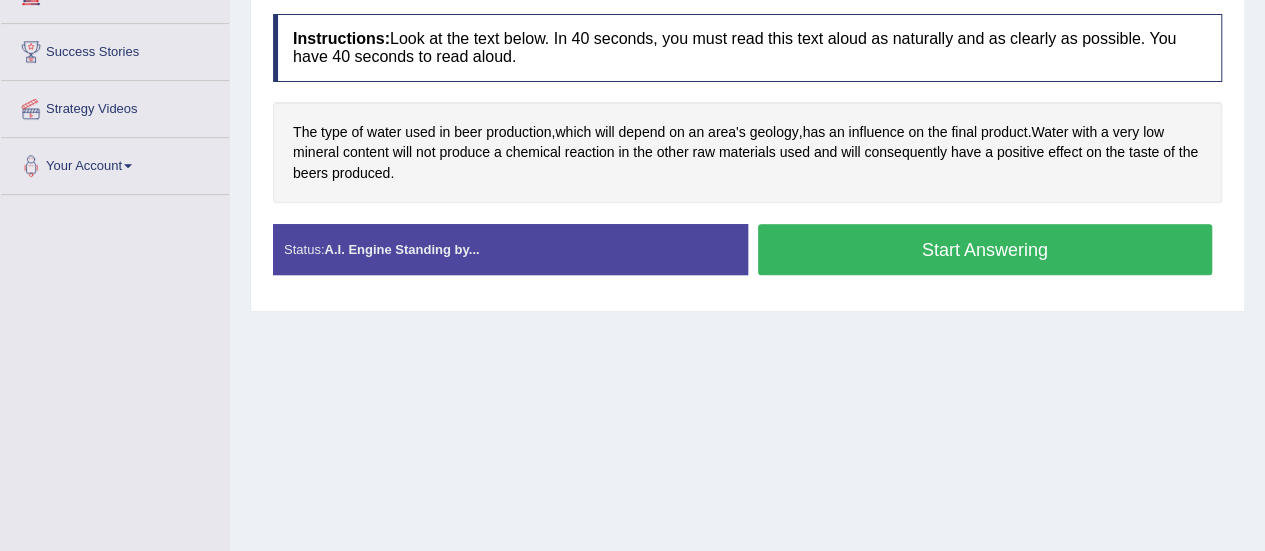 click on "Start Answering" at bounding box center [985, 249] 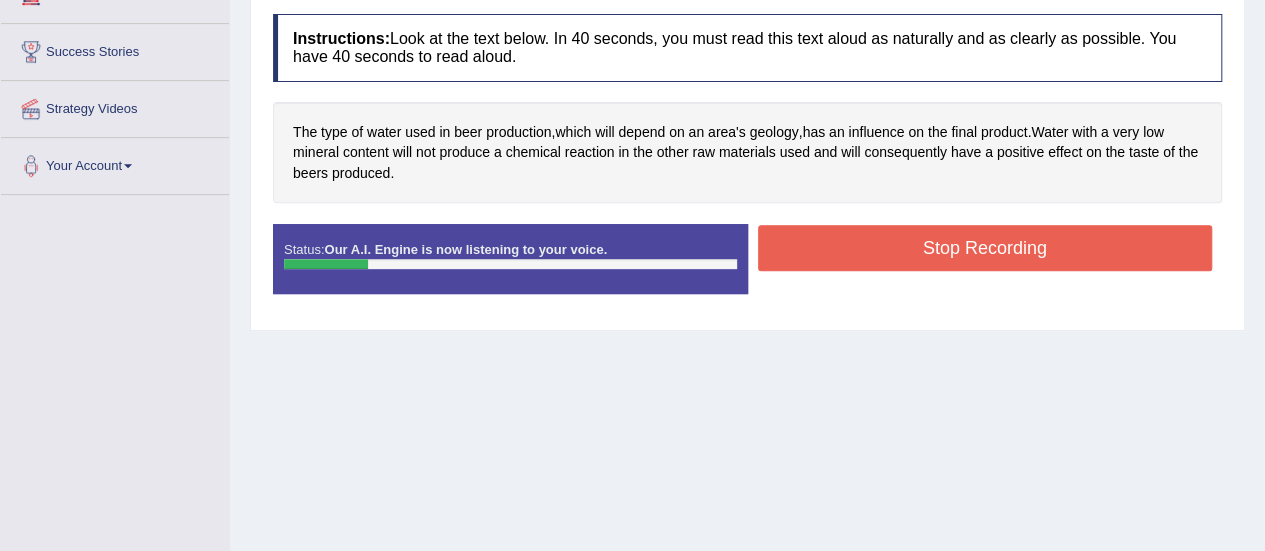 click on "Stop Recording" at bounding box center [985, 248] 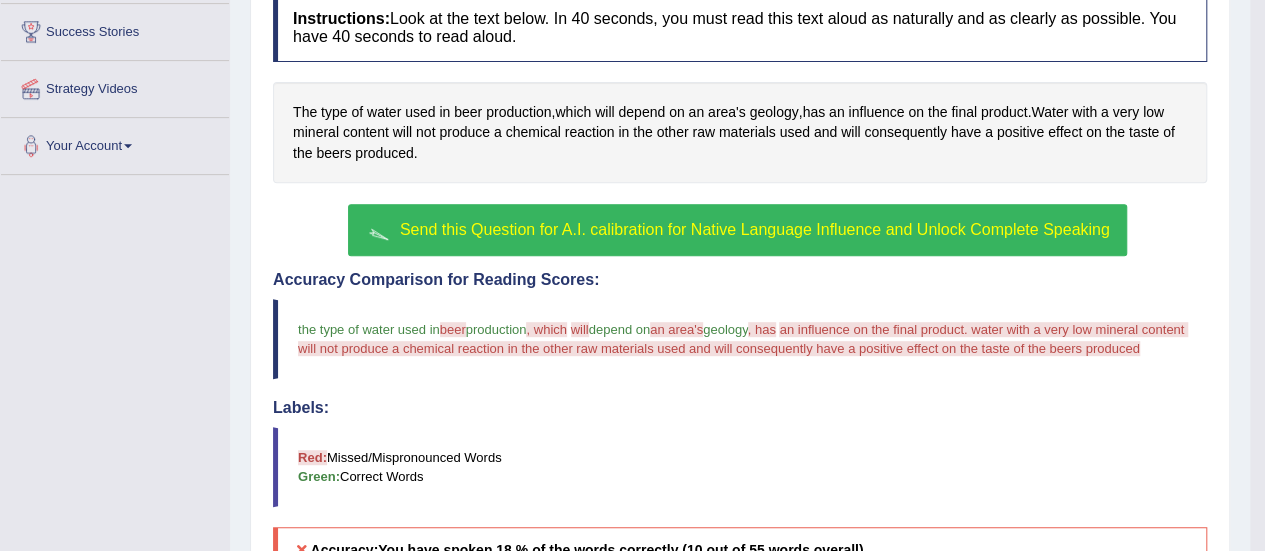 click on "Instructions:  Look at the text below. In 40 seconds, you must read this text aloud as naturally and as clearly as possible. You have 40 seconds to read aloud.
The   type   of   water   used   in   beer   production ,  which   will   depend   on   an   area's   geology ,  has   an   influence   on   the   final   product .  Water   with   a   very   low   mineral   content   will   not   produce   a   chemical   reaction   in   the   other   raw   materials   used   and   will   consequently   have   a   positive   effect   on   the   taste   of   the   beers   produced . Created with Highcharts 7.1.2 Too low Too high Time Pitch meter: 0 10 20 30 40 Created with Highcharts 7.1.2 Great Too slow Too fast Time Speech pace meter: 0 10 20 30 40   Send this Question for A.I. calibration for Native Language Influence and Unlock Complete Speaking Accuracy Comparison for Reading Scores: the type of water used in  beer peer  production , which   will which  depend on  an area's areas  geology , has   stop" at bounding box center [740, 373] 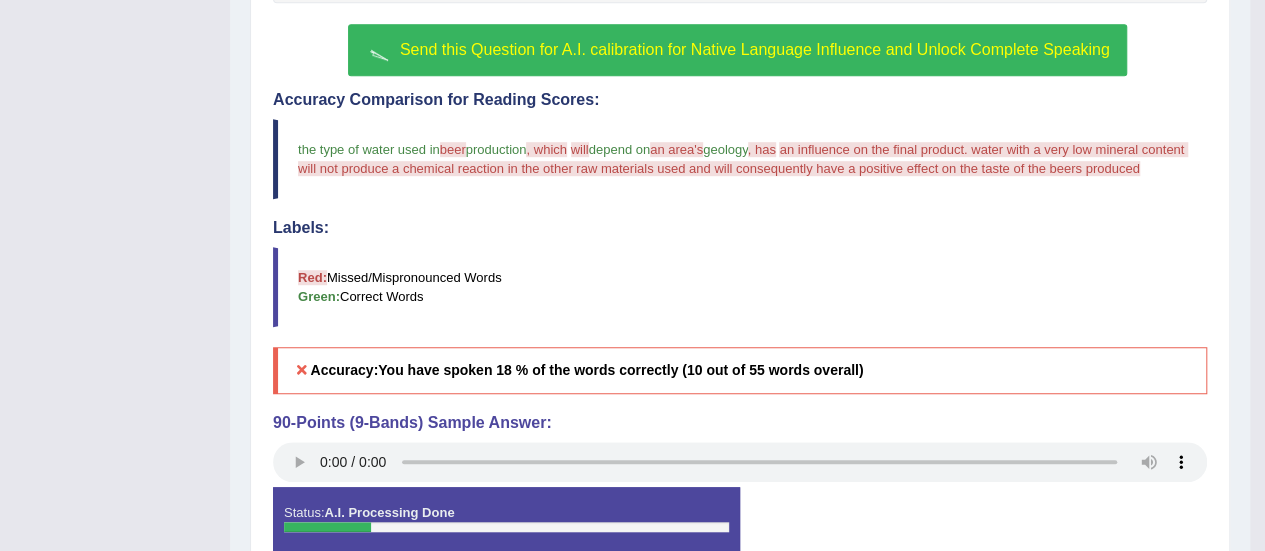 scroll, scrollTop: 640, scrollLeft: 0, axis: vertical 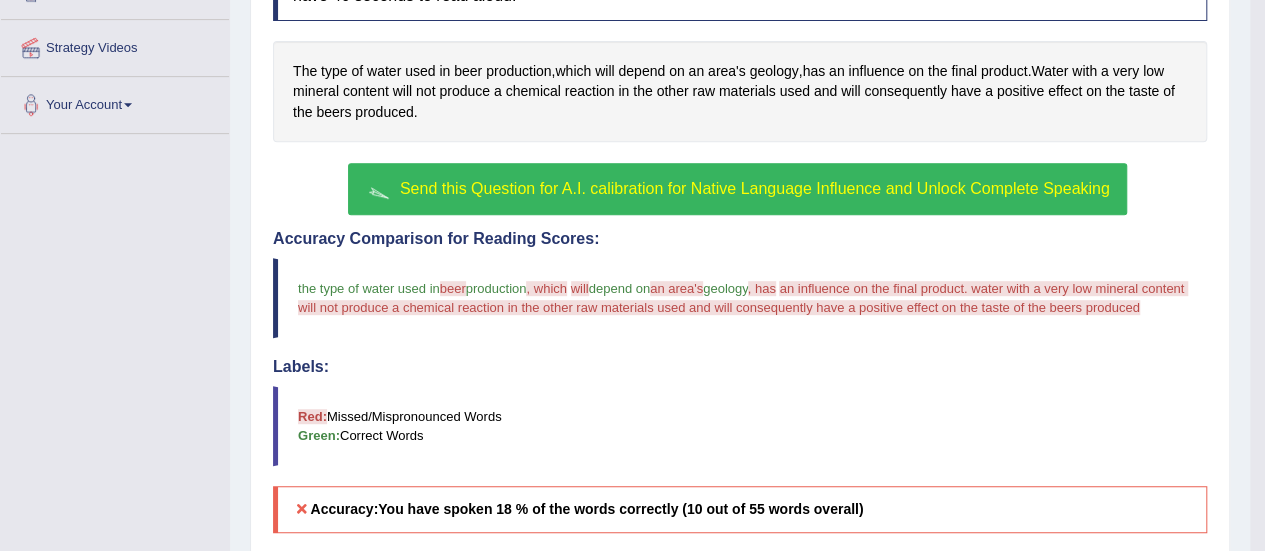 click at bounding box center [380, 189] 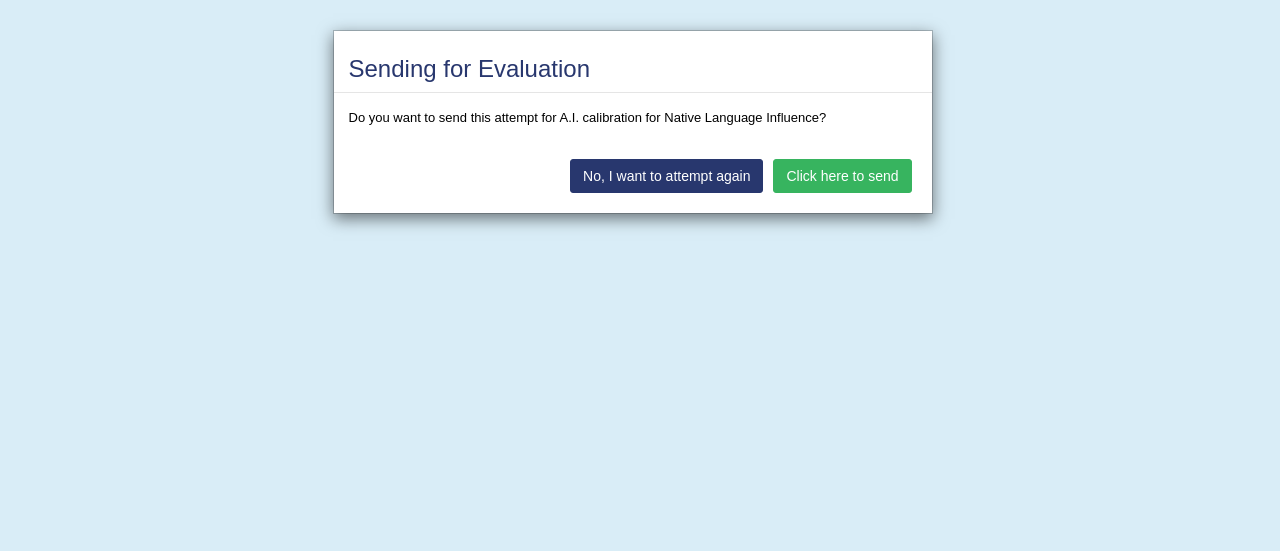 click on "Click here to send" at bounding box center (842, 176) 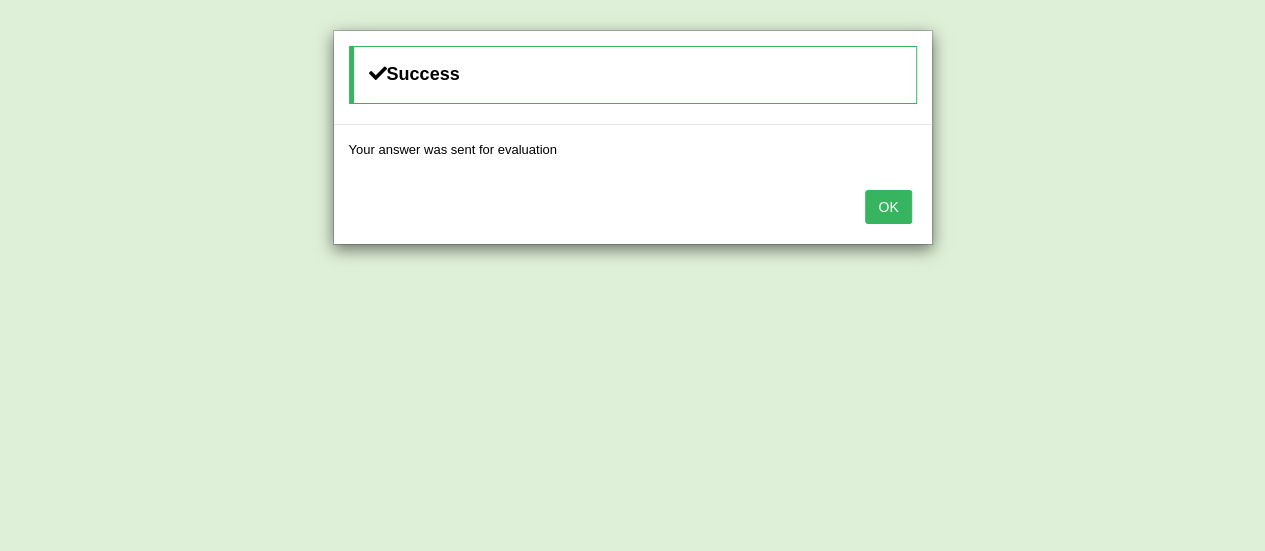 click on "OK" at bounding box center (888, 207) 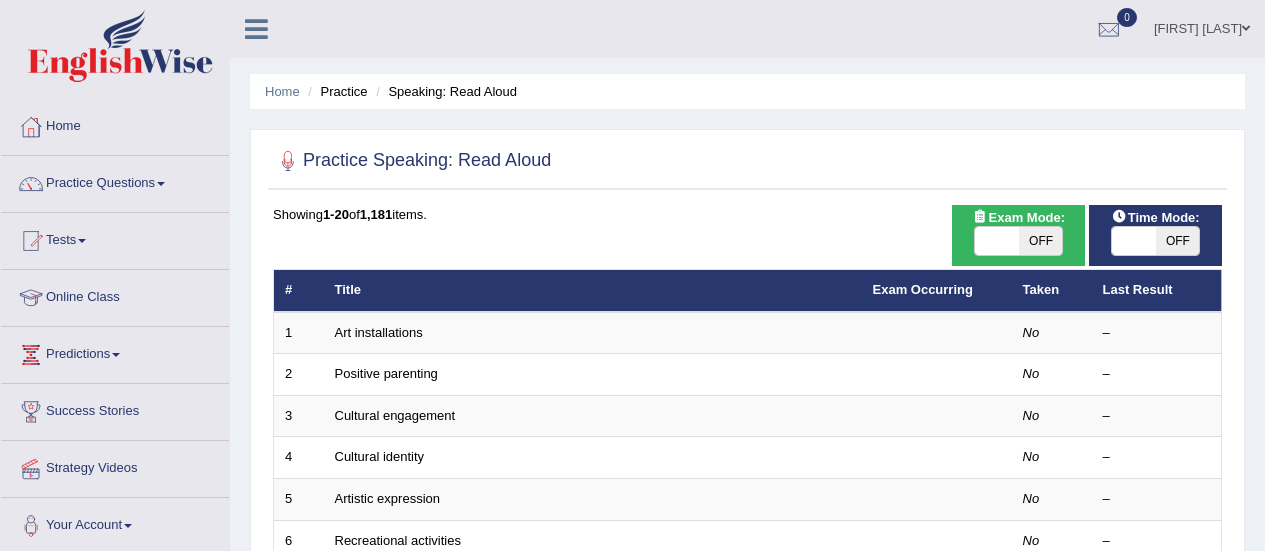 scroll, scrollTop: 40, scrollLeft: 0, axis: vertical 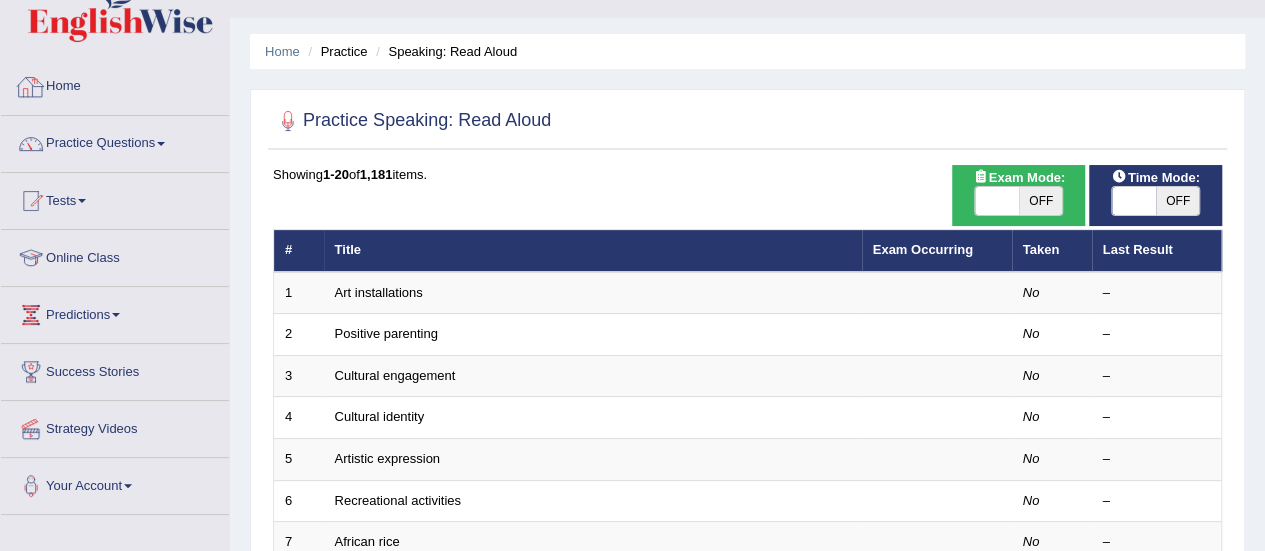 click on "Home" at bounding box center [115, 84] 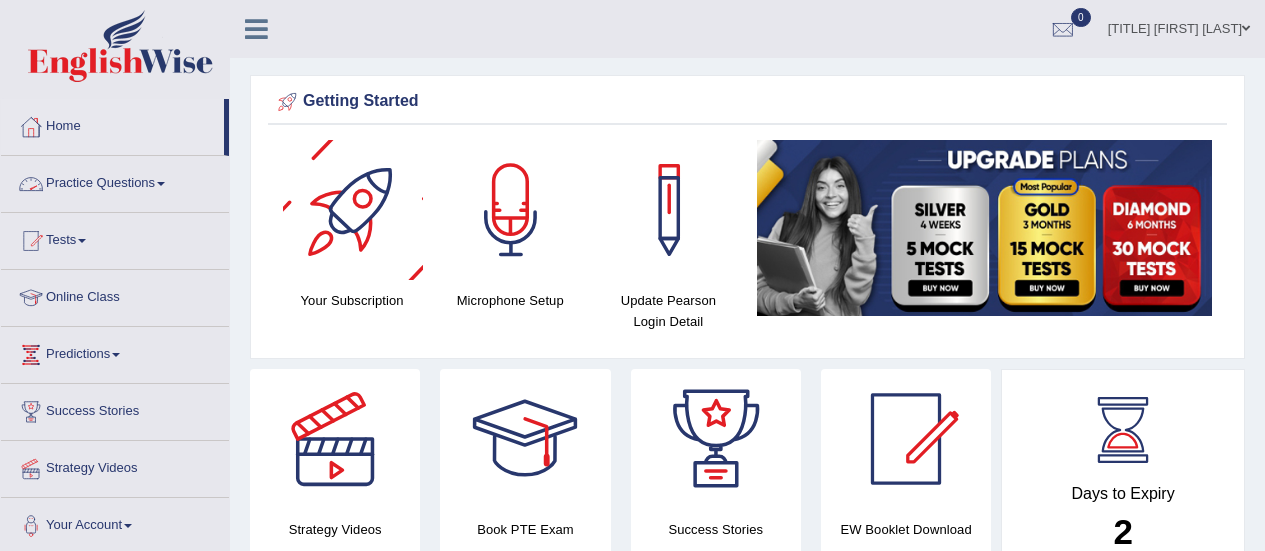 scroll, scrollTop: 0, scrollLeft: 0, axis: both 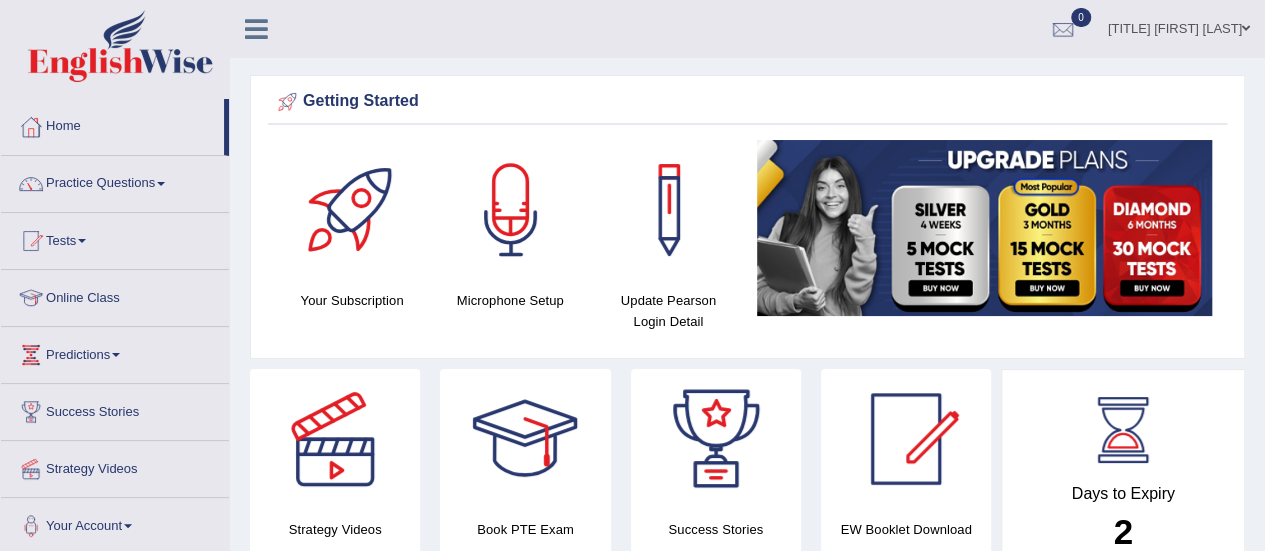 click on "MD Sohanur Rahman
Toggle navigation
Username: Sohan6810
Access Type: Online
Subscription: Diamond Package
Log out
0
See All Alerts" at bounding box center (903, 28) 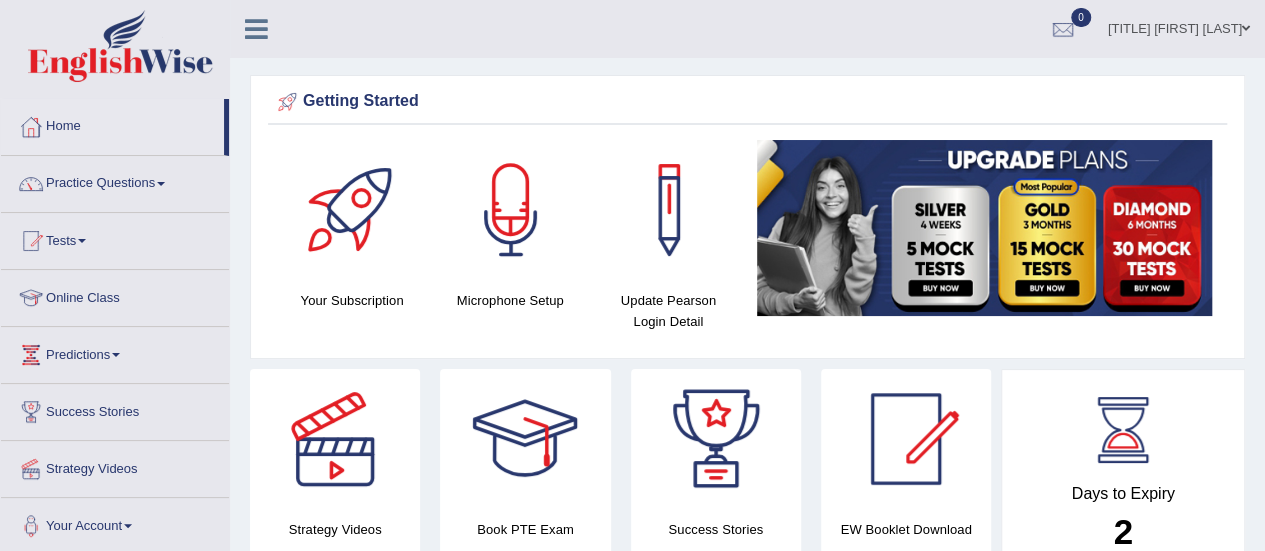 scroll, scrollTop: 40, scrollLeft: 0, axis: vertical 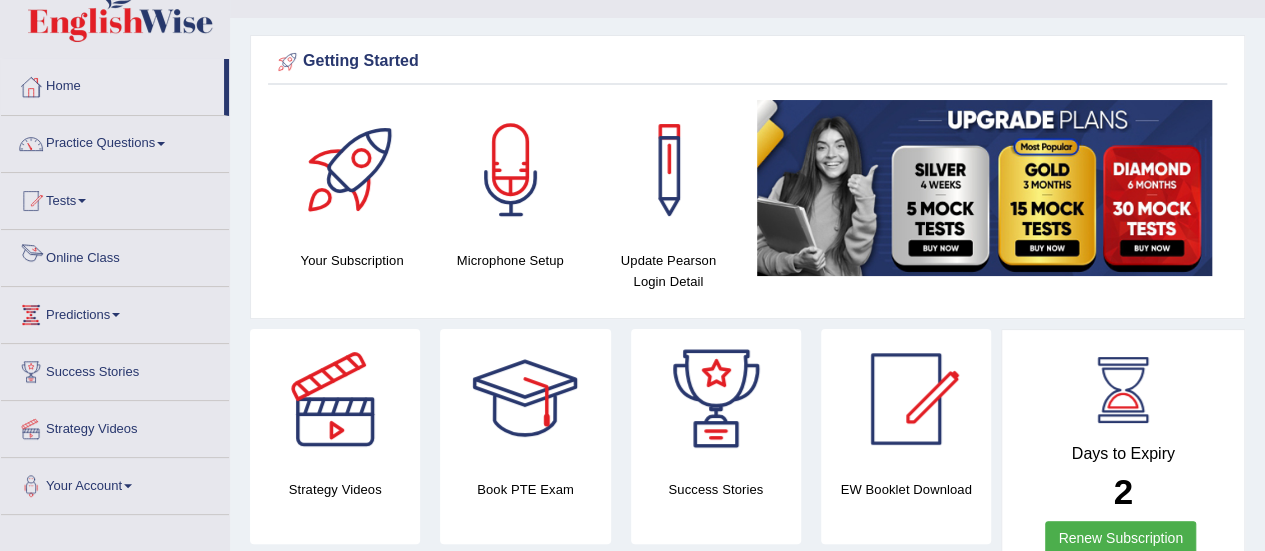 click on "Online Class" at bounding box center [115, 255] 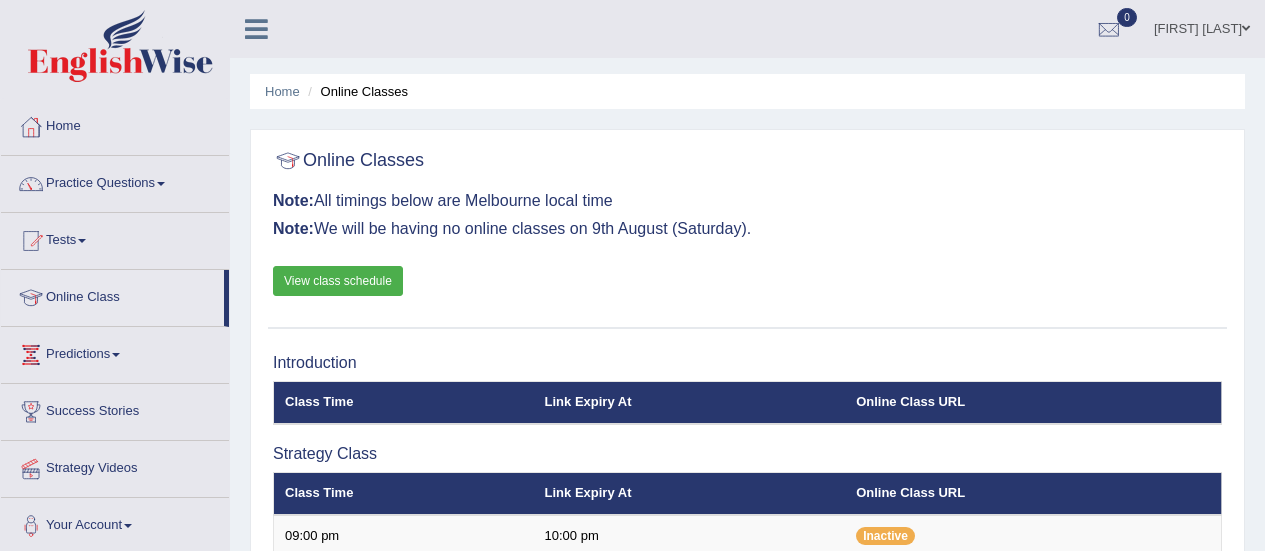 scroll, scrollTop: 0, scrollLeft: 0, axis: both 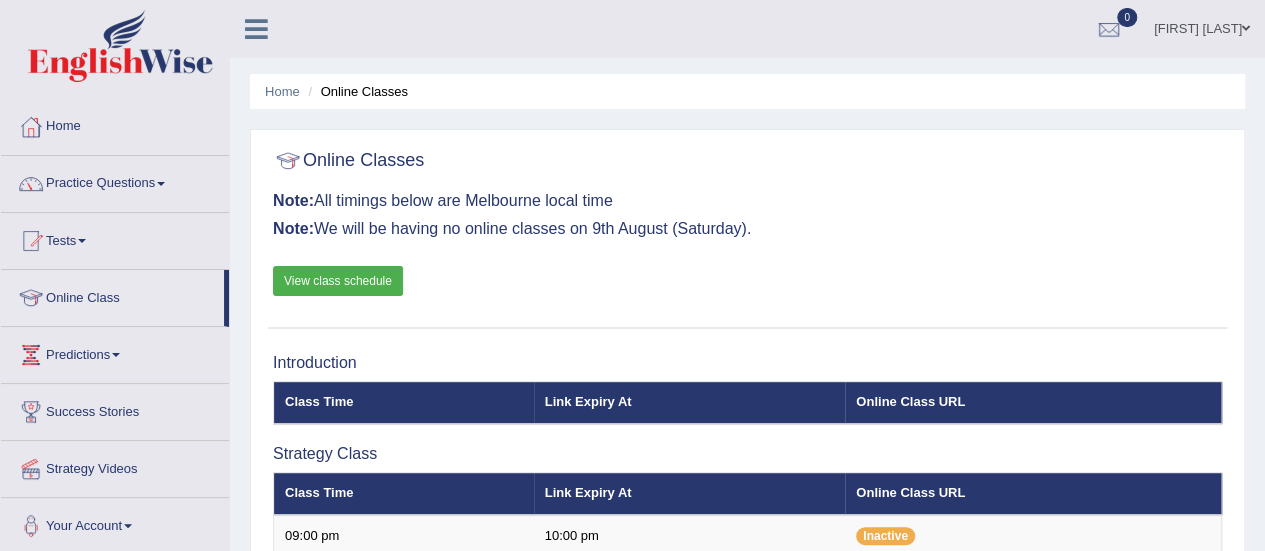 click on "Home
Online Classes
Online Classes
Note:  All timings below are Melbourne local time
Note:  We will be having no online classes on 9th August (Saturday).
View class schedule
Introduction
Class Time
Link Expiry At
Online Class URL" at bounding box center [747, 674] 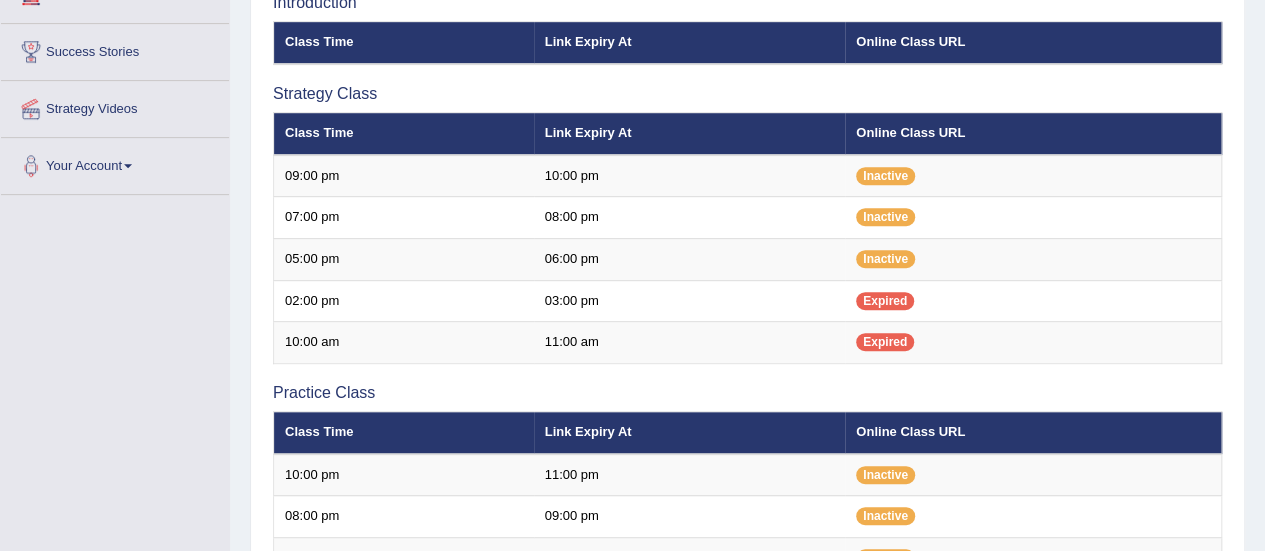 scroll, scrollTop: 400, scrollLeft: 0, axis: vertical 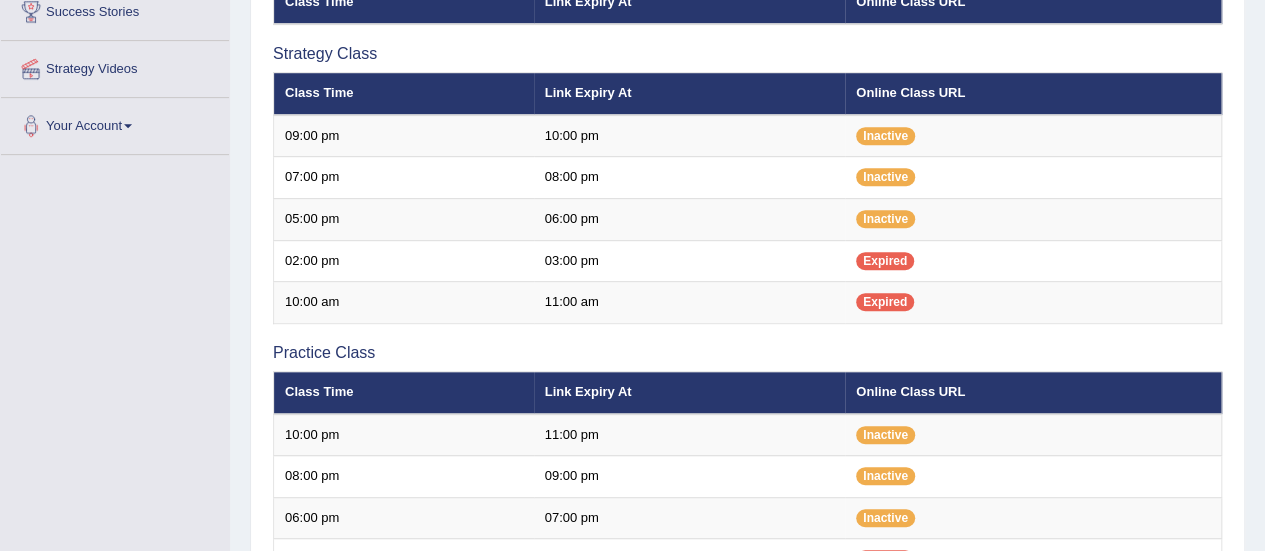 click on "Toggle navigation
Home
Practice Questions   Speaking Practice Read Aloud
Repeat Sentence
Describe Image
Re-tell Lecture
Answer Short Question
Summarize Group Discussion
Respond To A Situation
Writing Practice  Summarize Written Text
Write Essay
Reading Practice  Reading & Writing: Fill In The Blanks
Choose Multiple Answers
Re-order Paragraphs
Fill In The Blanks
Choose Single Answer
Listening Practice  Summarize Spoken Text
Highlight Incorrect Words
Highlight Correct Summary
Select Missing Word
Choose Single Answer
Choose Multiple Answers
Fill In The Blanks
Write From Dictation
Pronunciation
Tests  Take Practice Sectional Test
Take Mock Test" at bounding box center [632, 294] 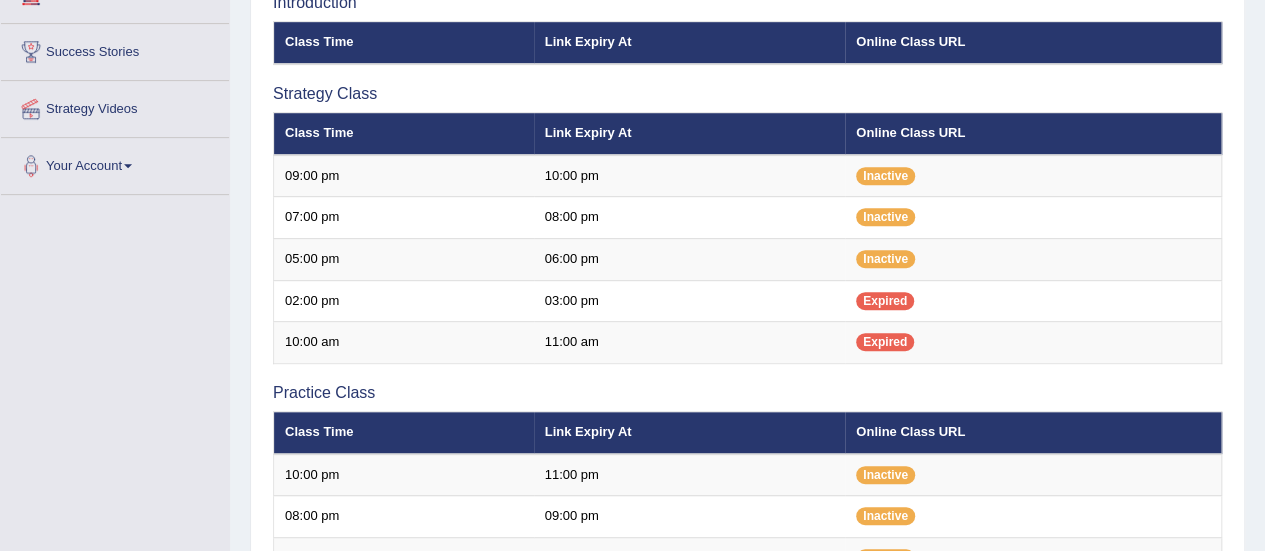scroll, scrollTop: 280, scrollLeft: 0, axis: vertical 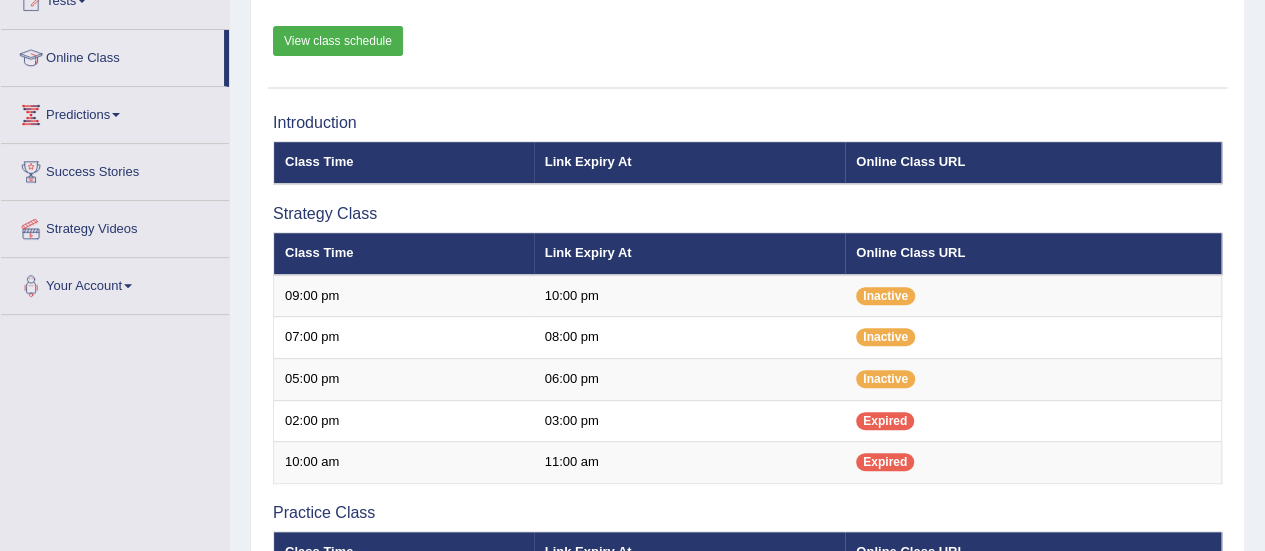 click on "View class schedule" at bounding box center (338, 41) 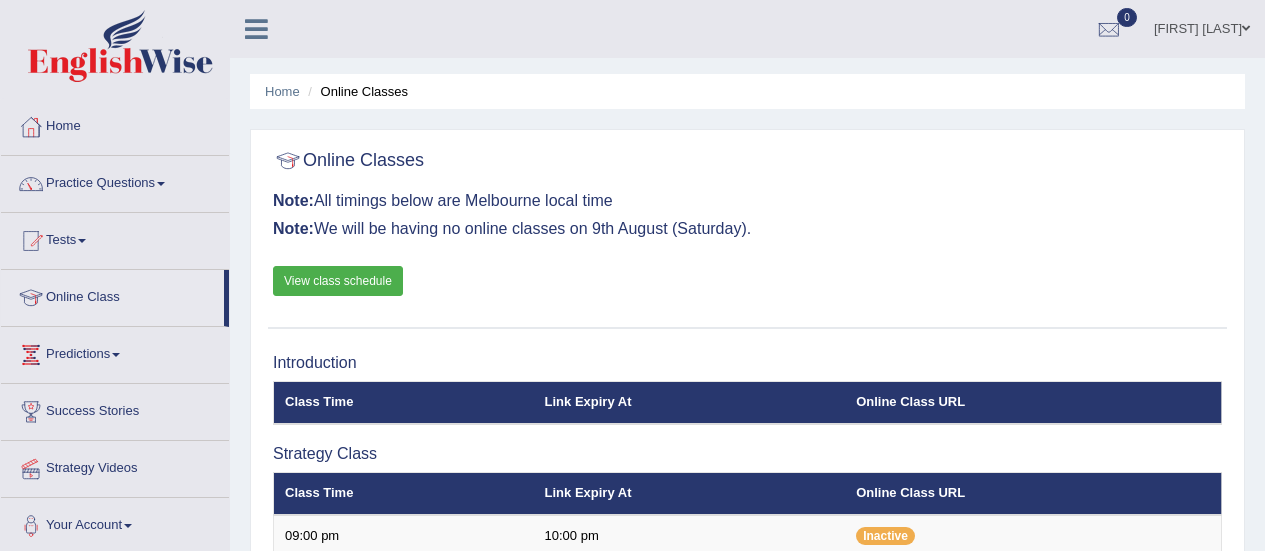 scroll, scrollTop: 240, scrollLeft: 0, axis: vertical 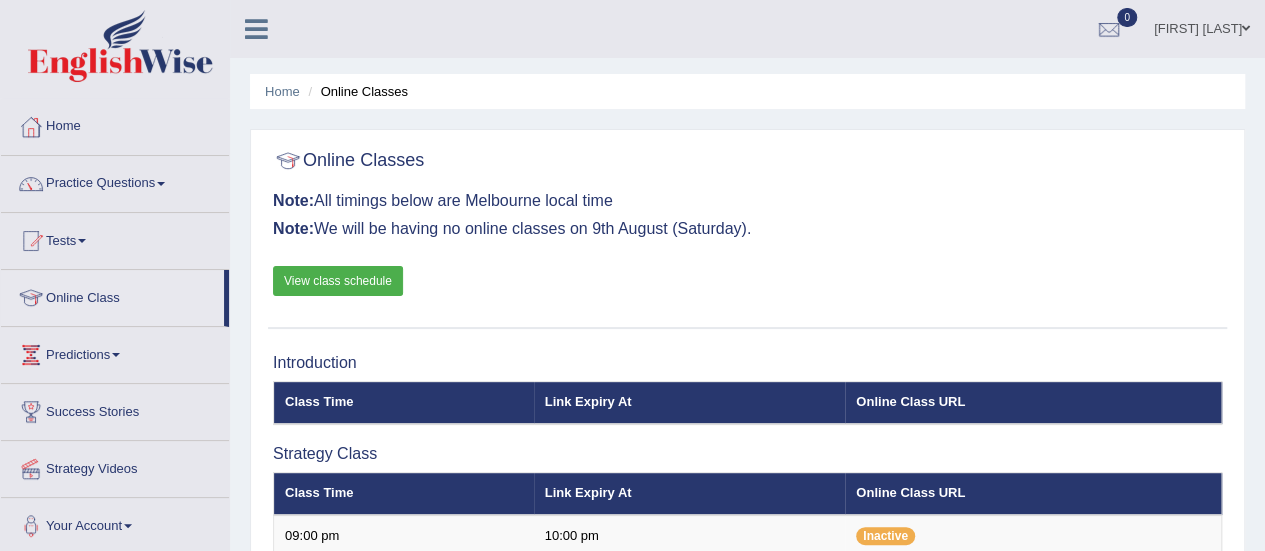 click on "Predictions" at bounding box center [115, 352] 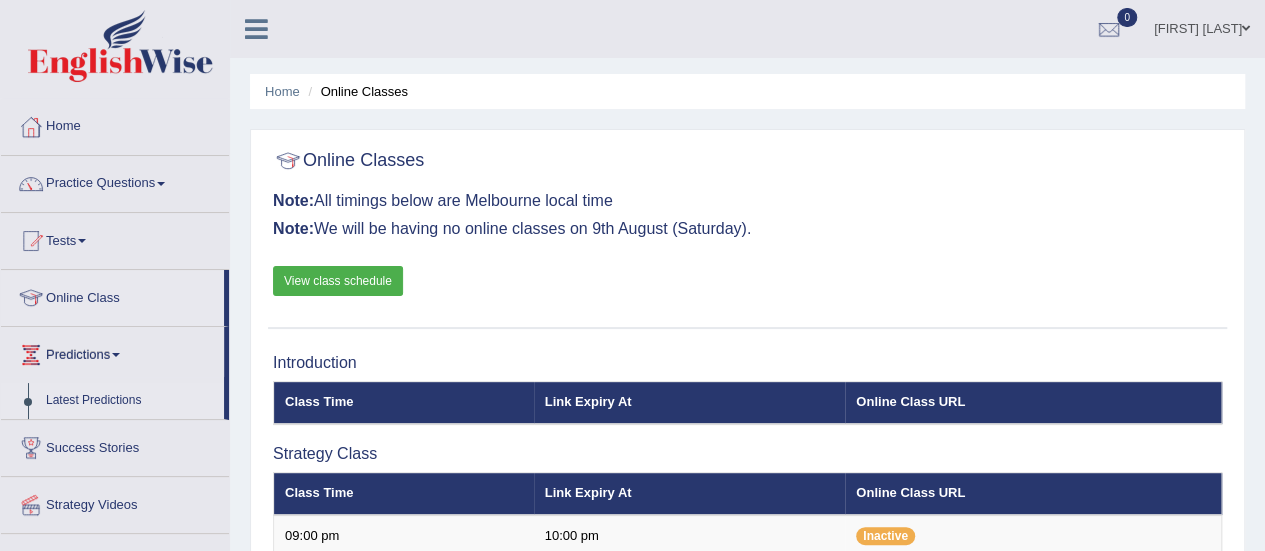 click on "Latest Predictions" at bounding box center [130, 401] 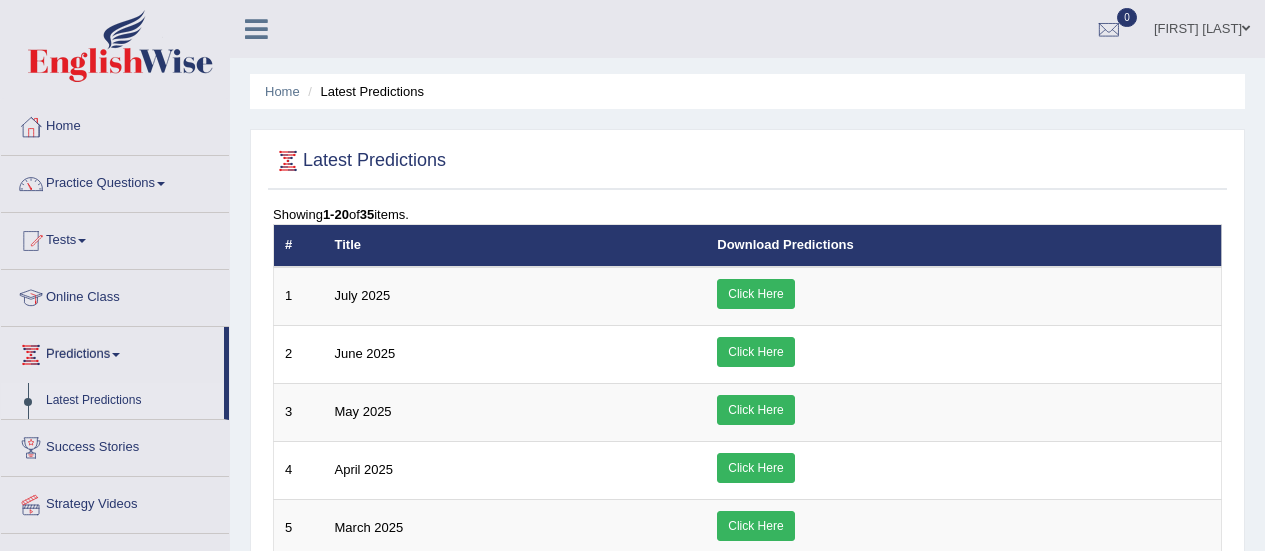 scroll, scrollTop: 0, scrollLeft: 0, axis: both 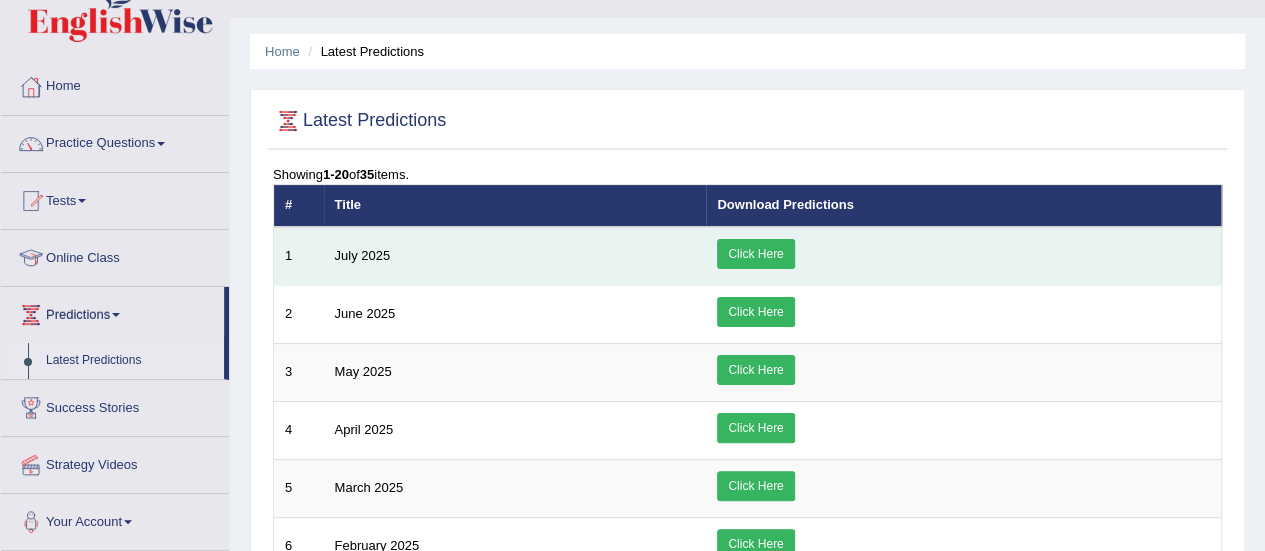 click on "Click Here" at bounding box center (755, 254) 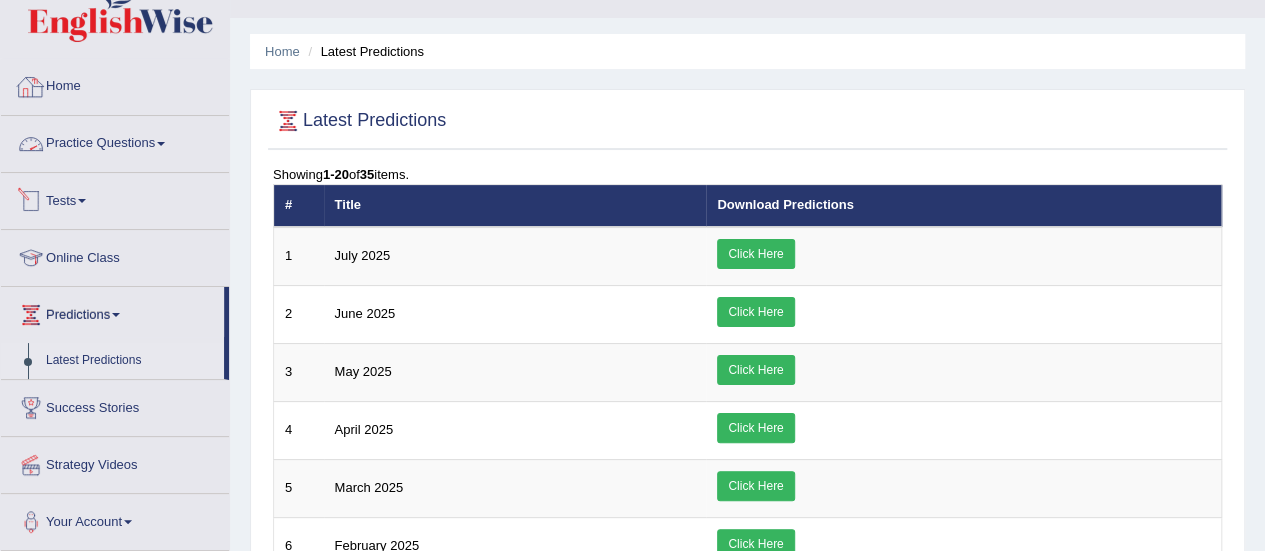 click on "Home" at bounding box center (115, 84) 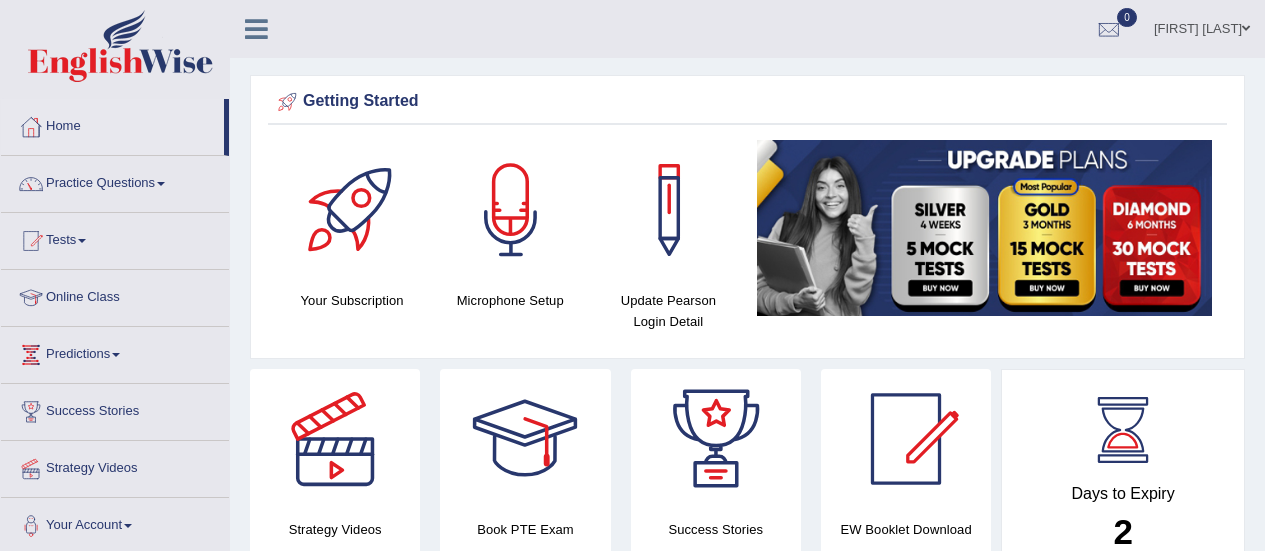 scroll, scrollTop: 0, scrollLeft: 0, axis: both 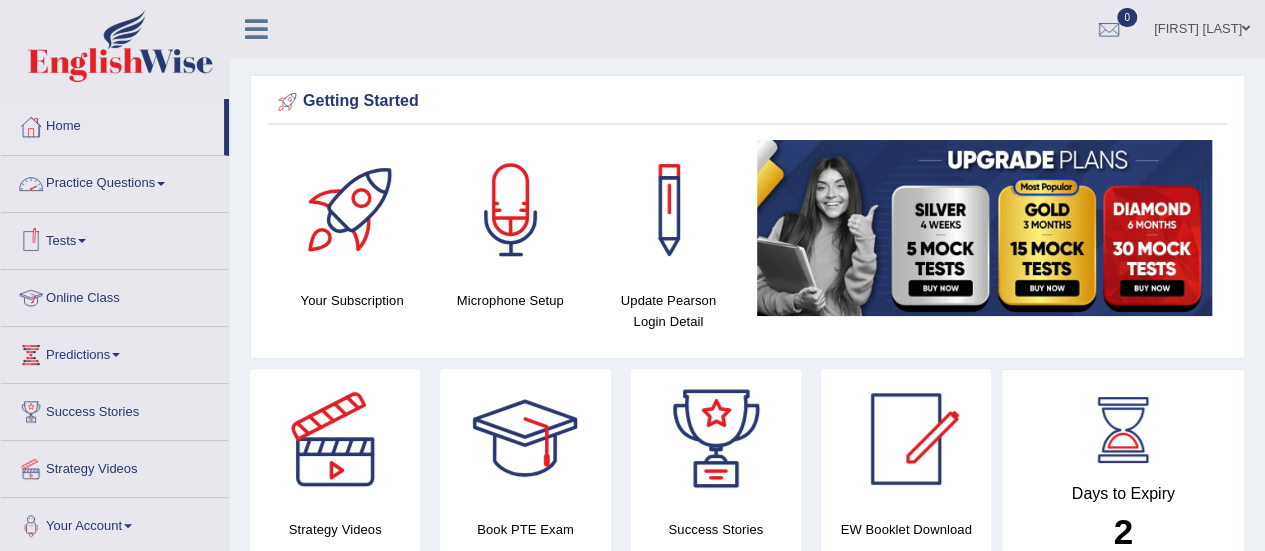 click on "Online Class" at bounding box center [115, 295] 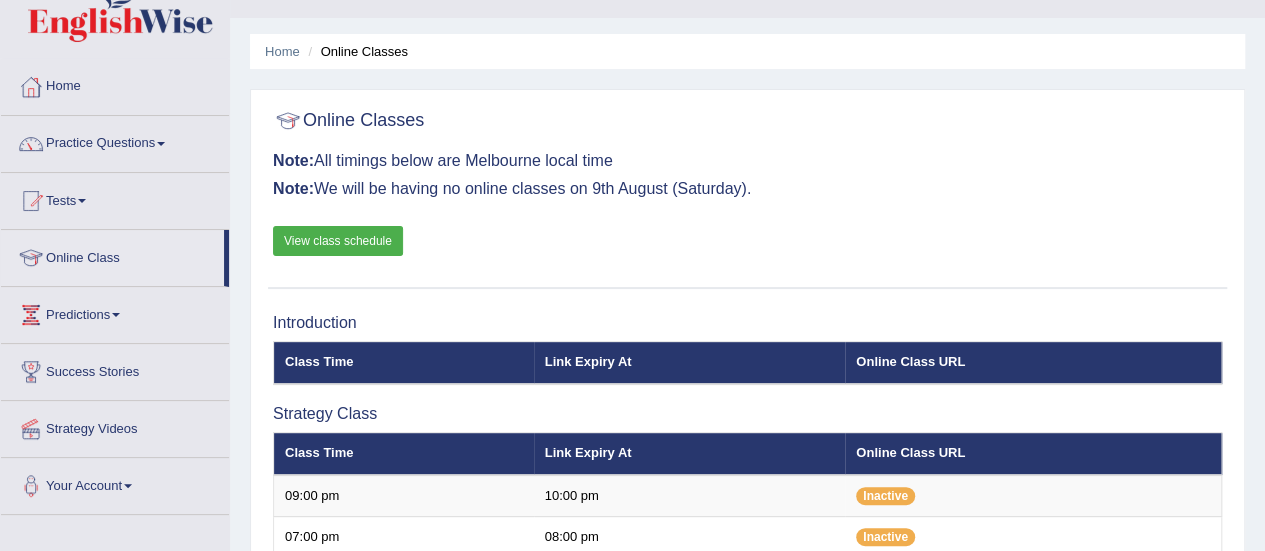 scroll, scrollTop: 109, scrollLeft: 0, axis: vertical 